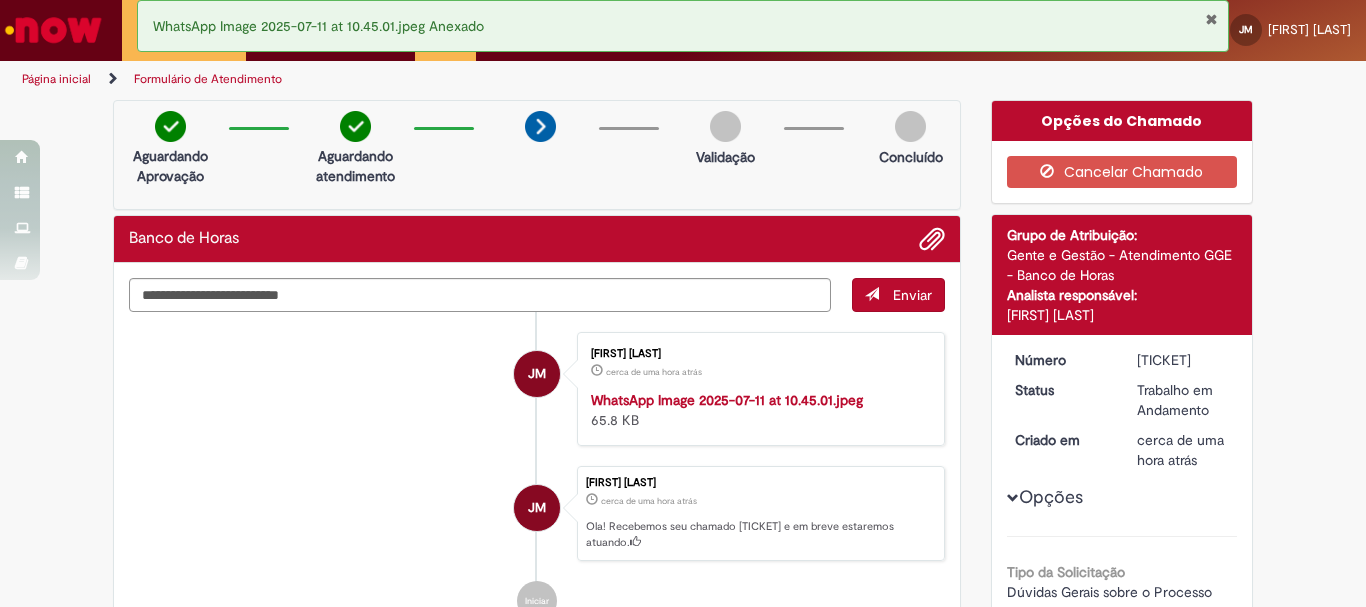 scroll, scrollTop: 0, scrollLeft: 0, axis: both 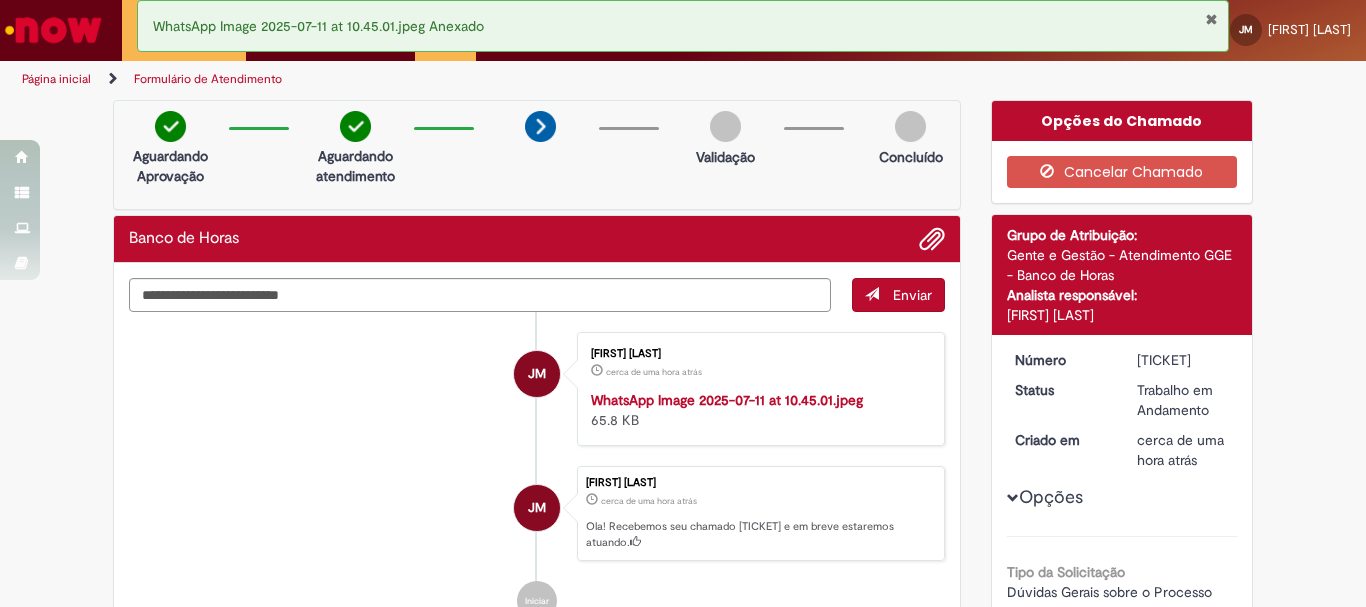 drag, startPoint x: 211, startPoint y: 456, endPoint x: 242, endPoint y: 411, distance: 54.644306 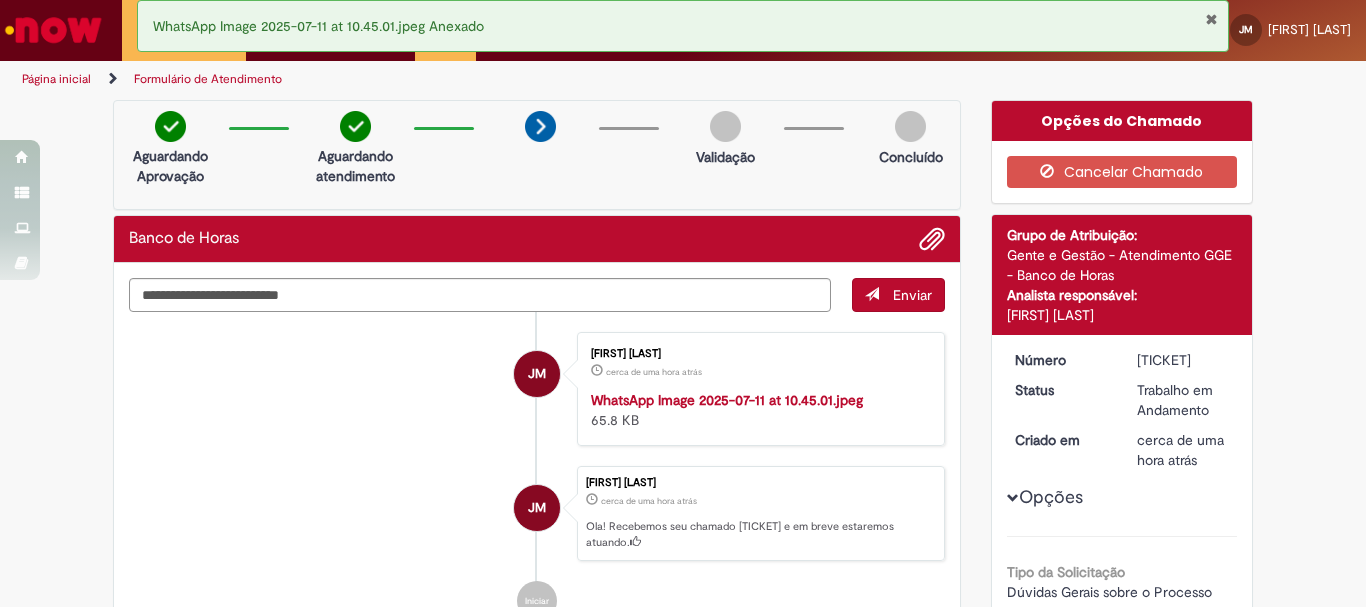 click at bounding box center [1211, 19] 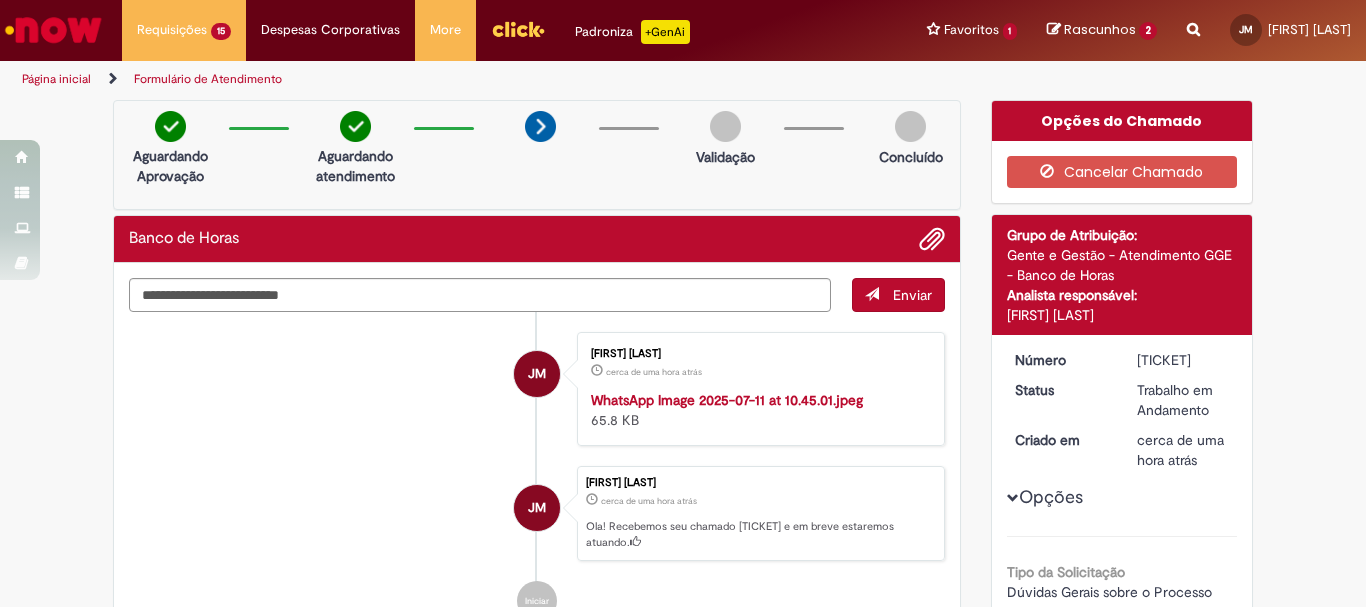 click on "WhatsApp Image 2025-07-11 at 10.45.01.jpeg Anexado" at bounding box center (683, 26) 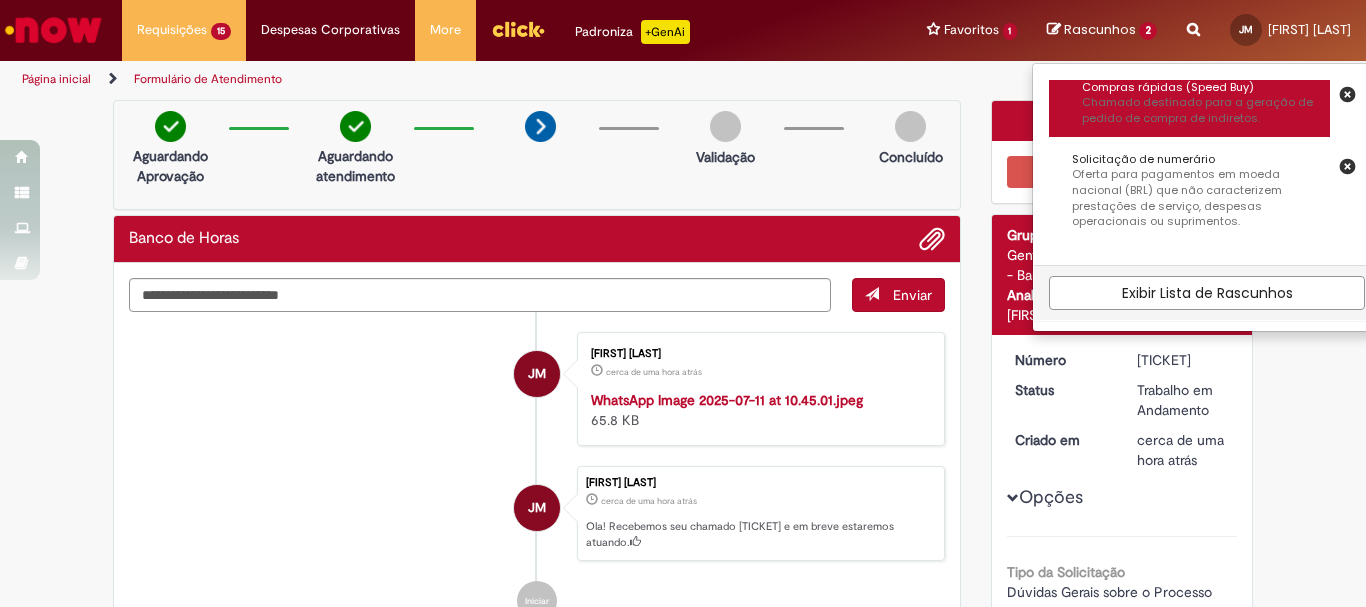 click on "Compras rápidas (Speed Buy)" at bounding box center [1206, 88] 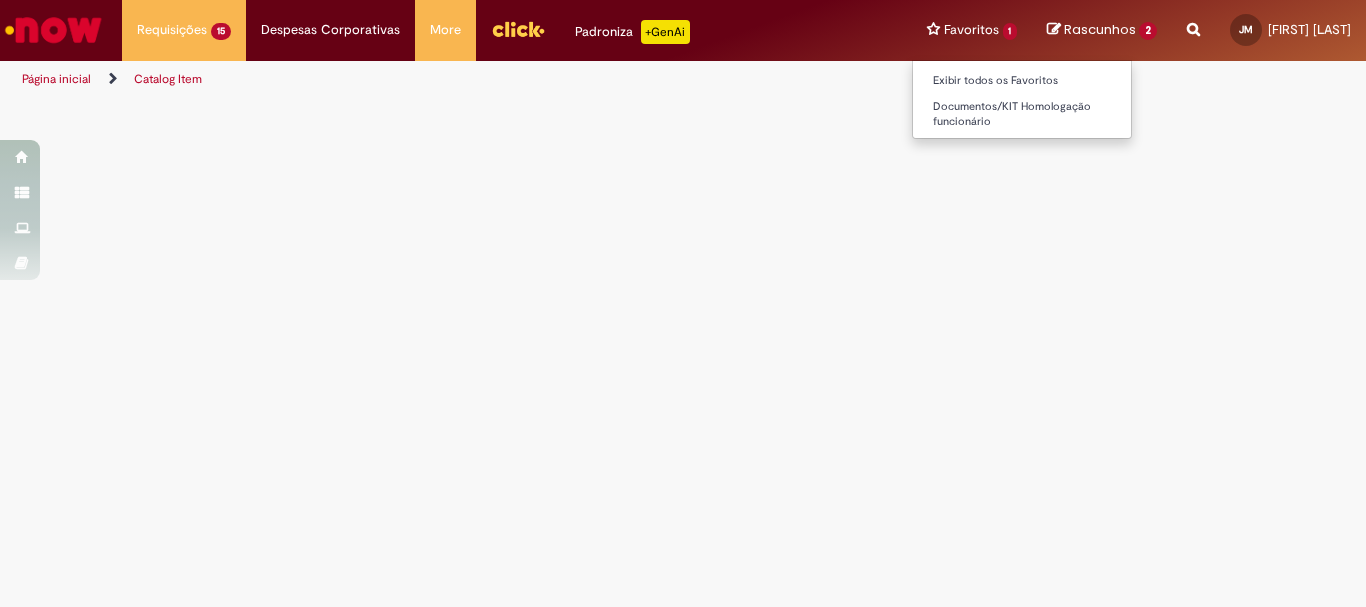 select on "**********" 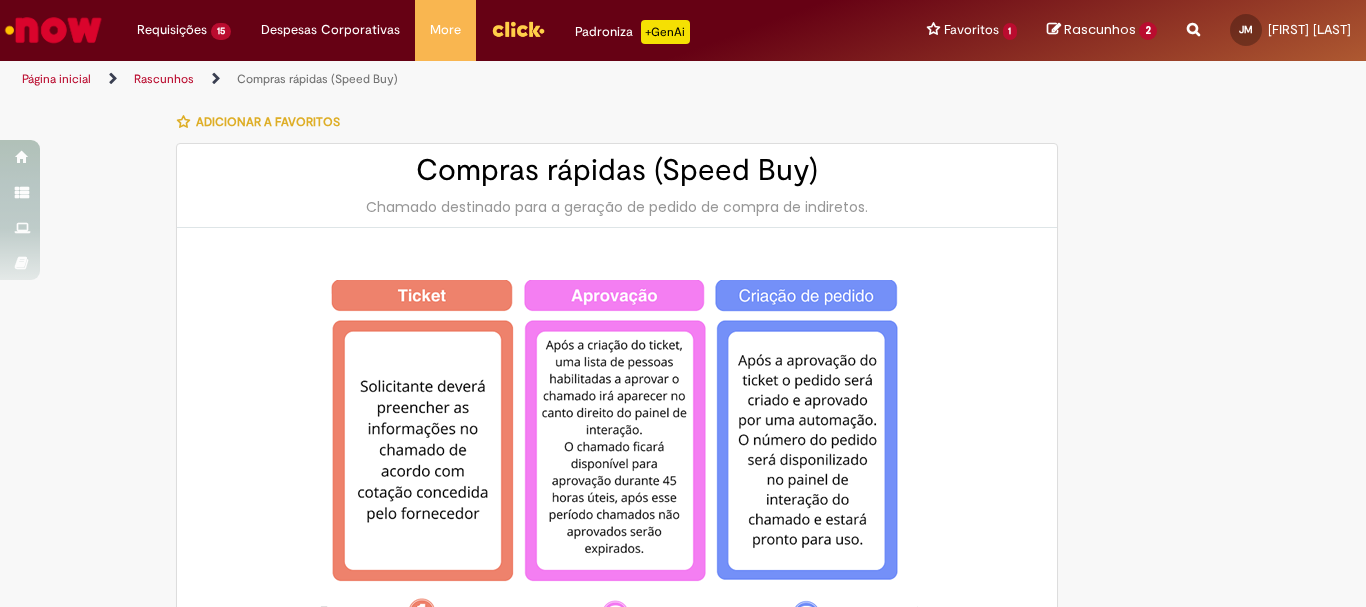 type on "********" 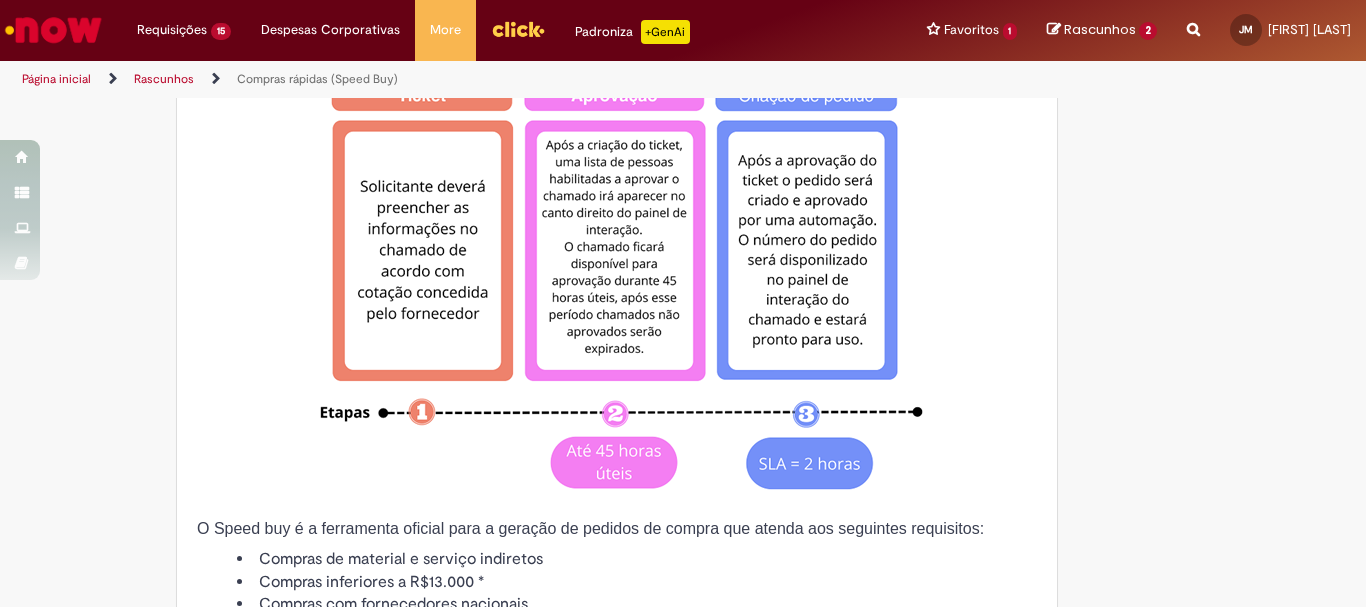 type on "**********" 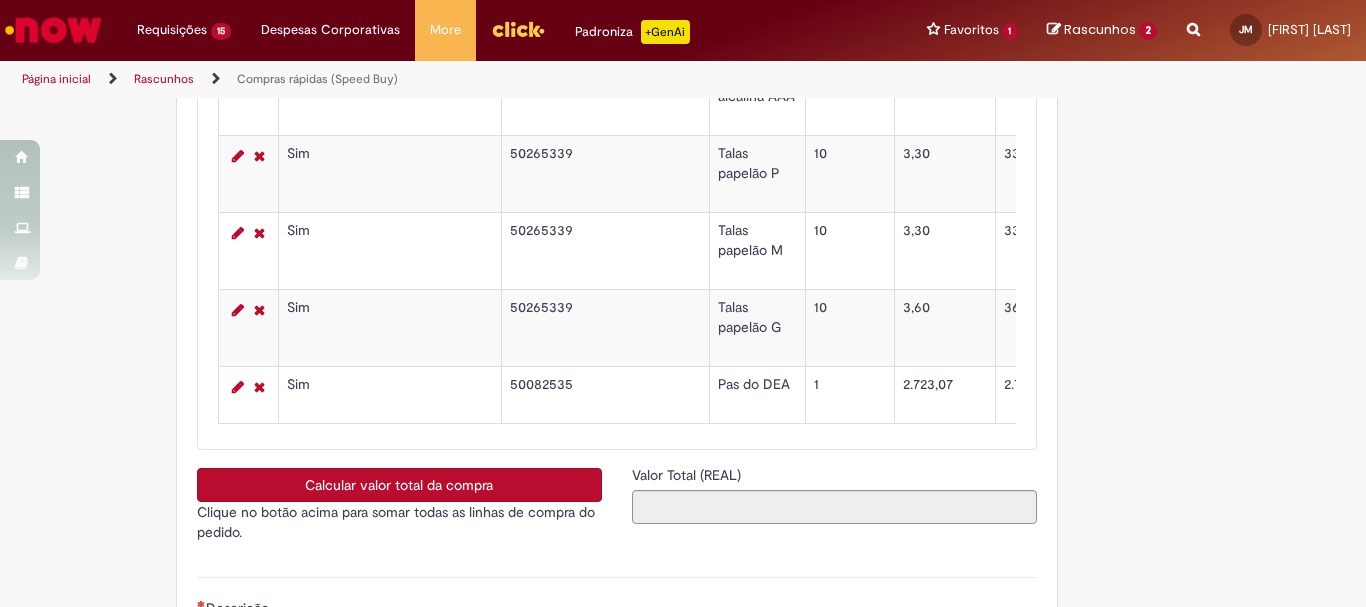 scroll, scrollTop: 3100, scrollLeft: 0, axis: vertical 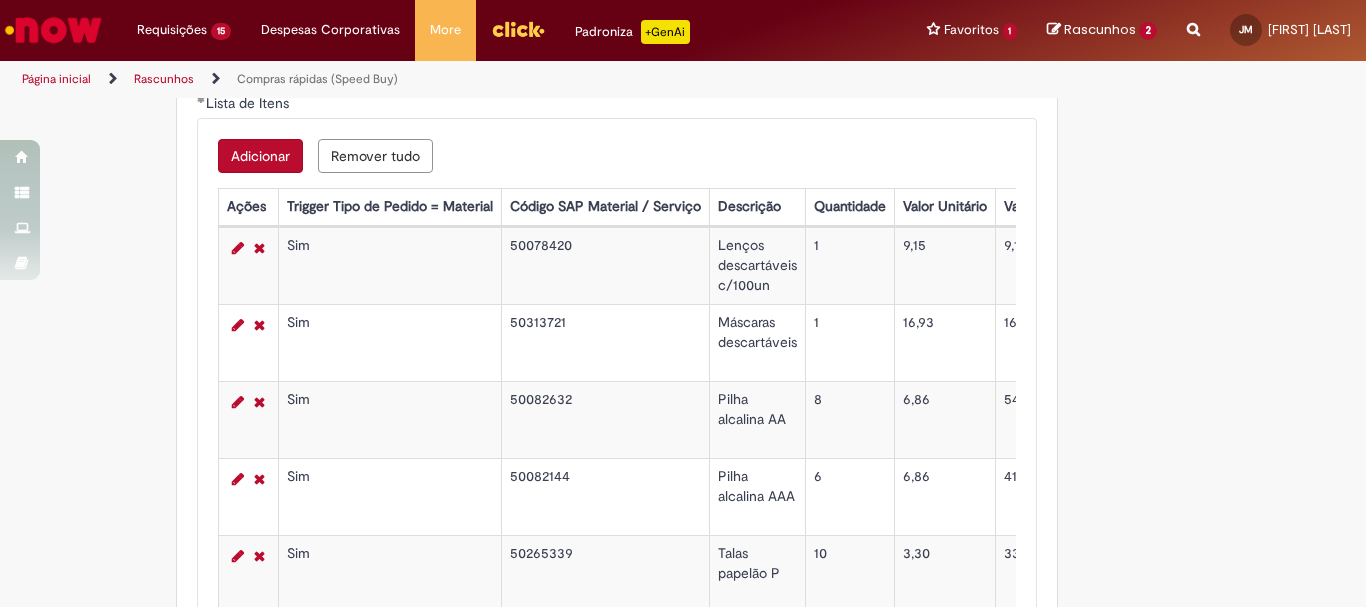 click on "Adicionar" at bounding box center (260, 156) 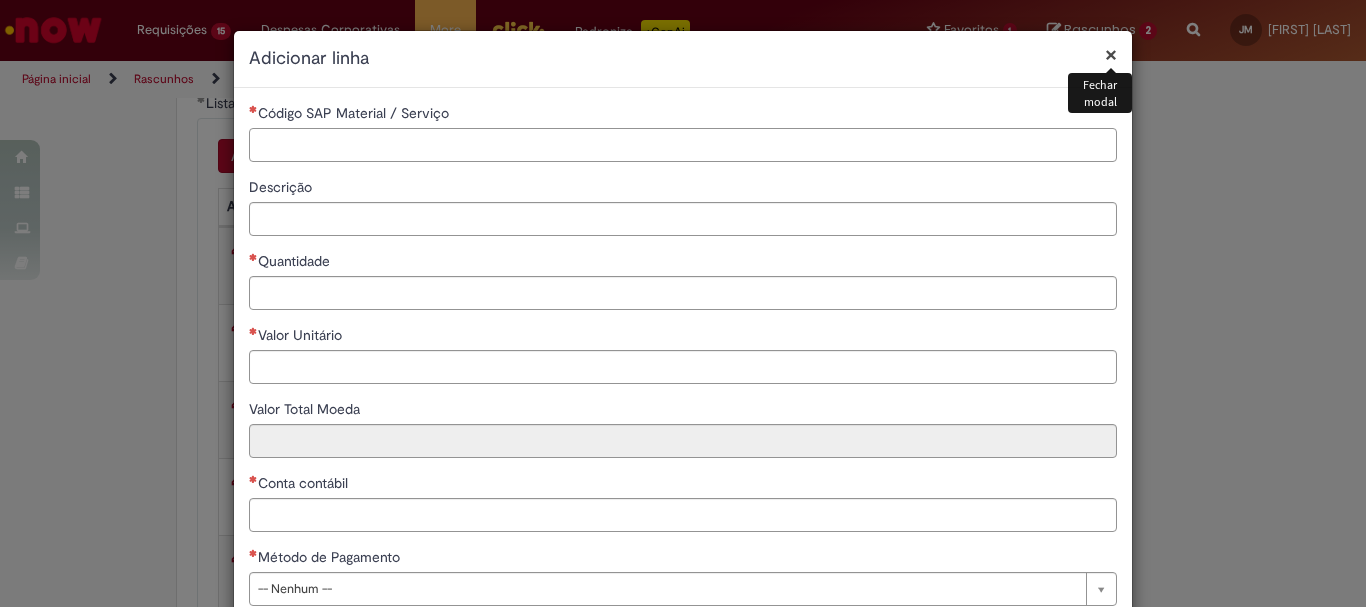 click on "Código SAP Material / Serviço" at bounding box center (683, 145) 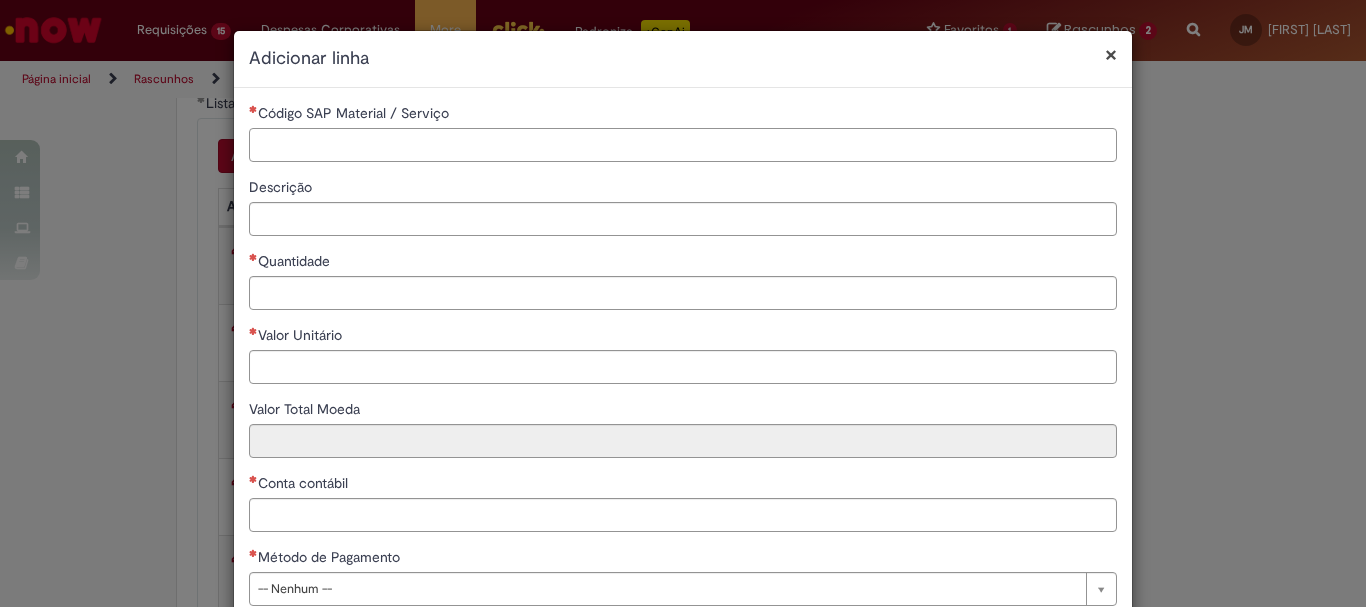 paste on "********" 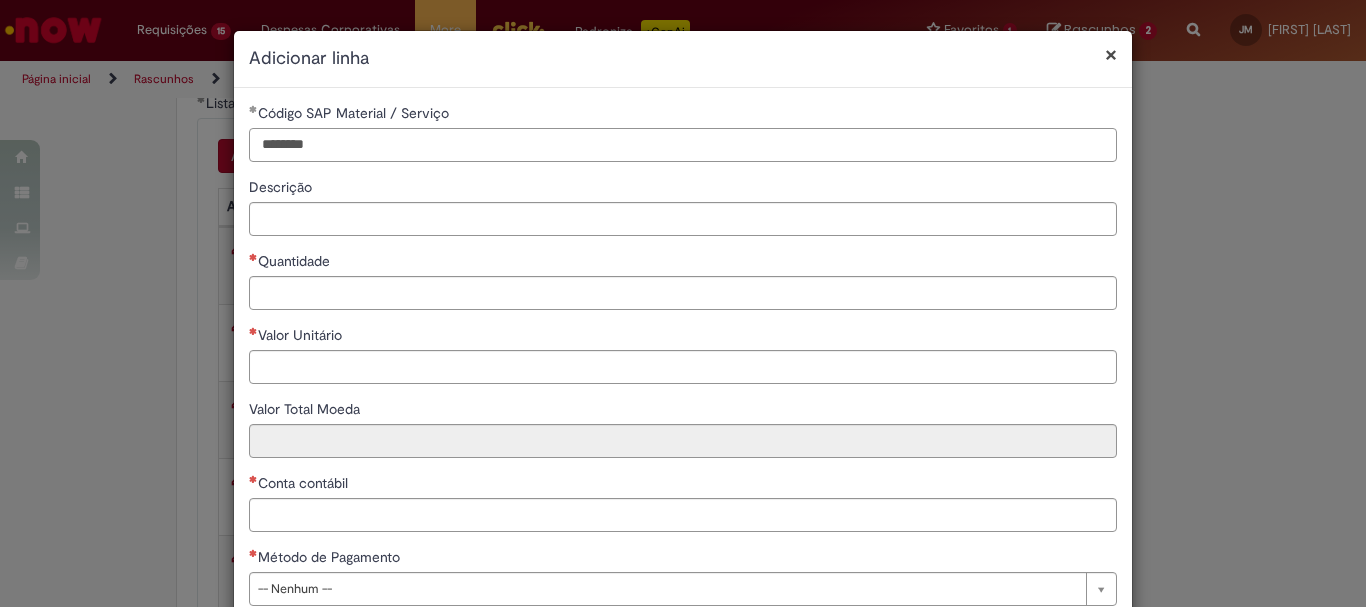 type on "********" 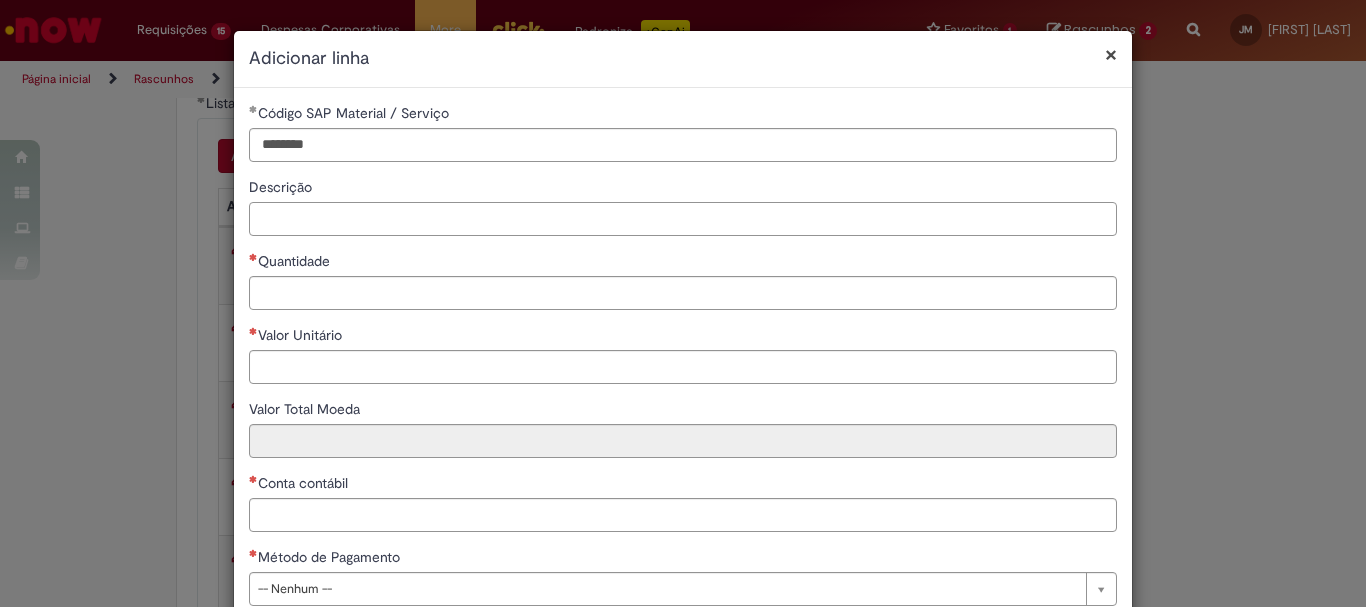 click on "Descrição" at bounding box center (683, 219) 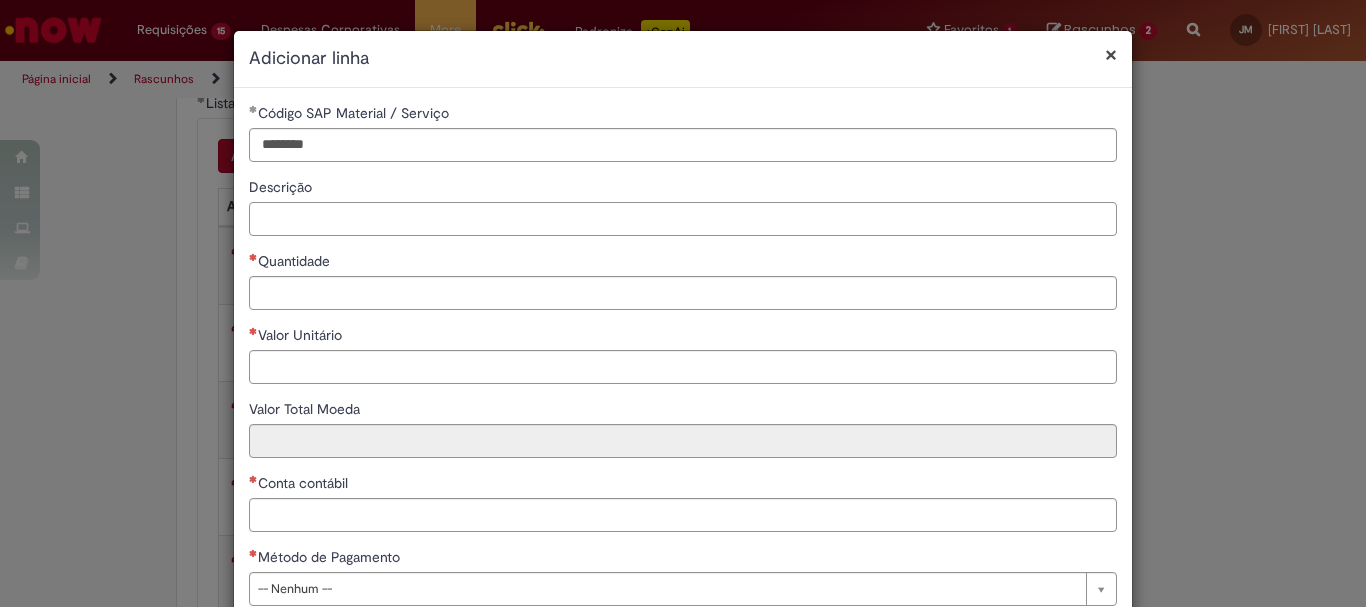 paste on "**********" 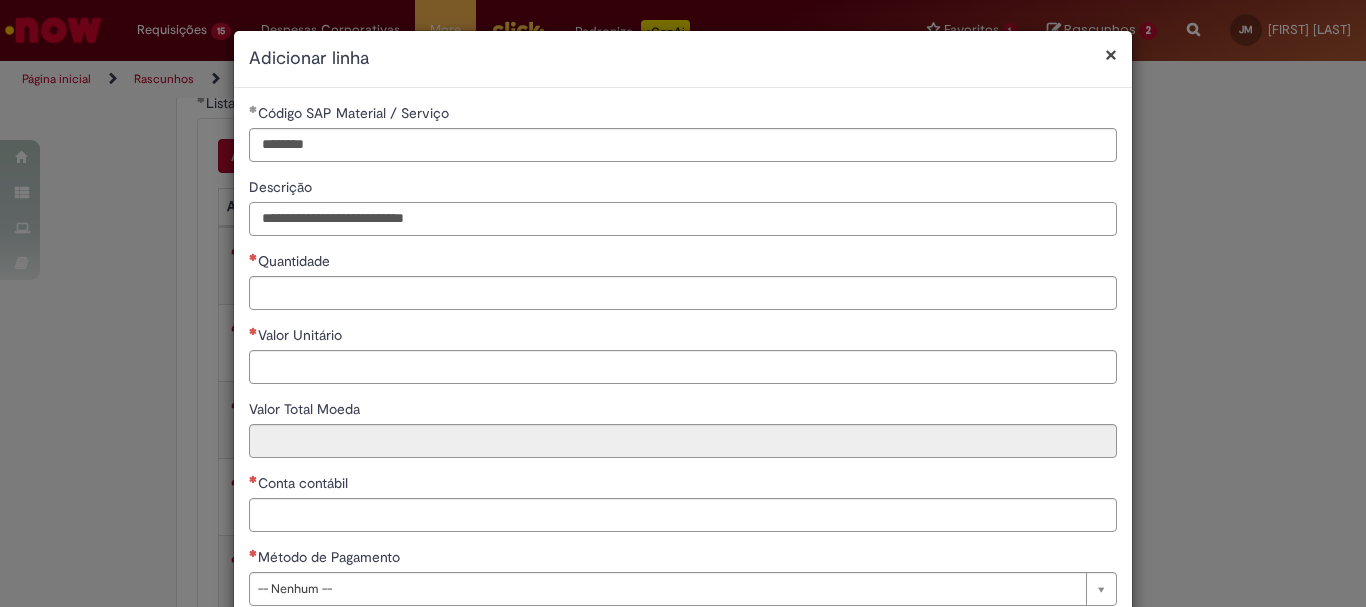 type on "**********" 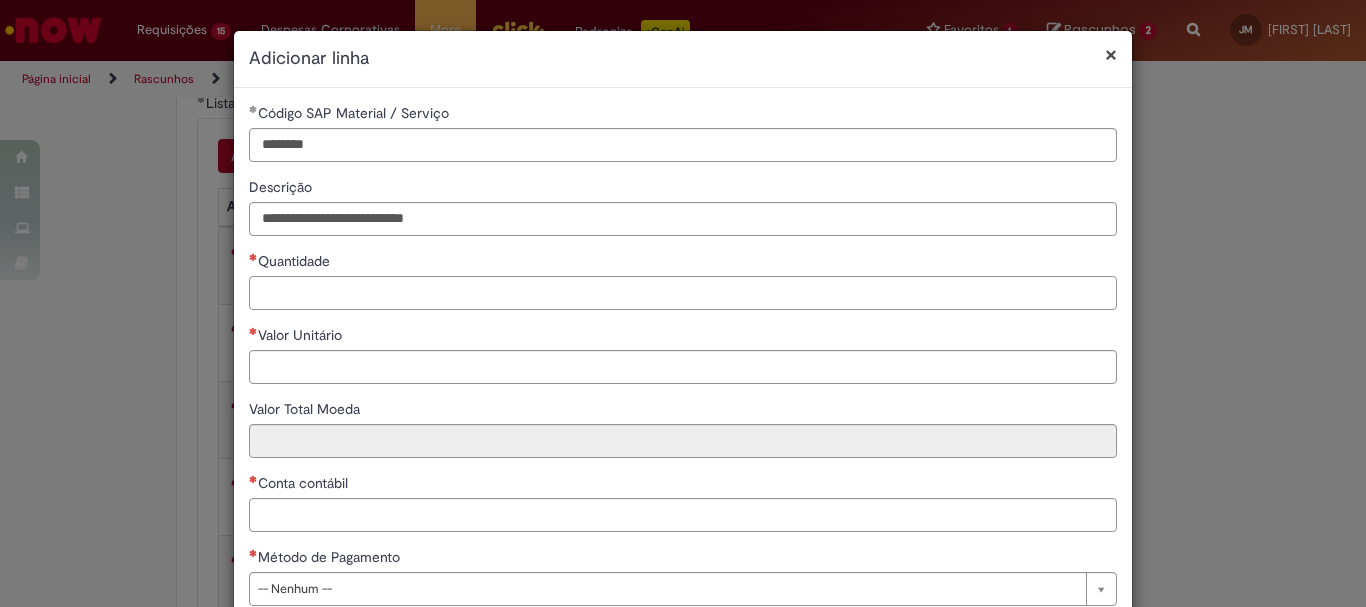 click on "Quantidade" at bounding box center (683, 293) 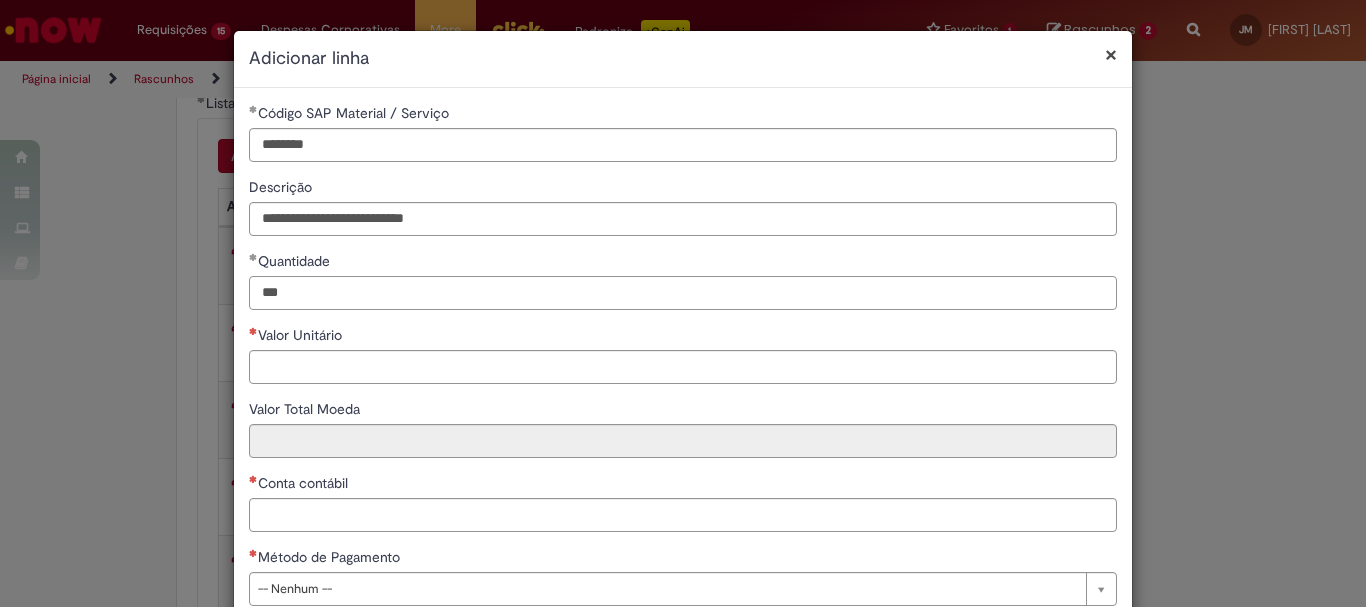 type on "***" 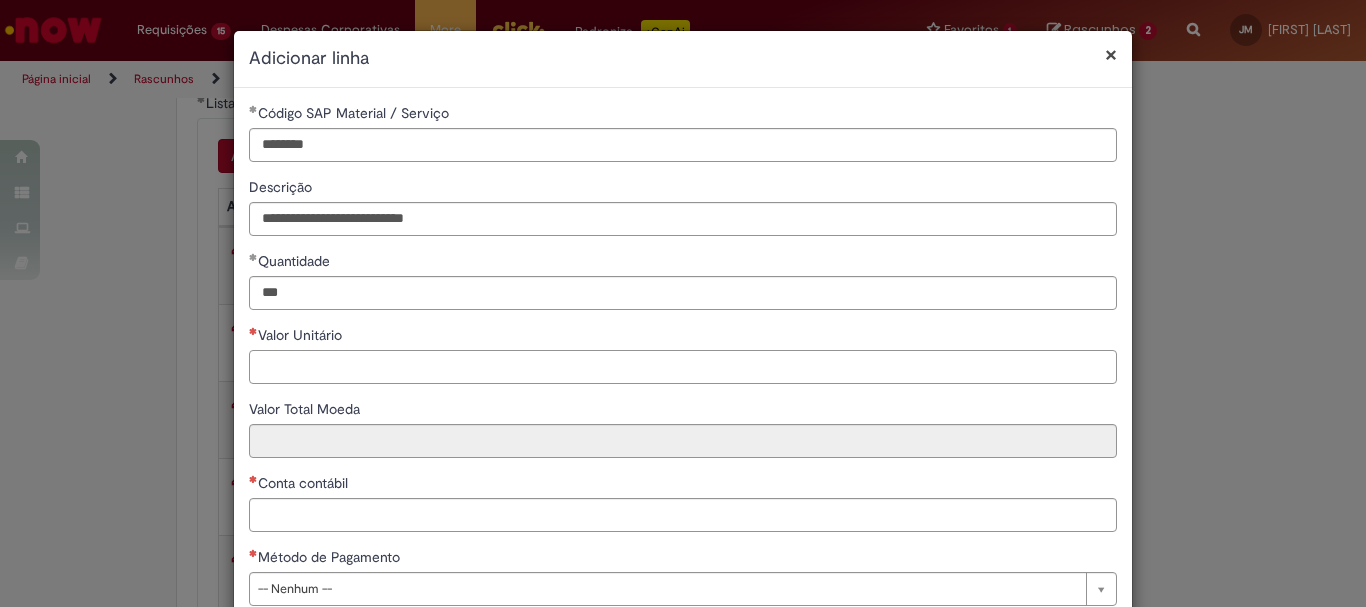 click on "Valor Unitário" at bounding box center [683, 367] 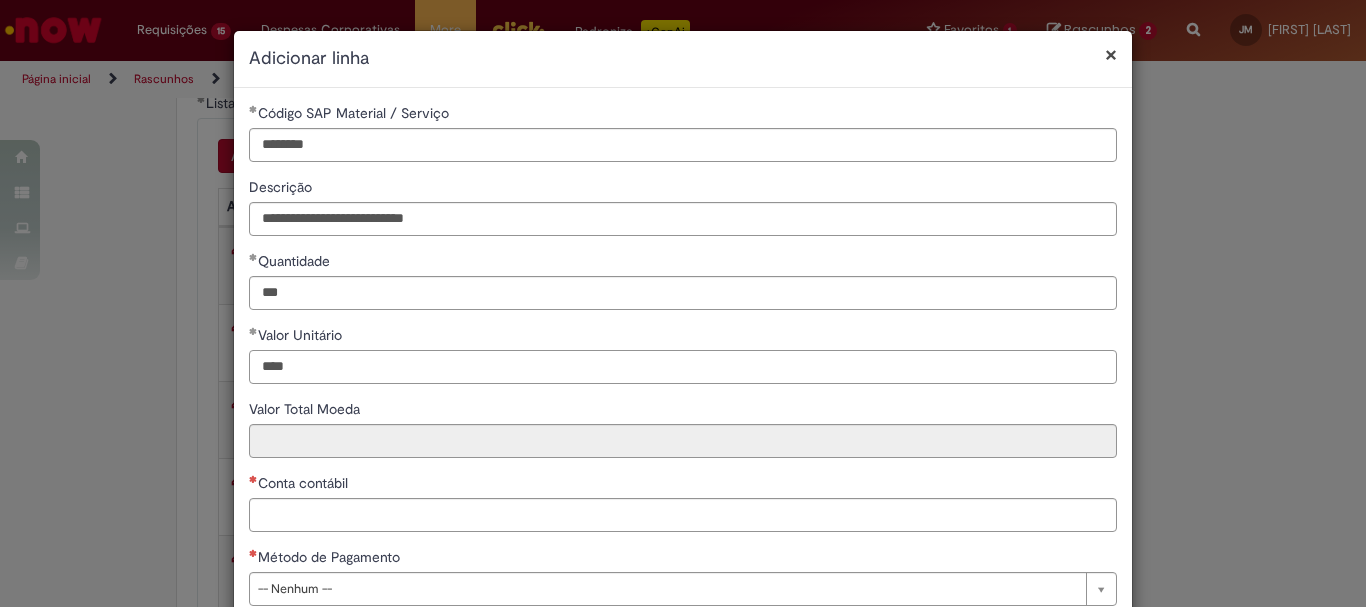 type on "****" 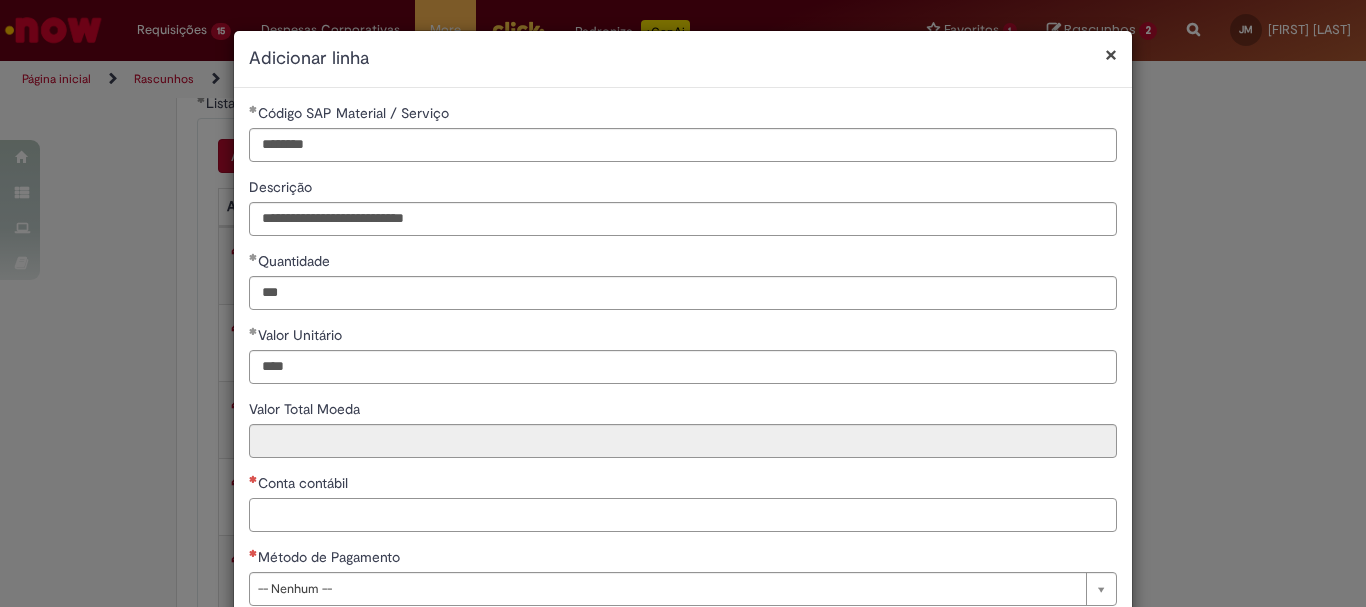 type on "*****" 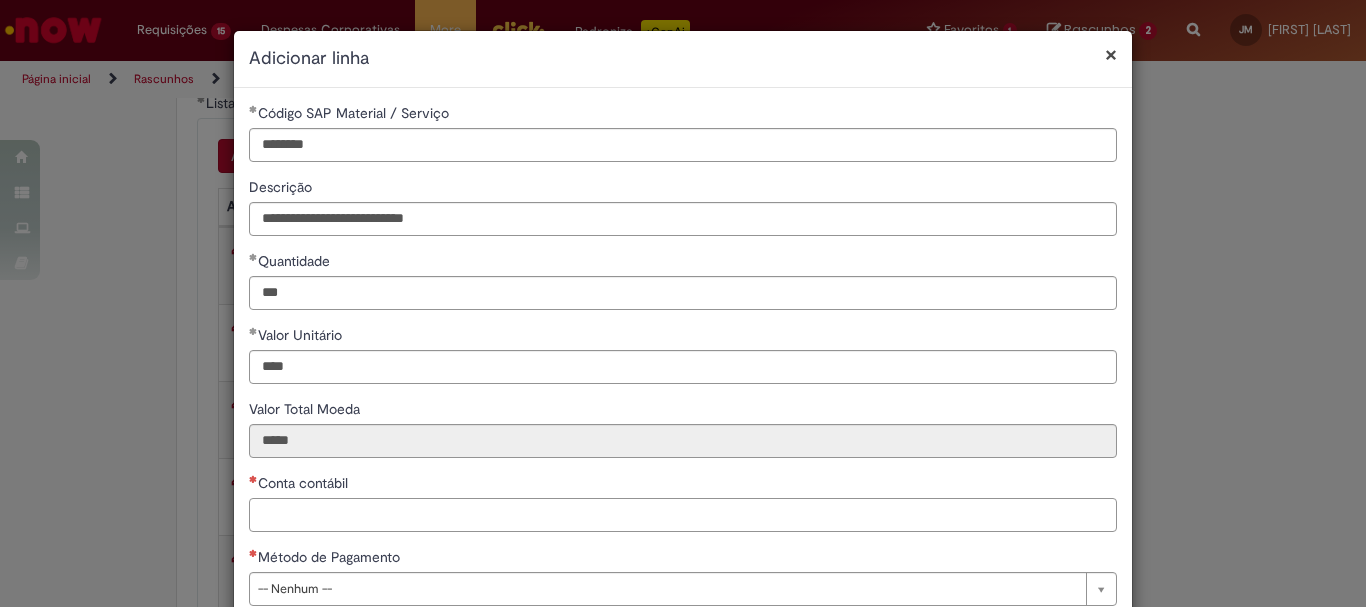 click on "Conta contábil" at bounding box center (683, 515) 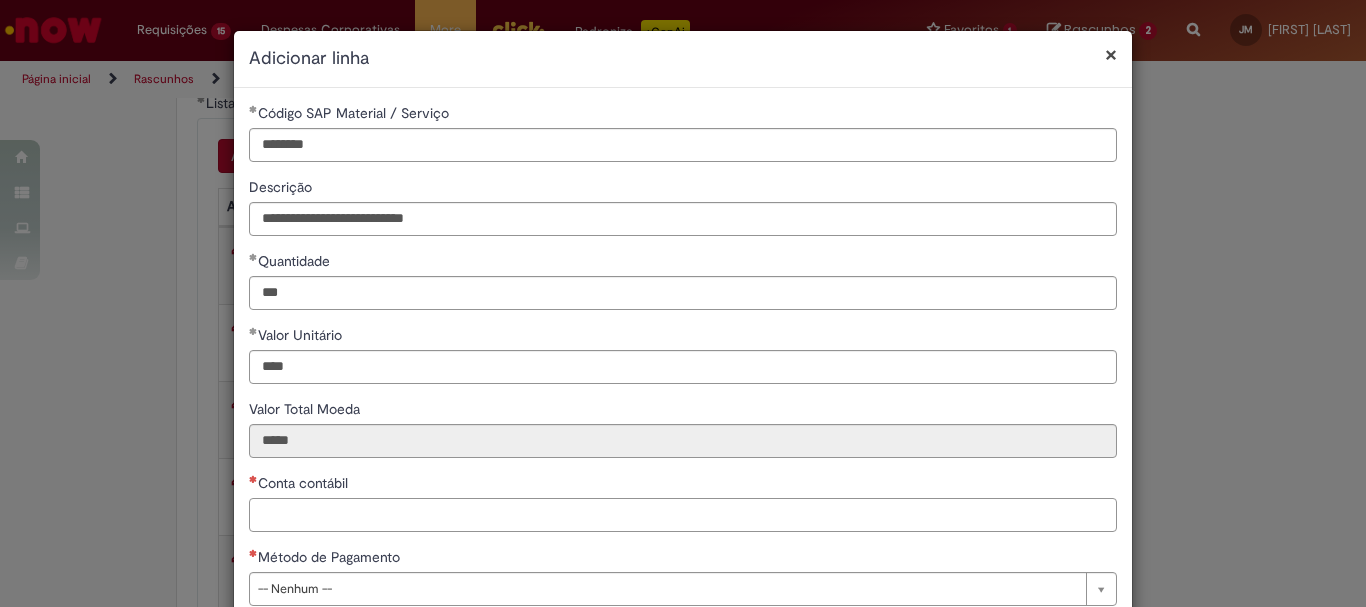 paste on "**********" 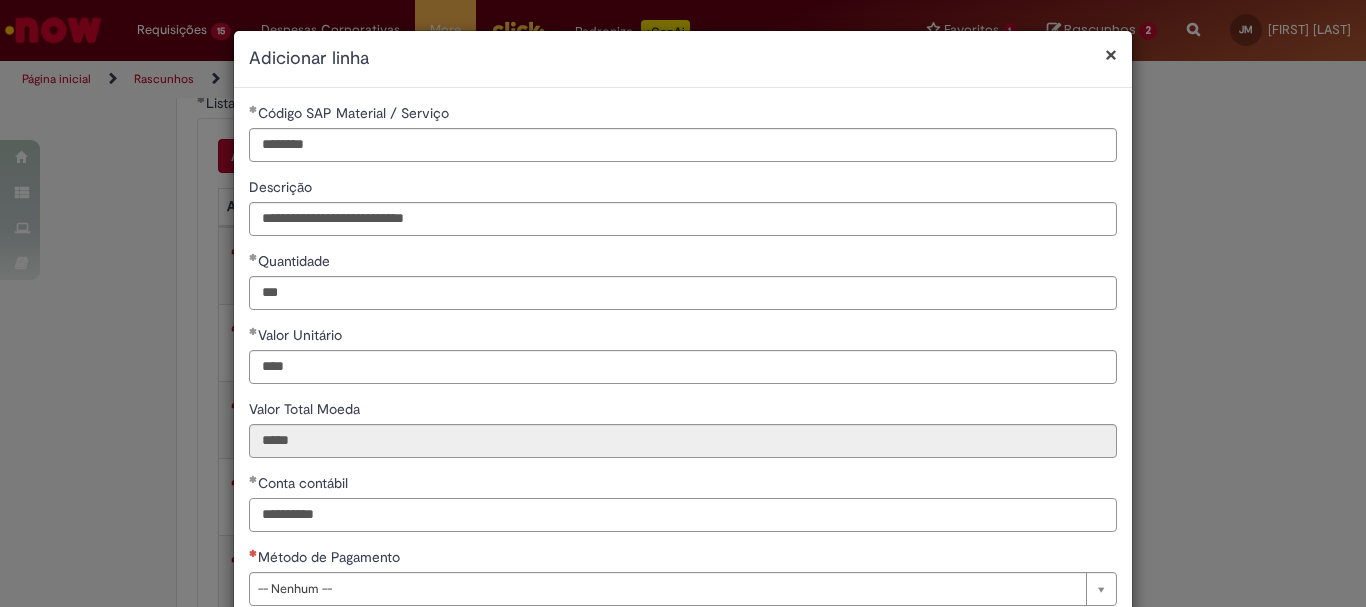 drag, startPoint x: 303, startPoint y: 513, endPoint x: 332, endPoint y: 537, distance: 37.64306 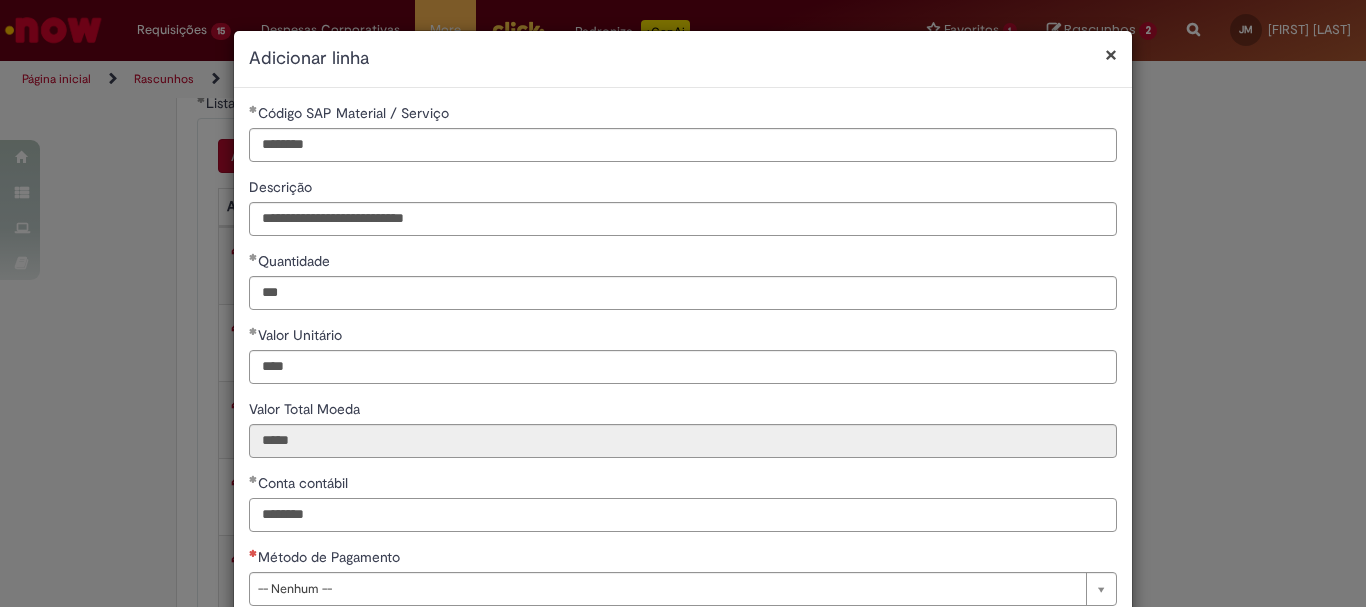 scroll, scrollTop: 125, scrollLeft: 0, axis: vertical 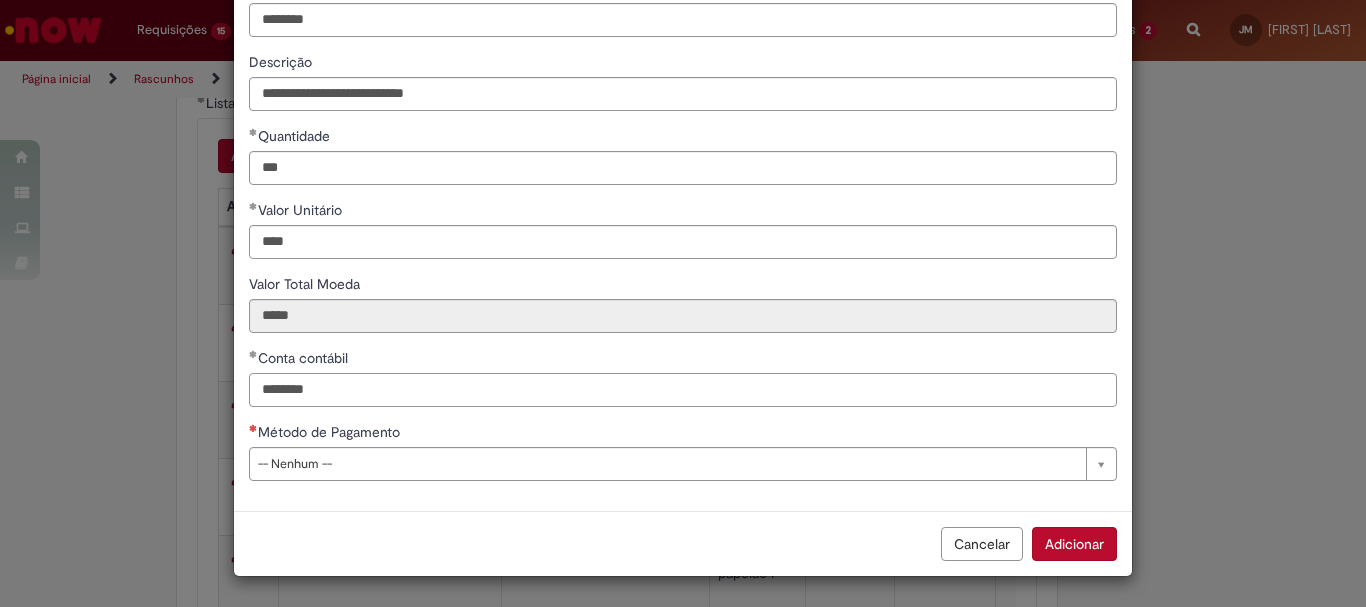click on "********" at bounding box center (683, 390) 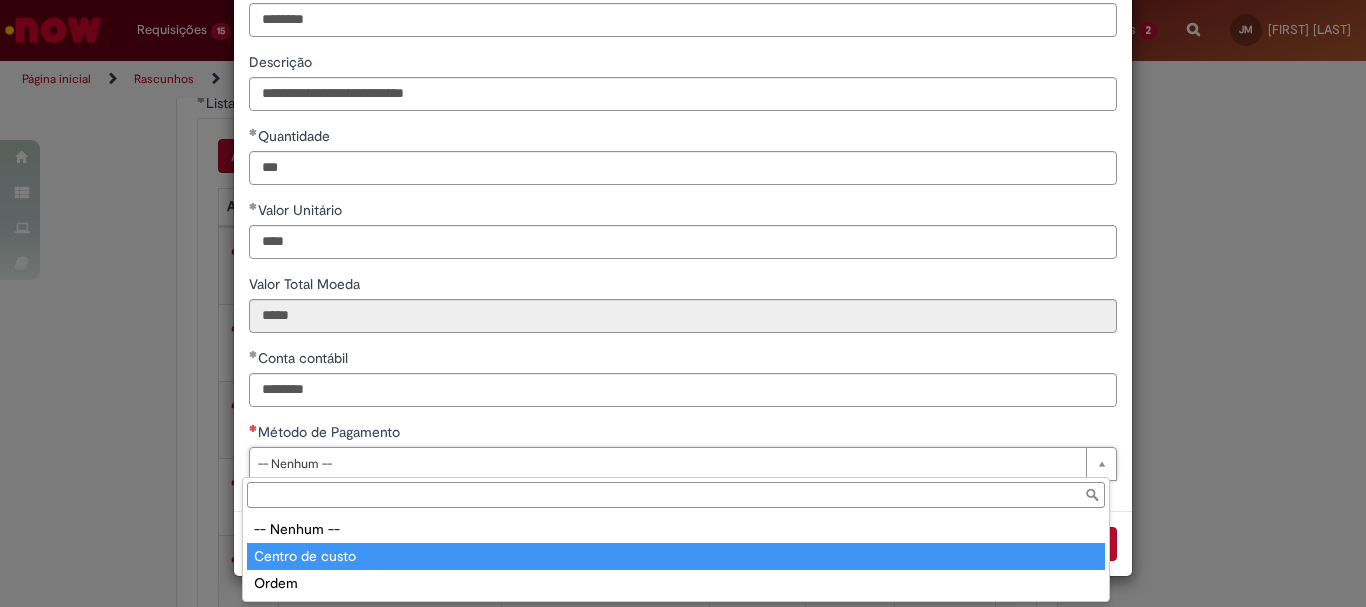 select on "**********" 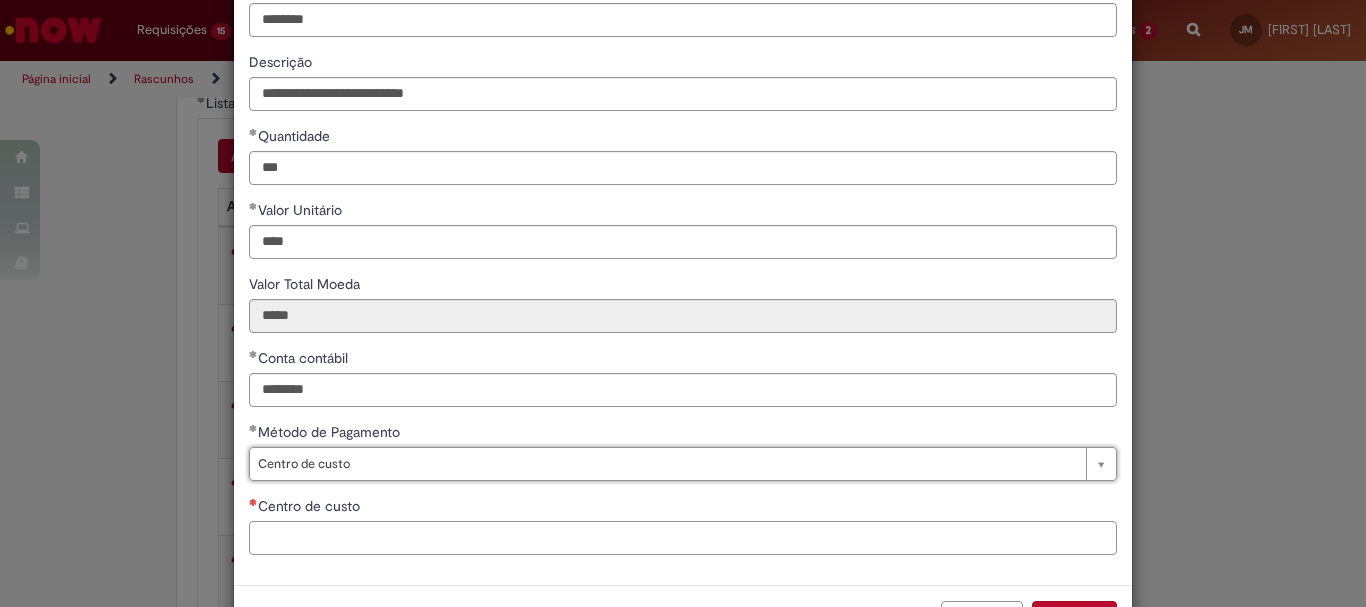 click on "Centro de custo" at bounding box center (683, 538) 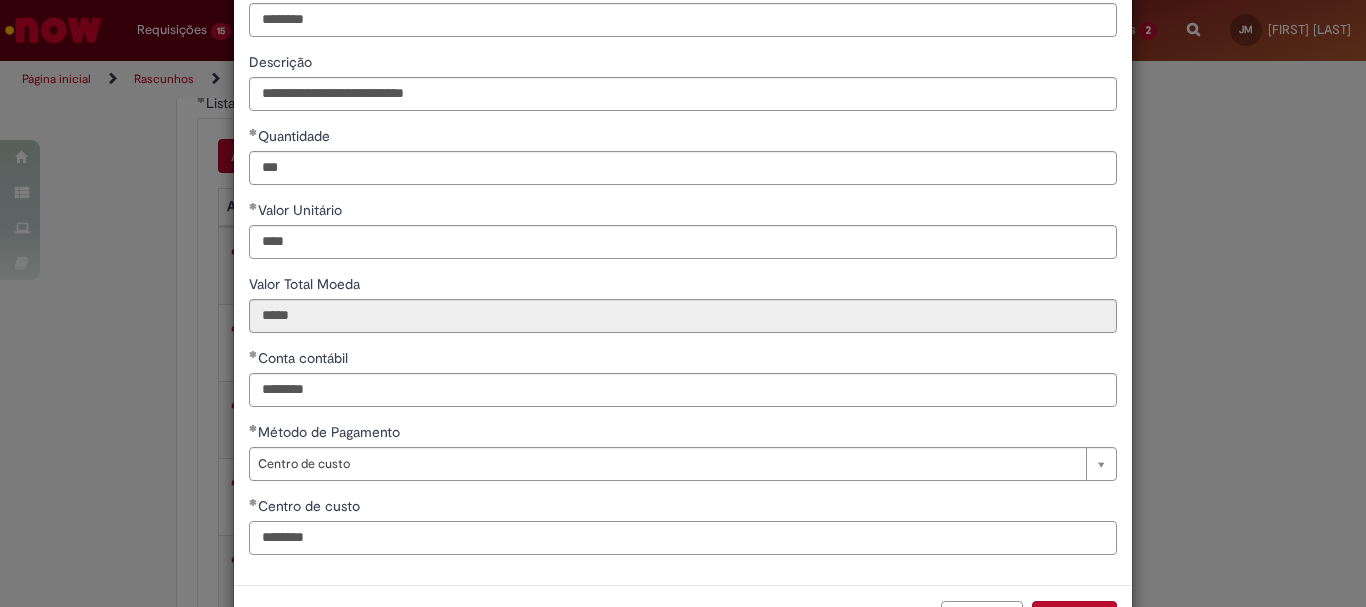 scroll, scrollTop: 199, scrollLeft: 0, axis: vertical 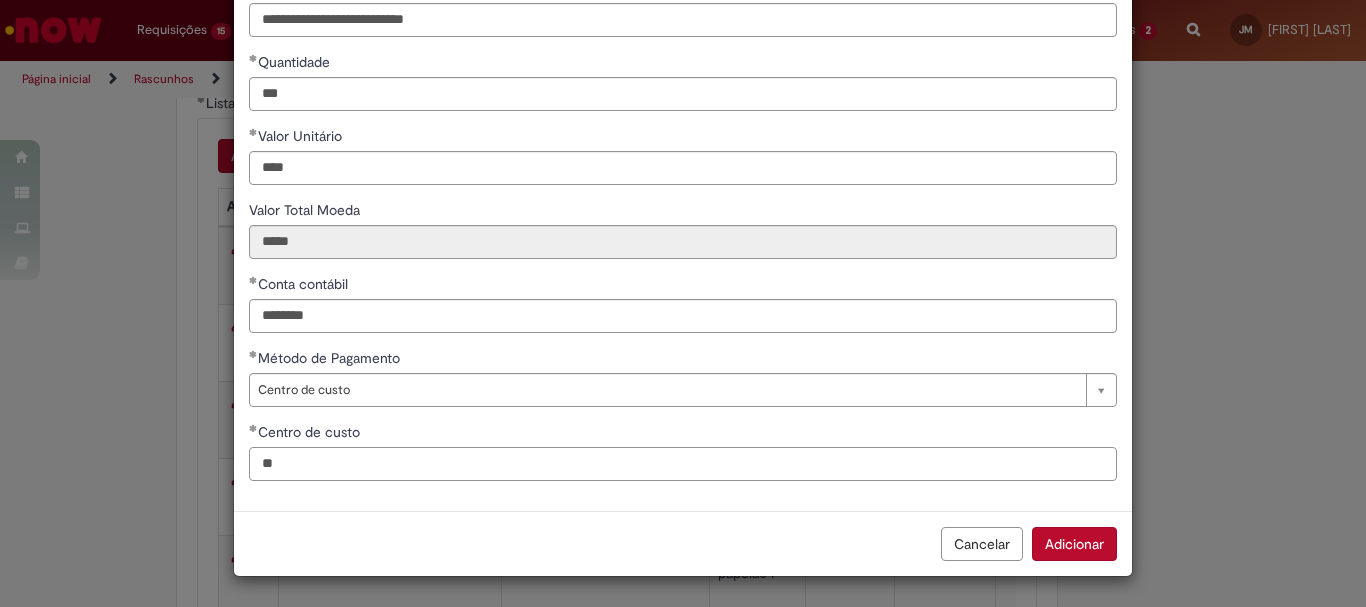 type on "*" 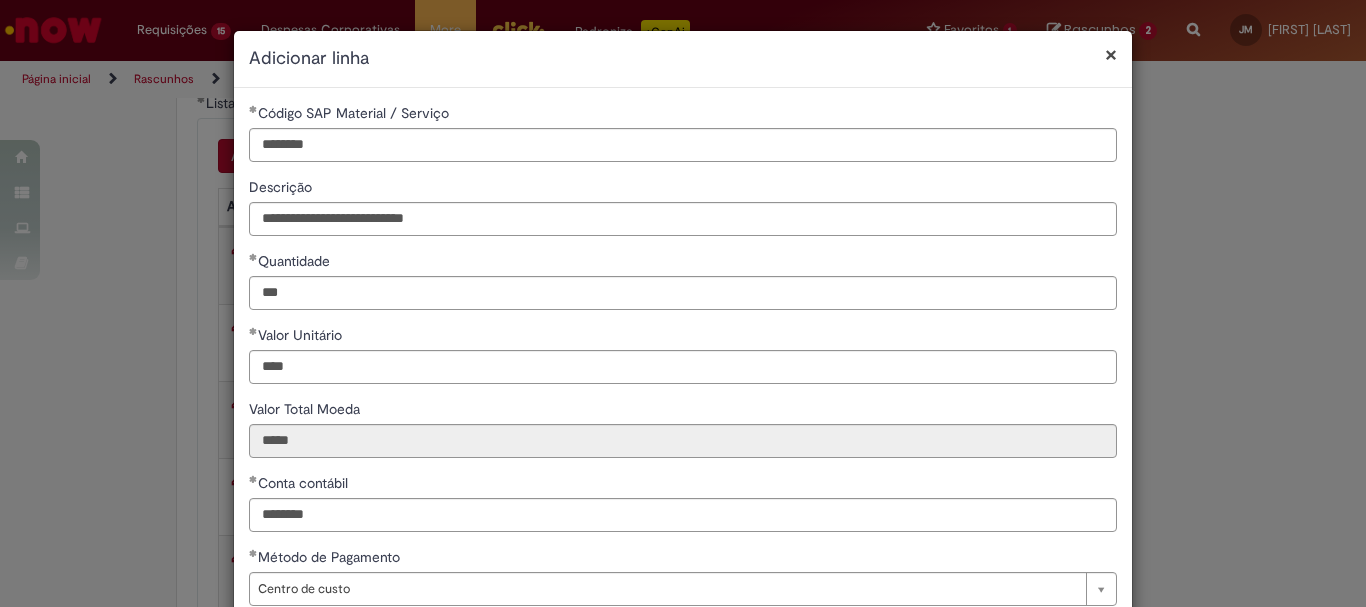 scroll, scrollTop: 199, scrollLeft: 0, axis: vertical 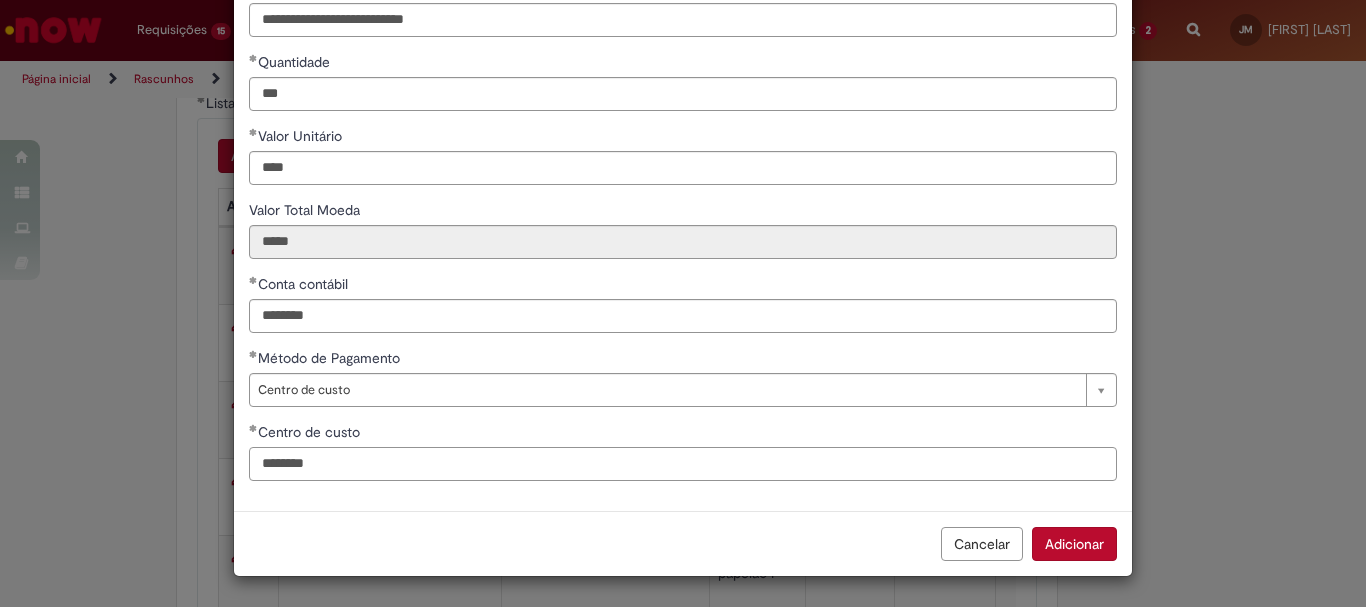 type on "********" 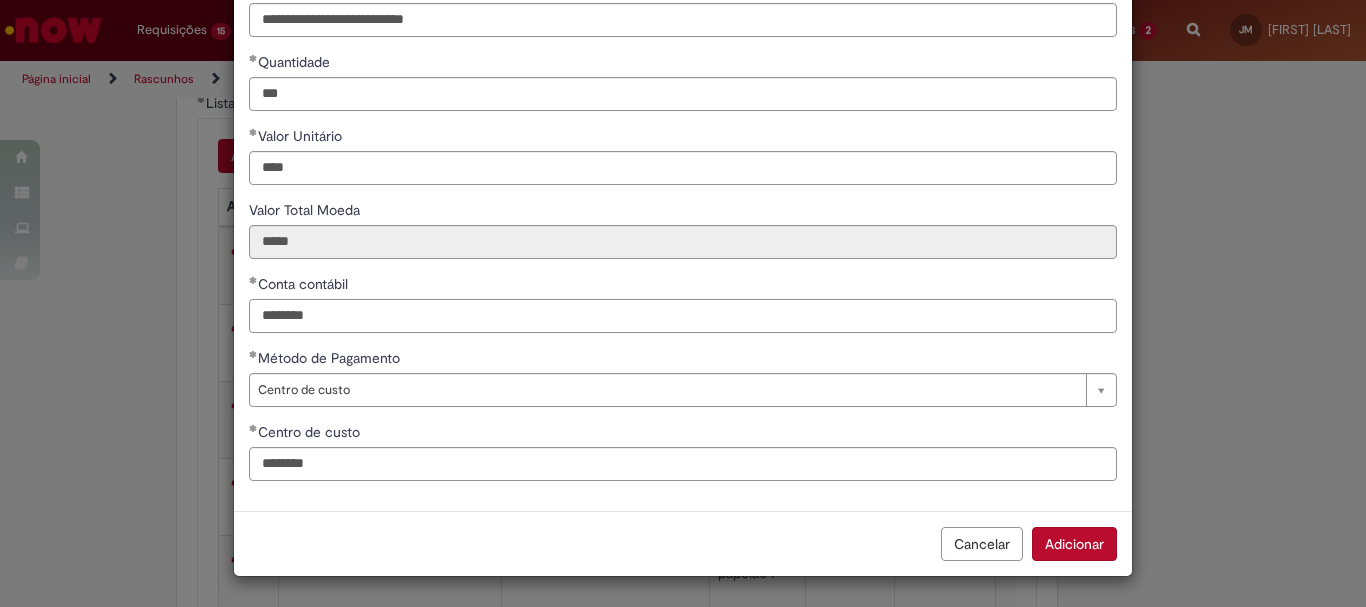 drag, startPoint x: 339, startPoint y: 317, endPoint x: 176, endPoint y: 328, distance: 163.37074 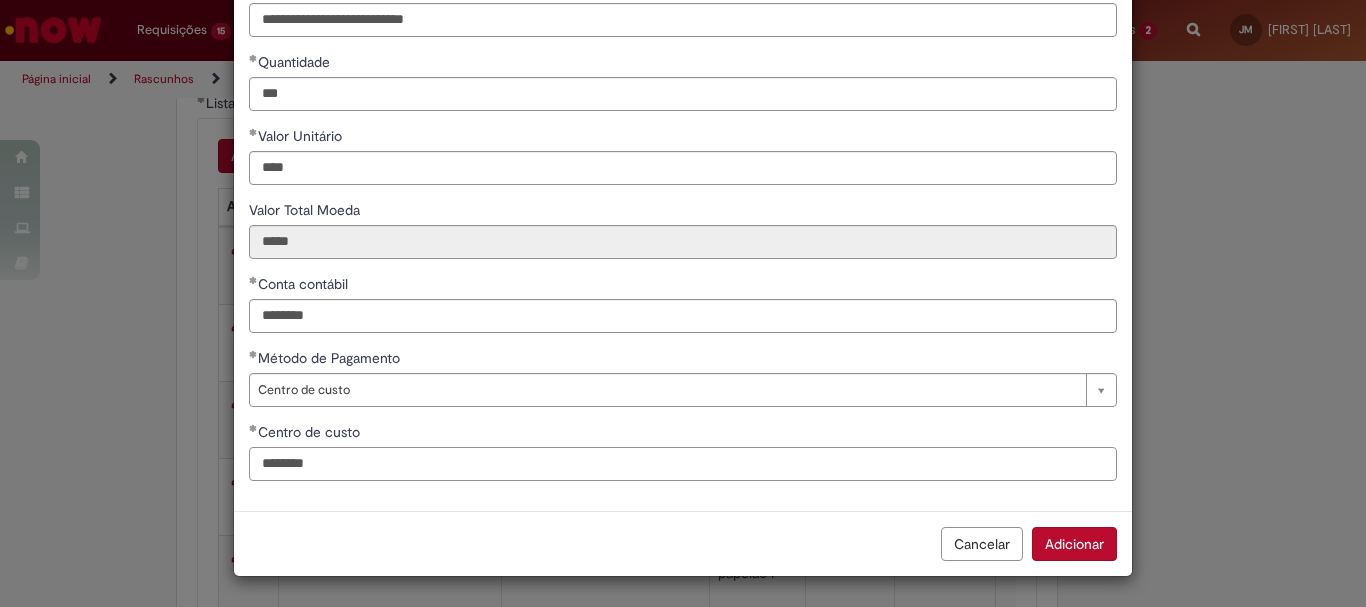 drag, startPoint x: 336, startPoint y: 467, endPoint x: 202, endPoint y: 464, distance: 134.03358 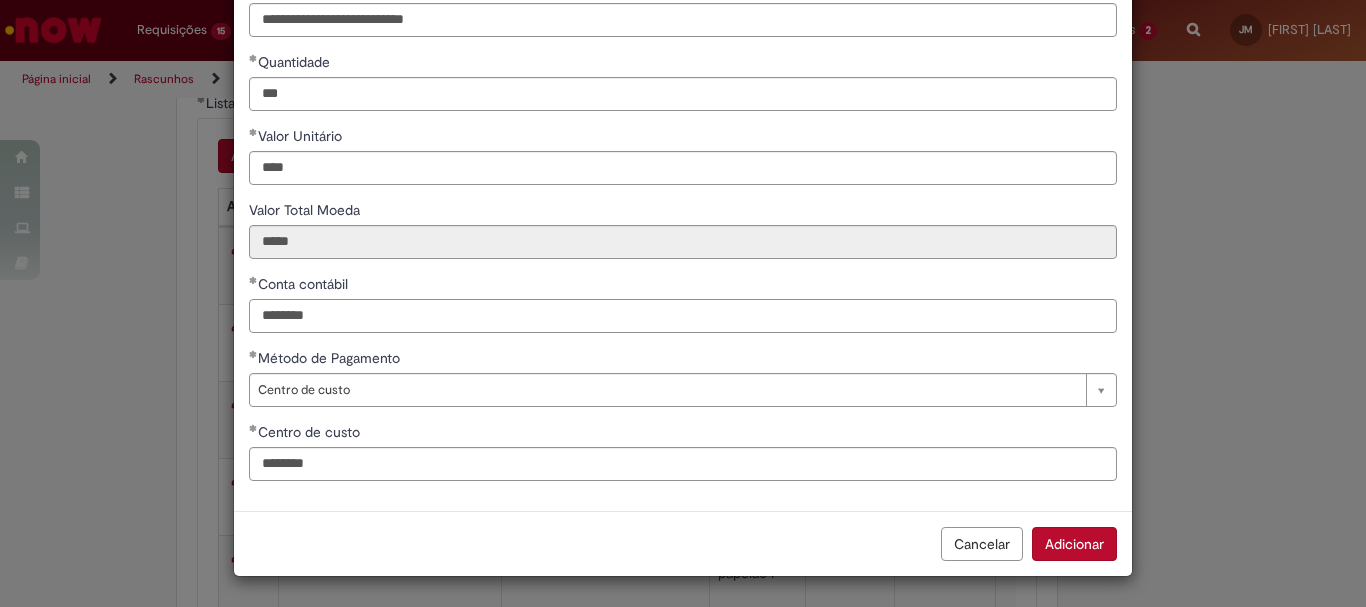 drag, startPoint x: 392, startPoint y: 308, endPoint x: 165, endPoint y: 327, distance: 227.79376 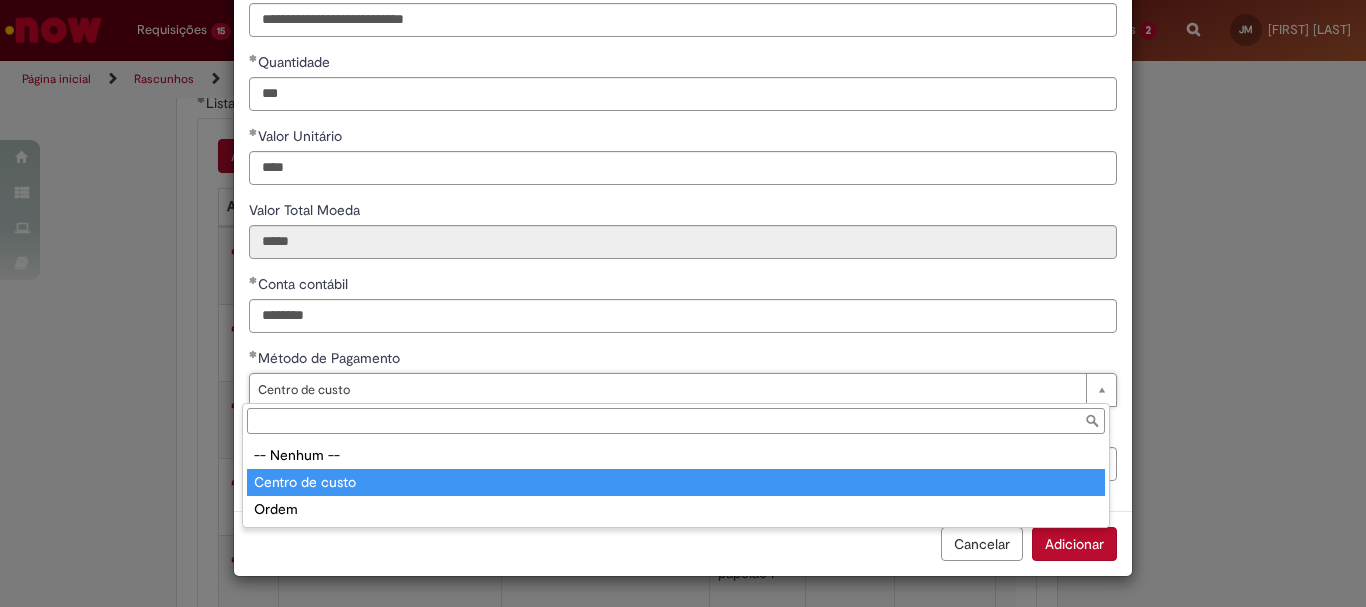 type on "**********" 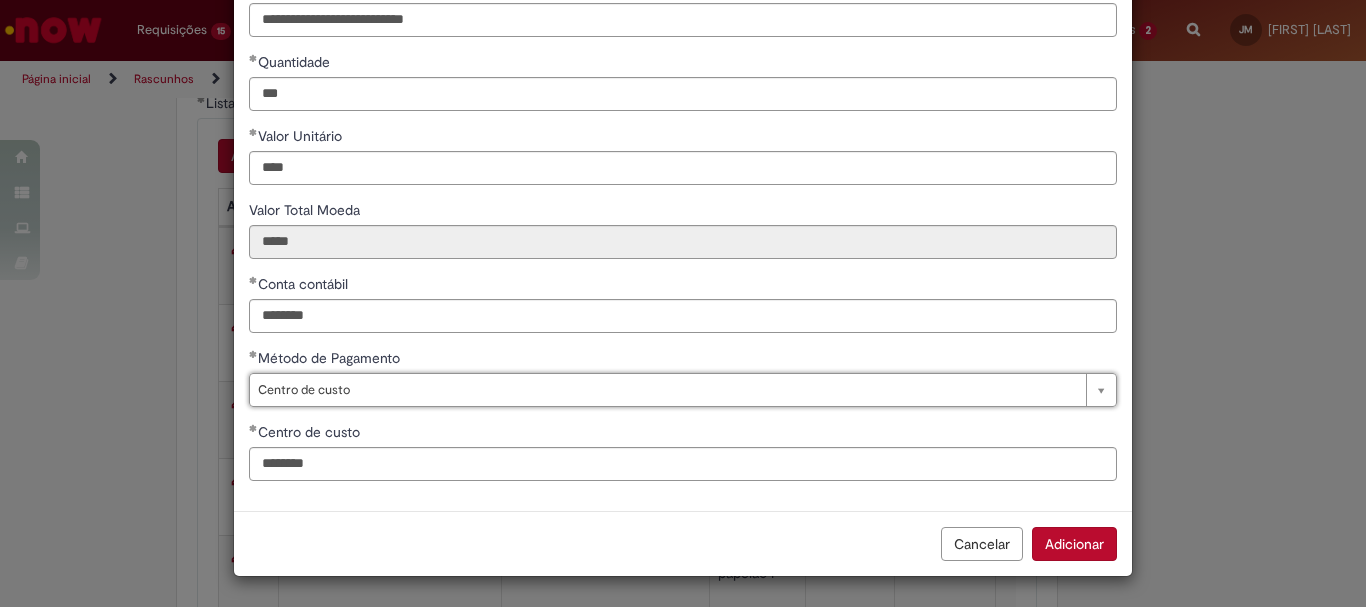 scroll, scrollTop: 0, scrollLeft: 100, axis: horizontal 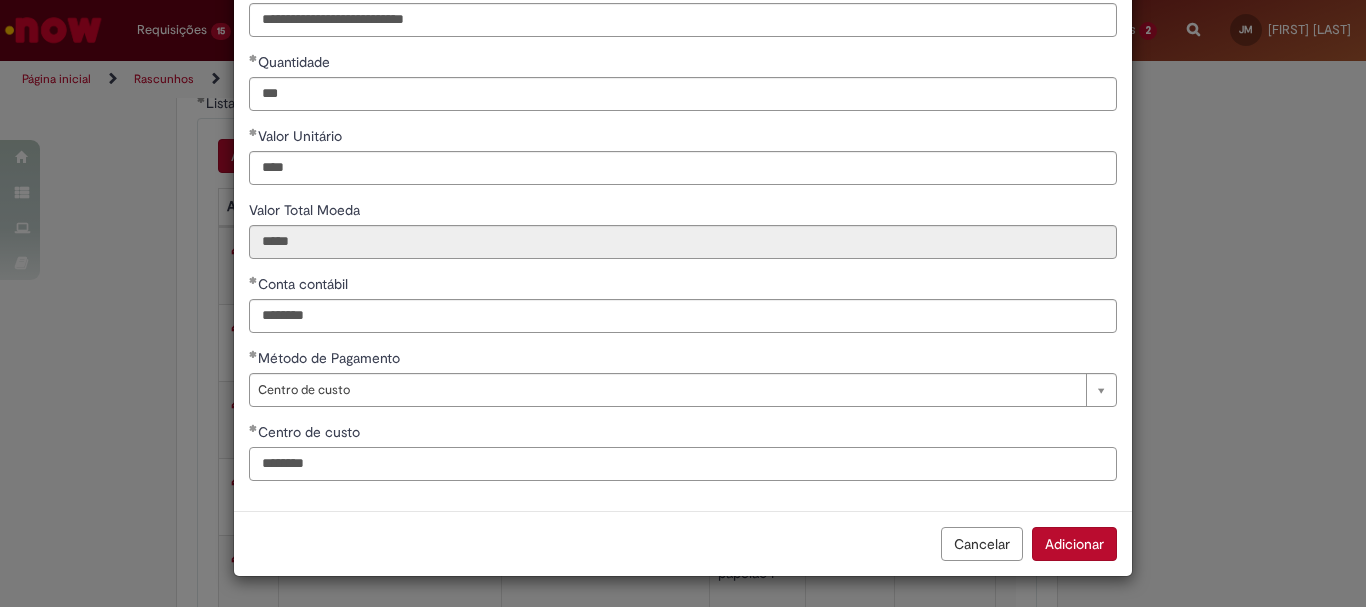 drag, startPoint x: 343, startPoint y: 469, endPoint x: 135, endPoint y: 477, distance: 208.1538 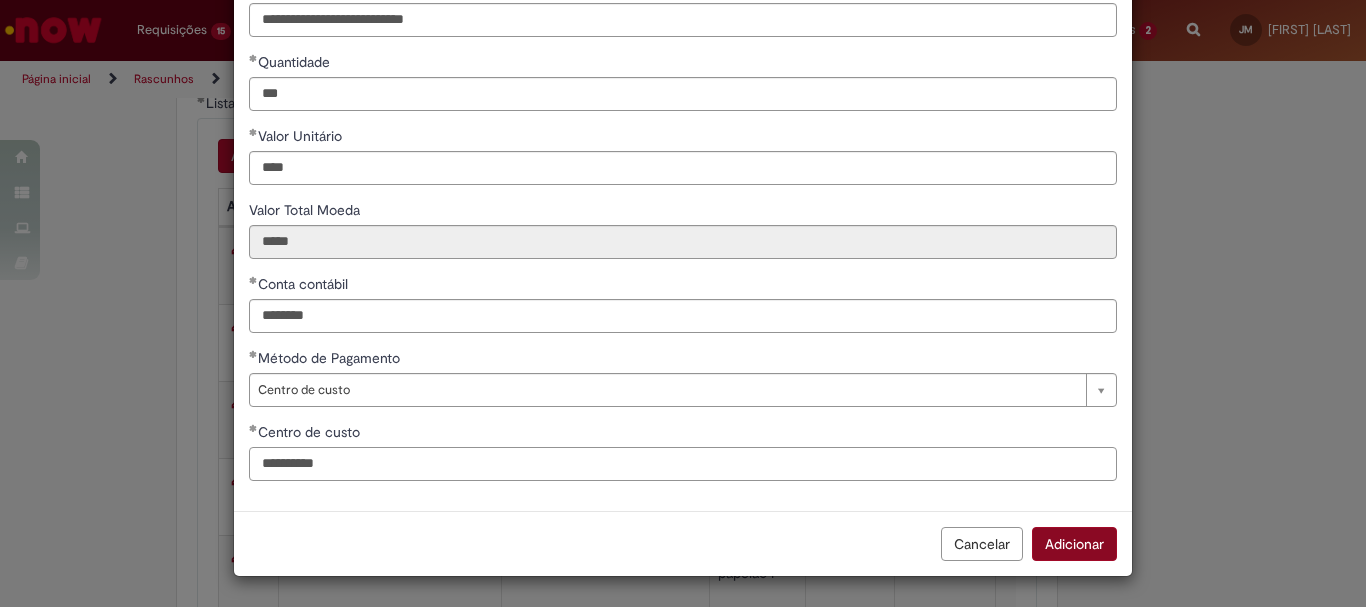 type on "**********" 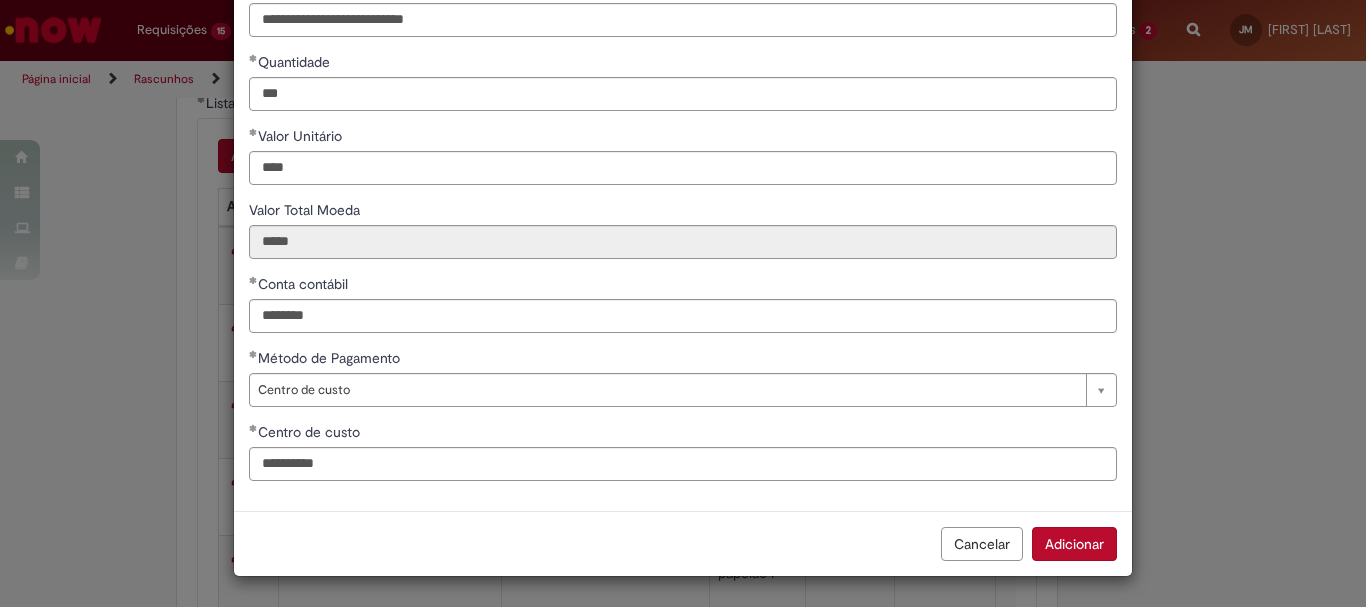 click on "Adicionar" at bounding box center (1074, 544) 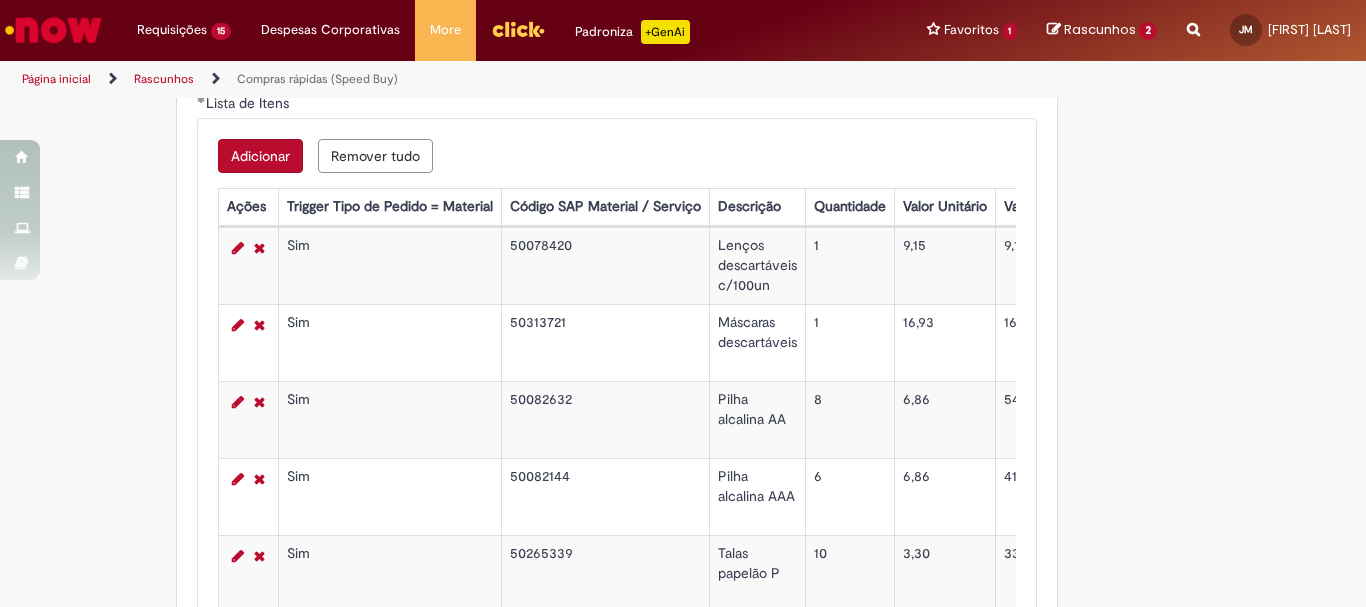scroll, scrollTop: 2900, scrollLeft: 0, axis: vertical 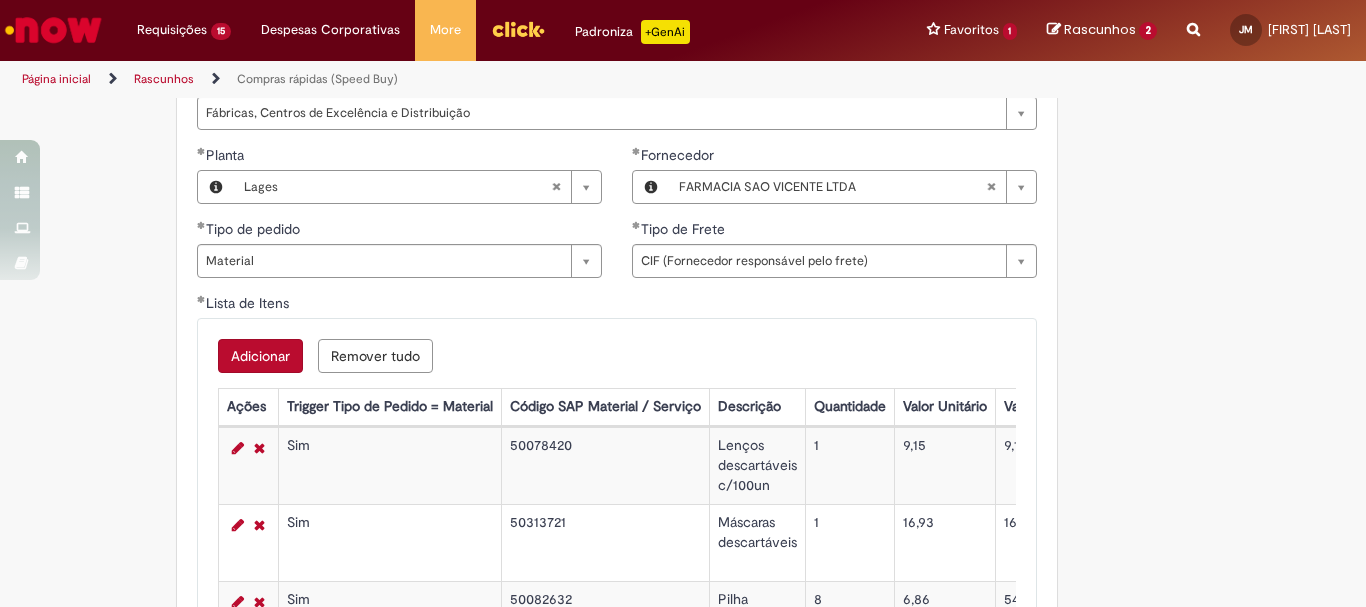 click on "Adicionar" at bounding box center [260, 356] 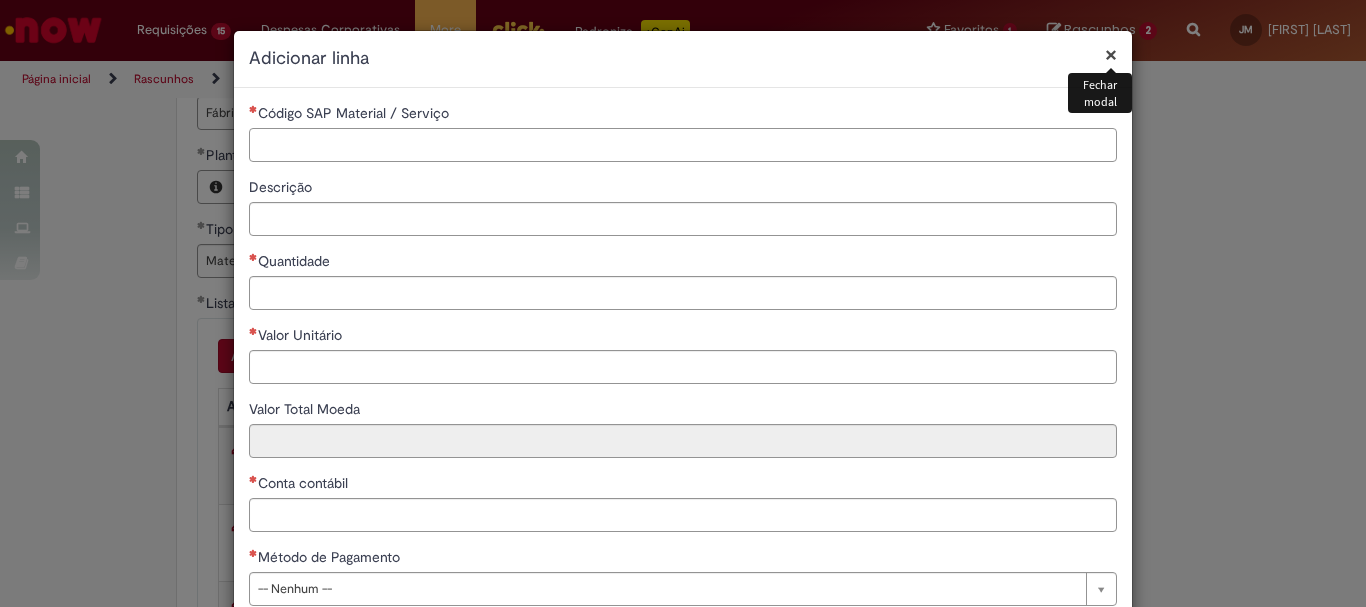 click on "Código SAP Material / Serviço" at bounding box center [683, 145] 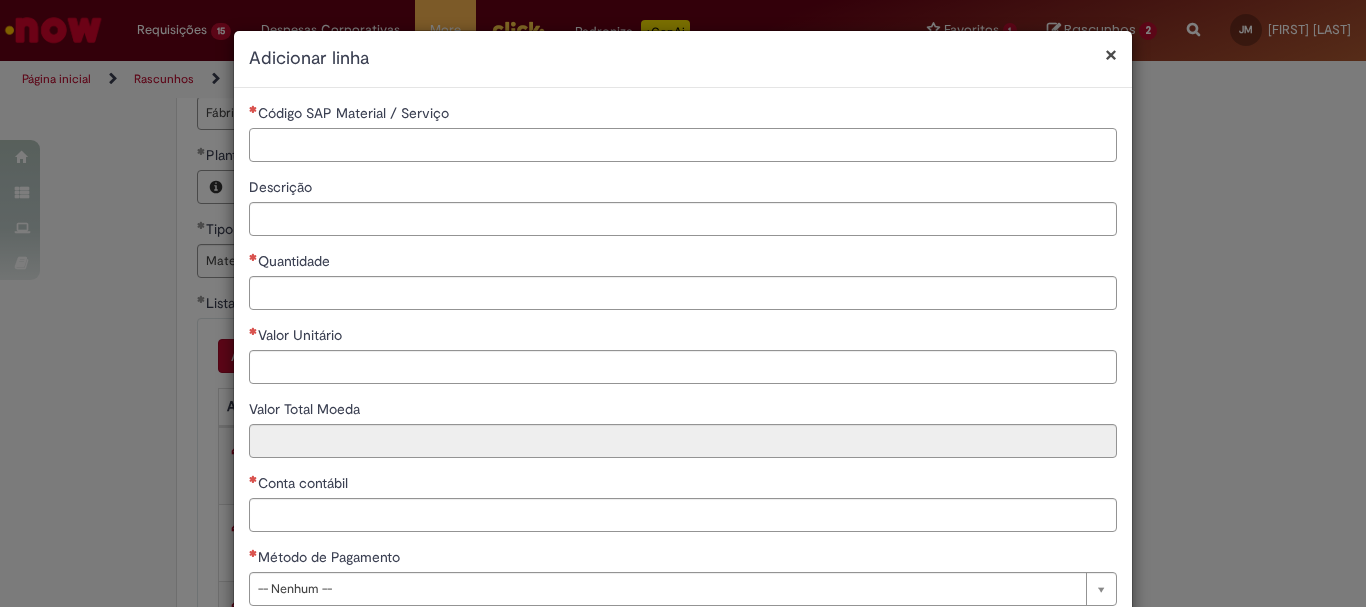 paste on "********" 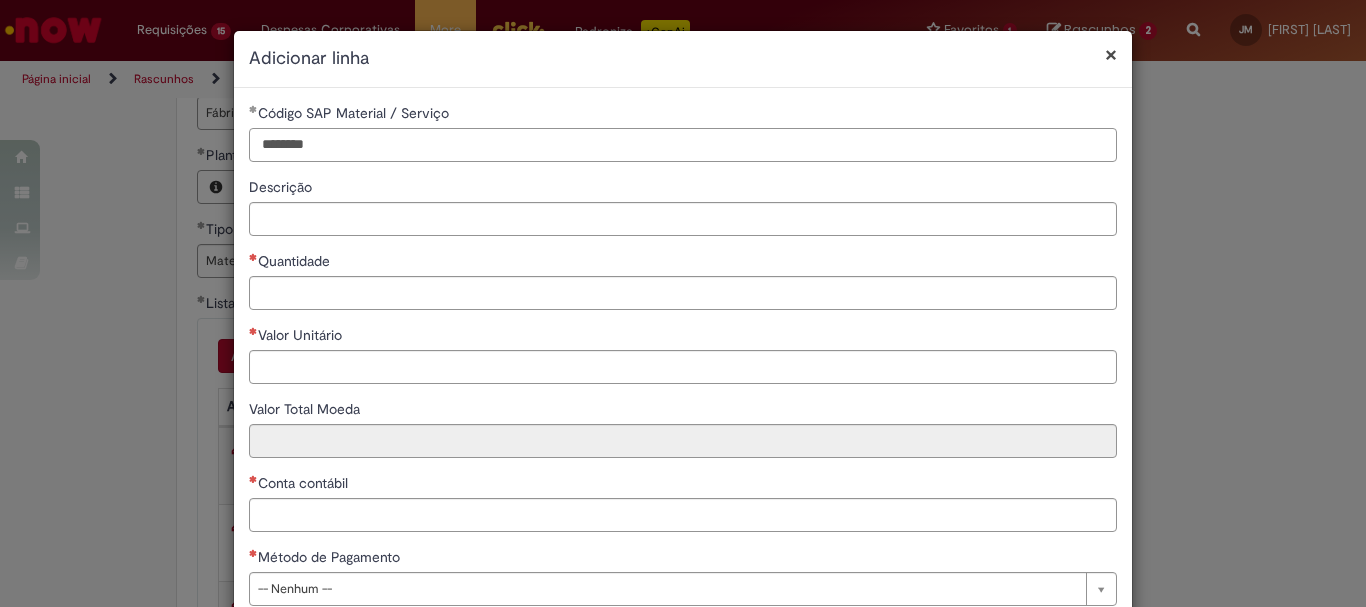 type on "********" 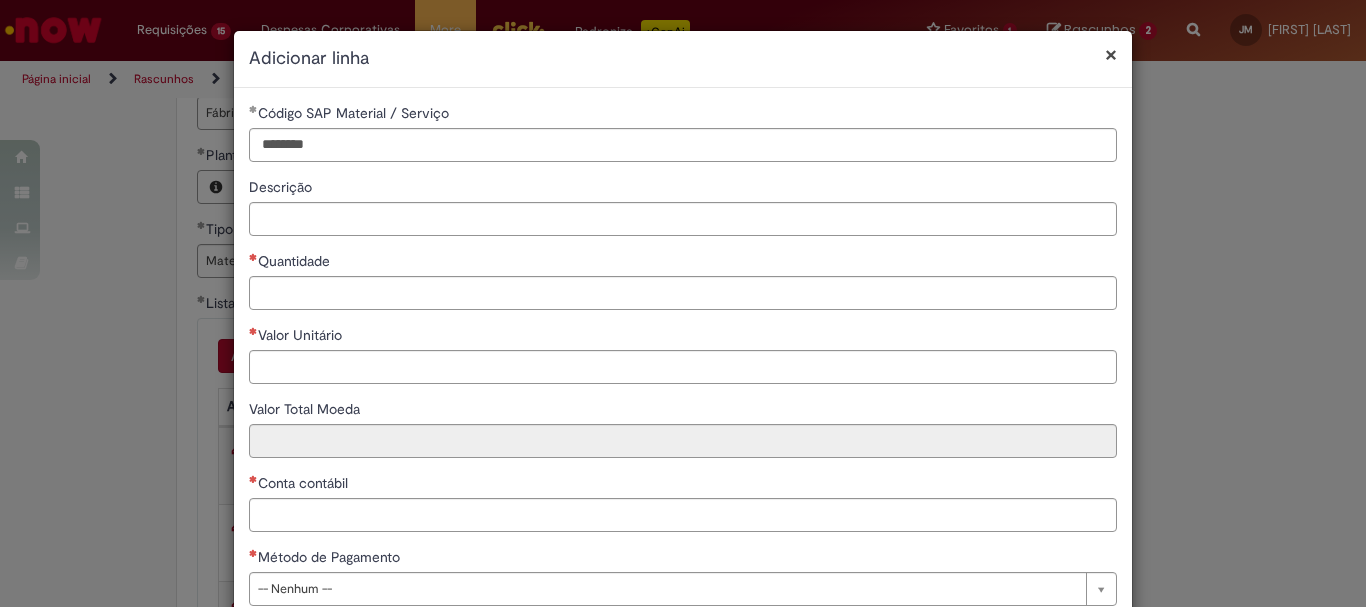 click on "**********" at bounding box center (683, 362) 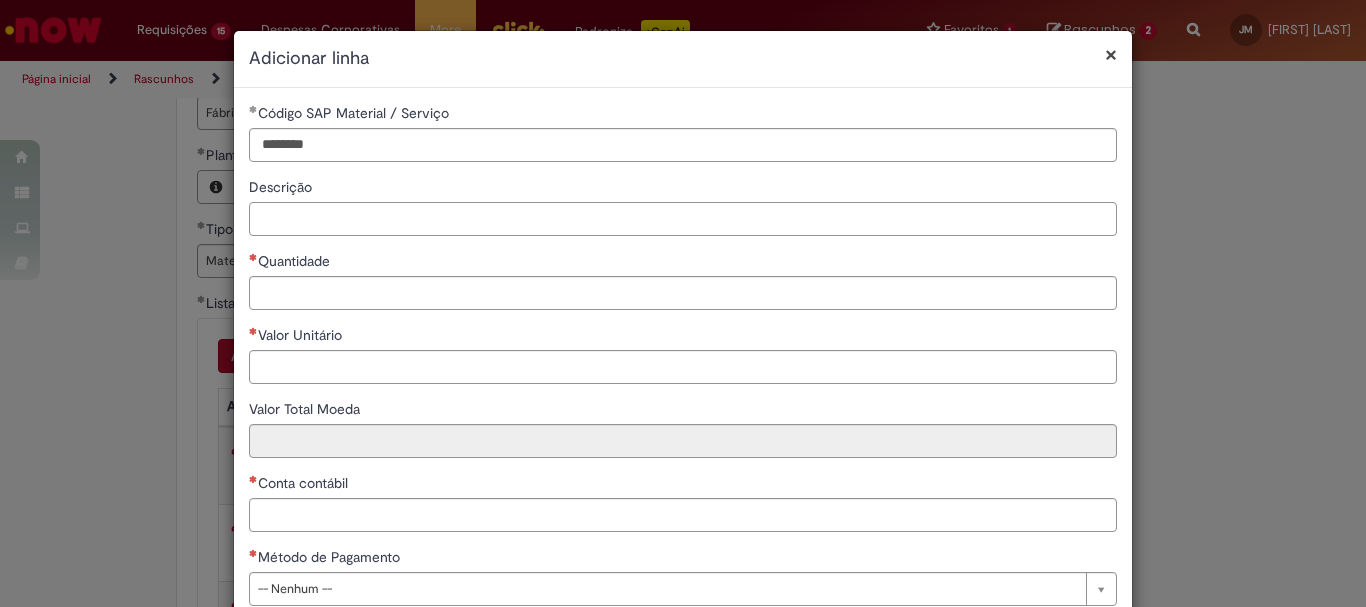 click on "Descrição" at bounding box center (683, 219) 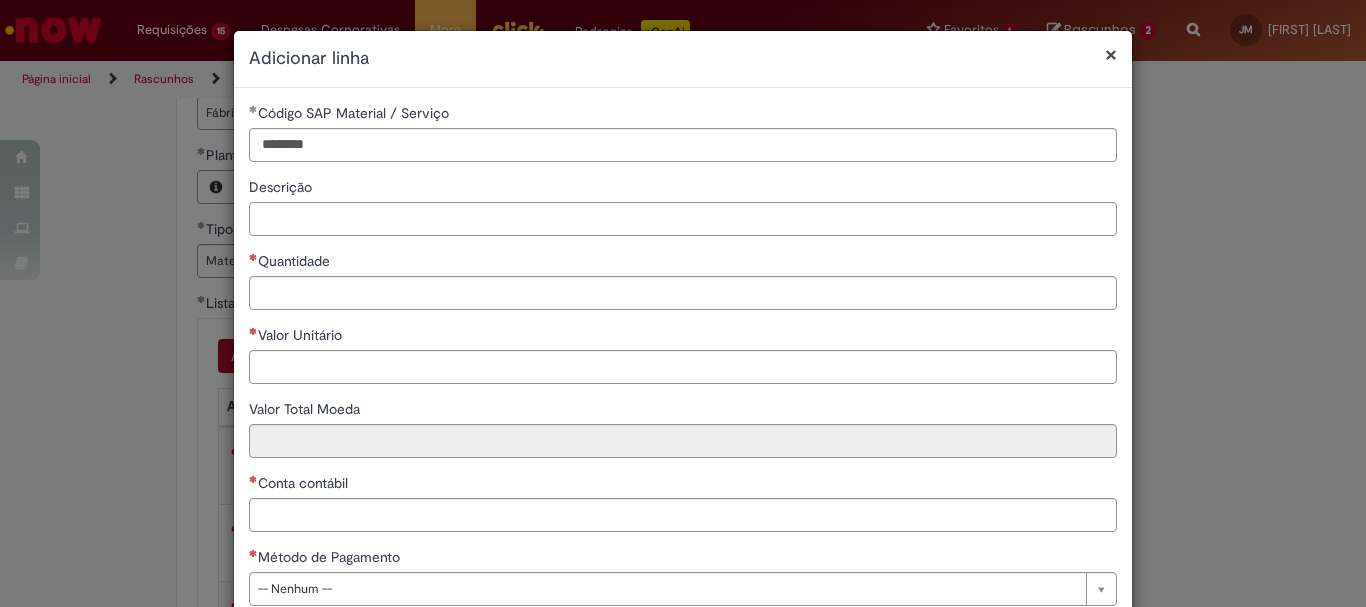paste on "**********" 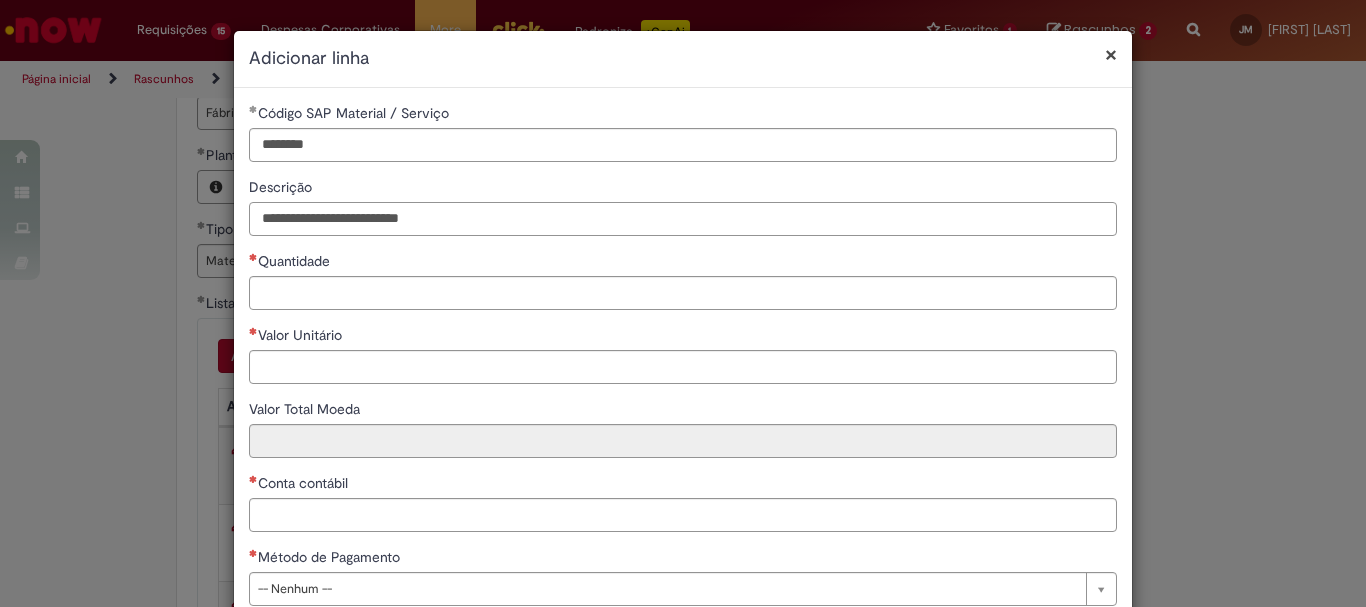 type on "**********" 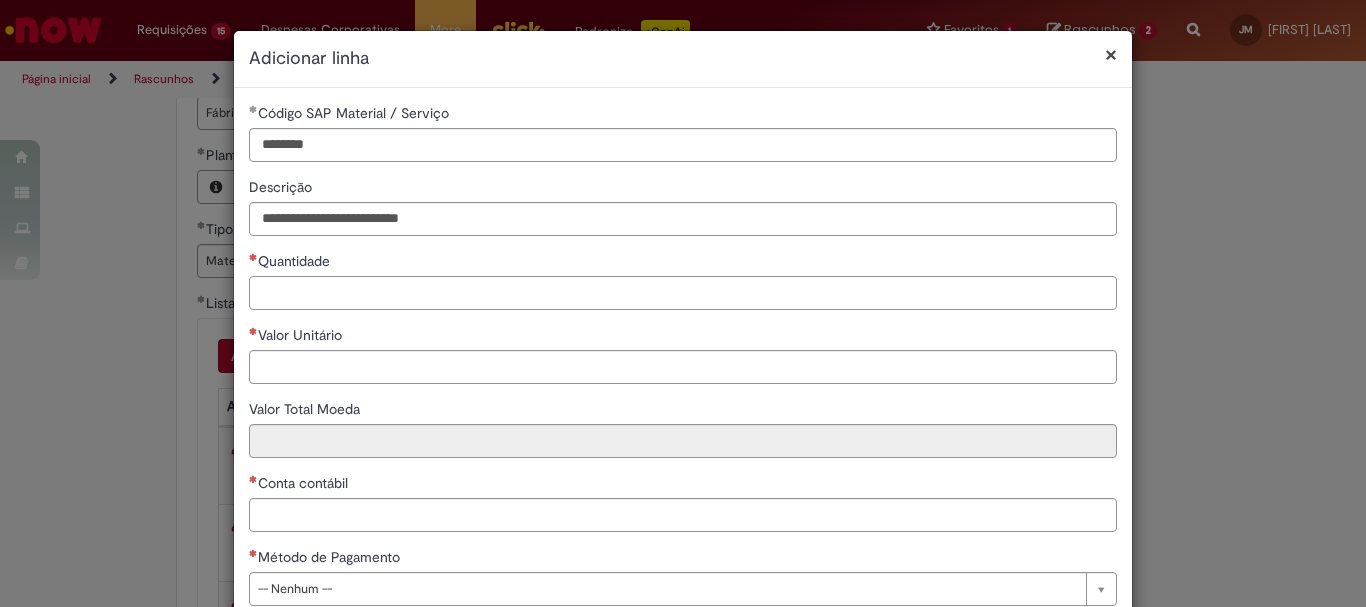 click on "Quantidade" at bounding box center (683, 293) 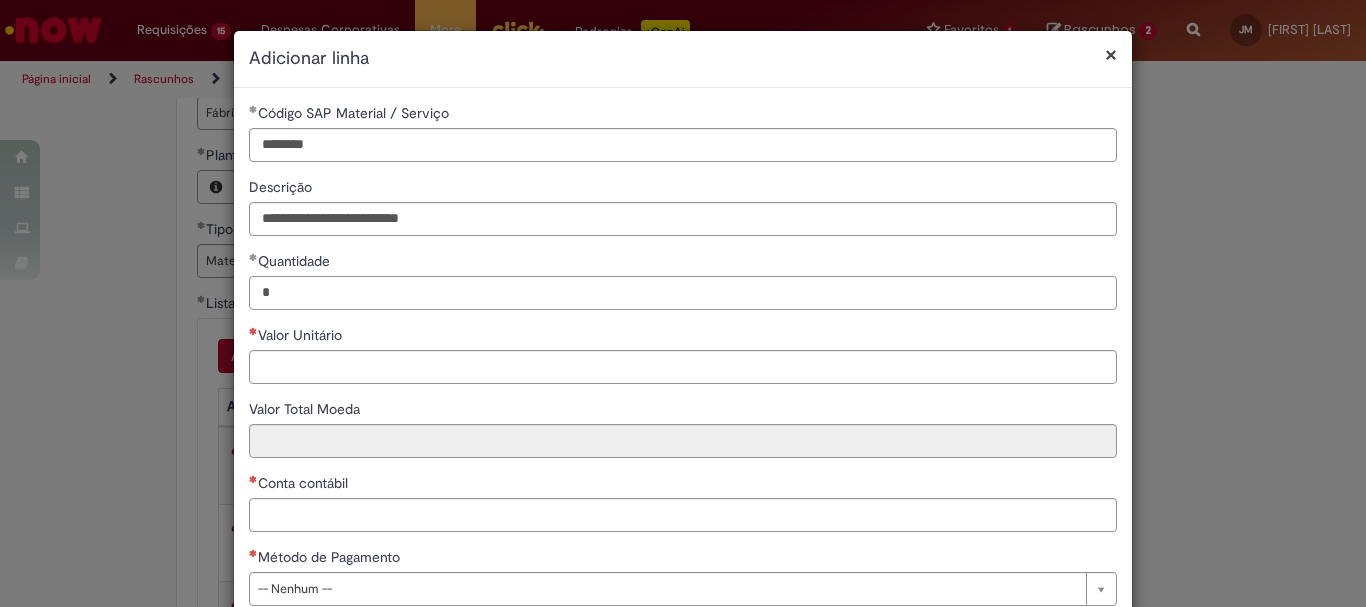 type on "*" 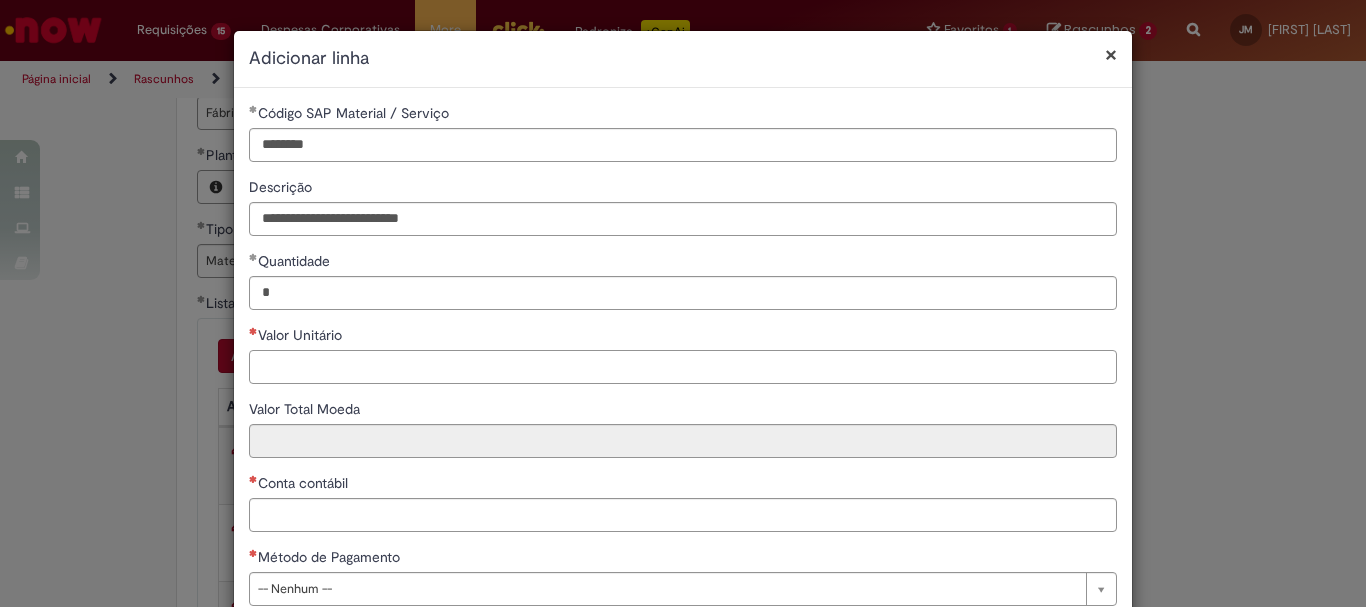 click on "Valor Unitário" at bounding box center [683, 367] 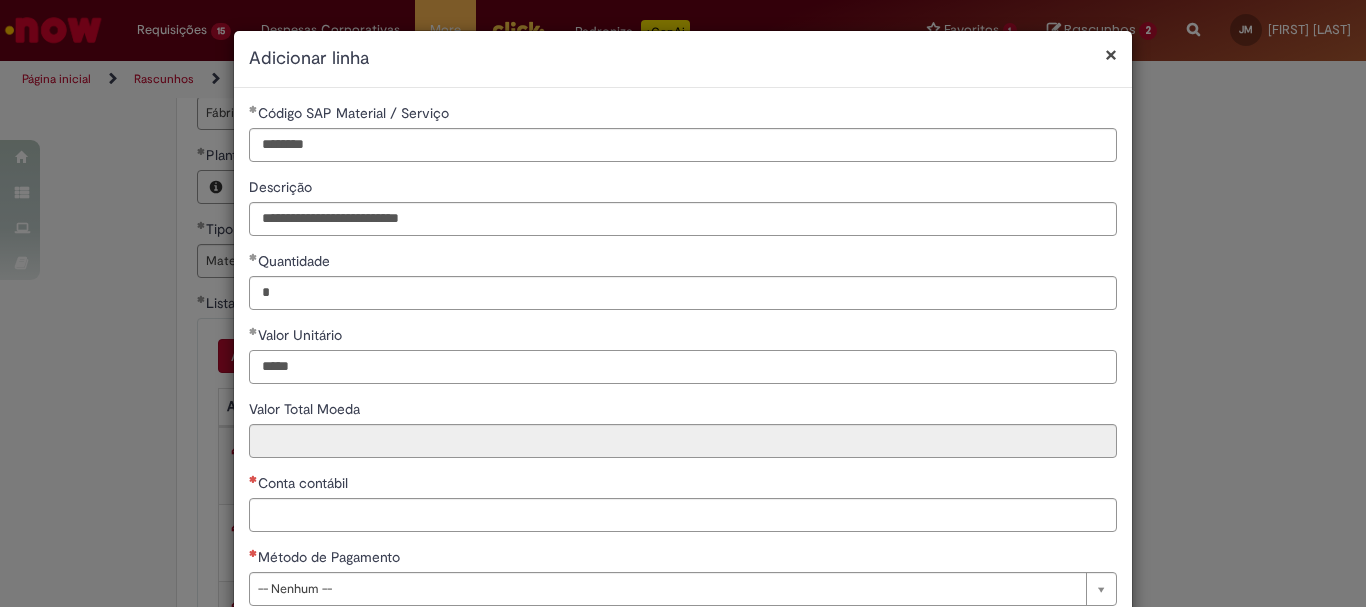 type on "*****" 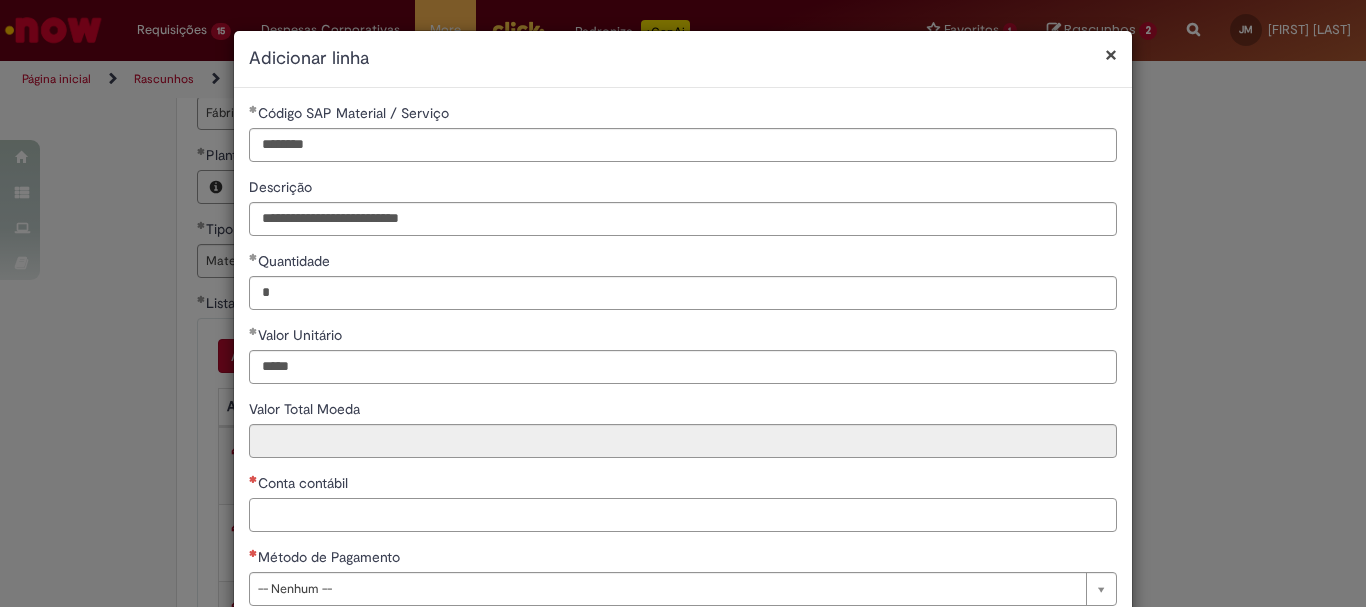 type on "*****" 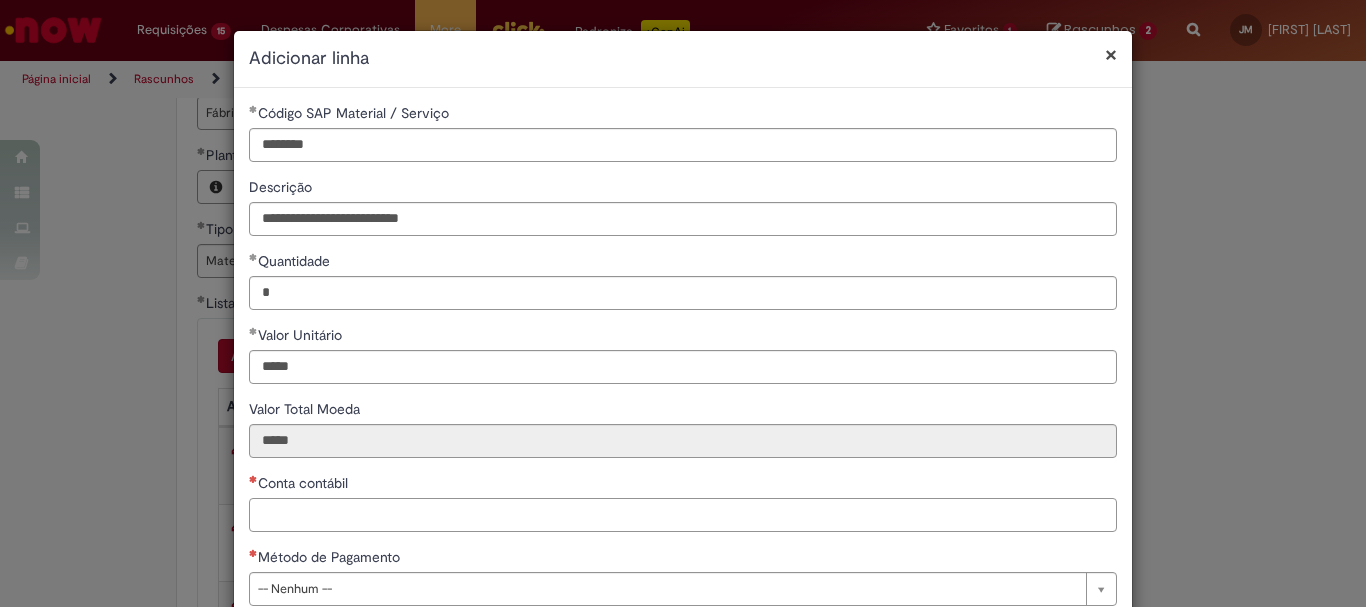 click on "Conta contábil" at bounding box center [683, 515] 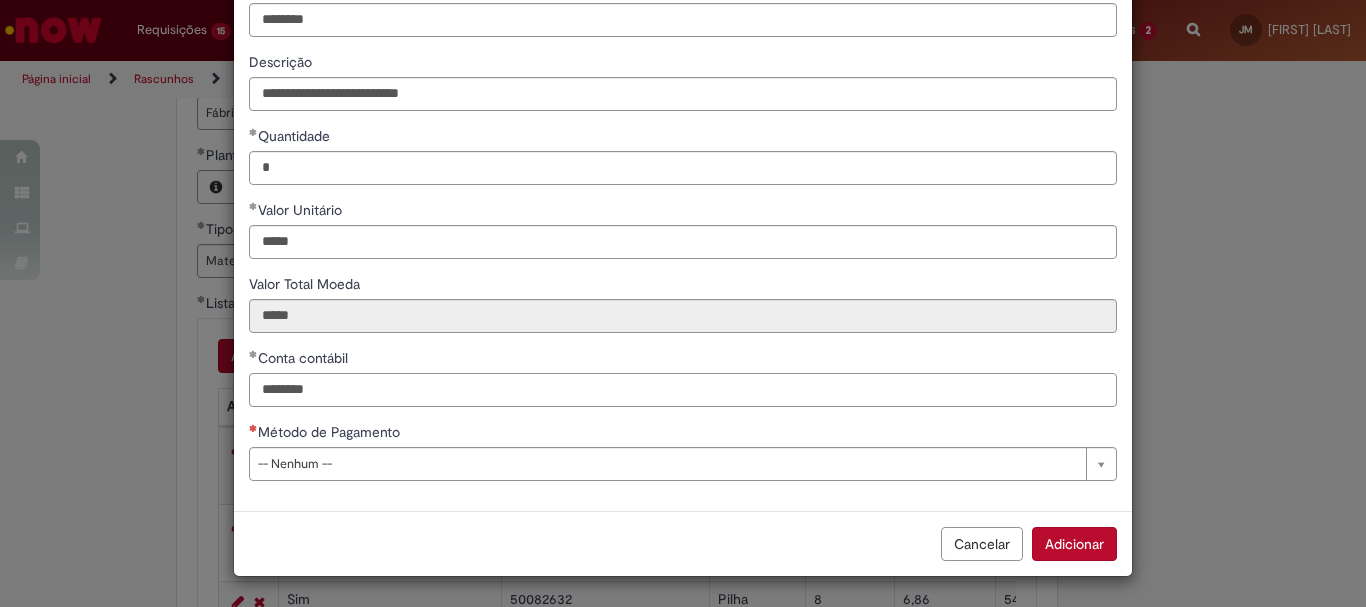 type on "********" 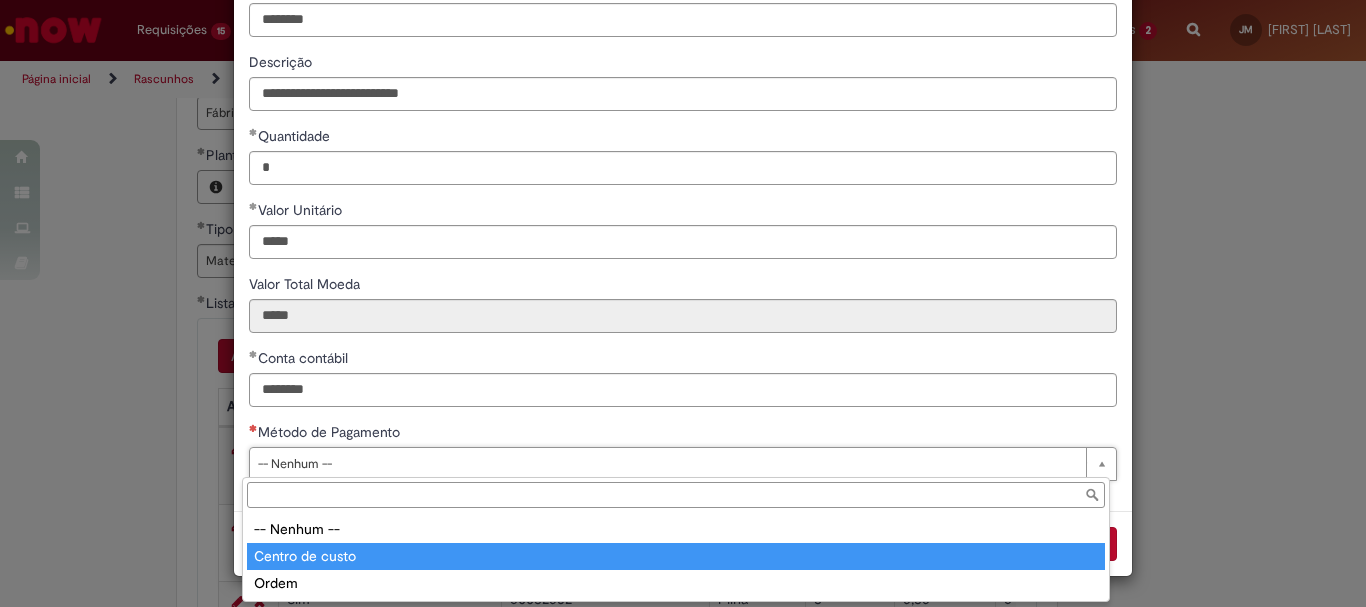 type on "**********" 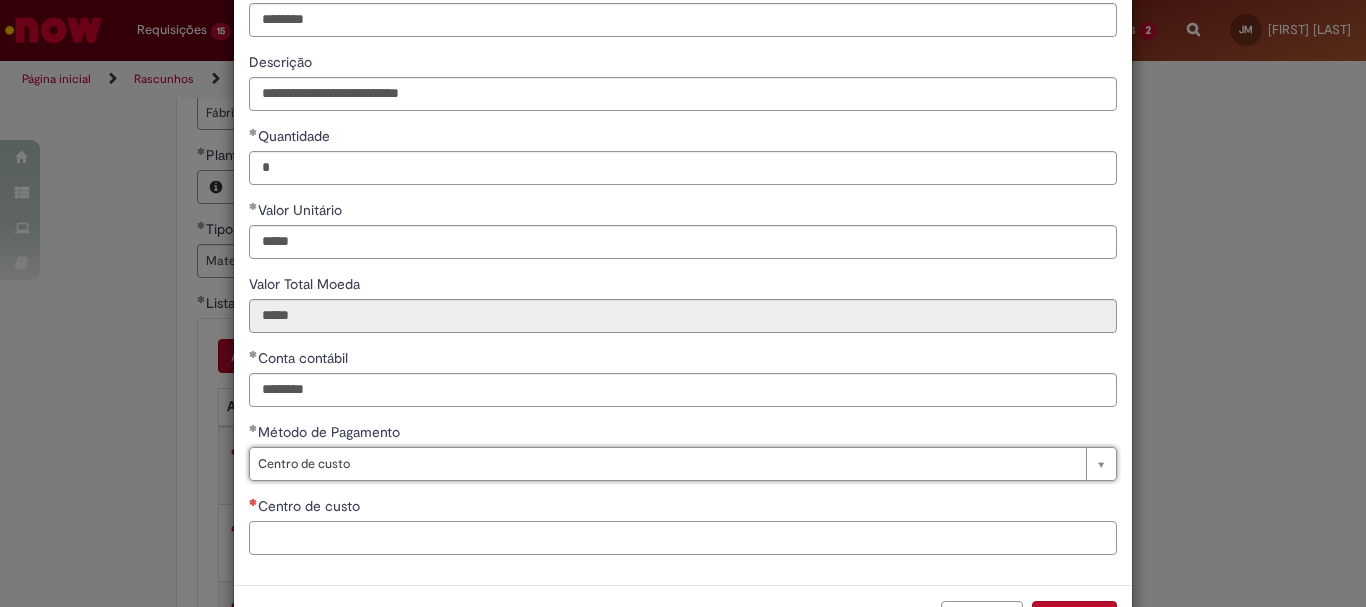 click on "Centro de custo" at bounding box center (683, 538) 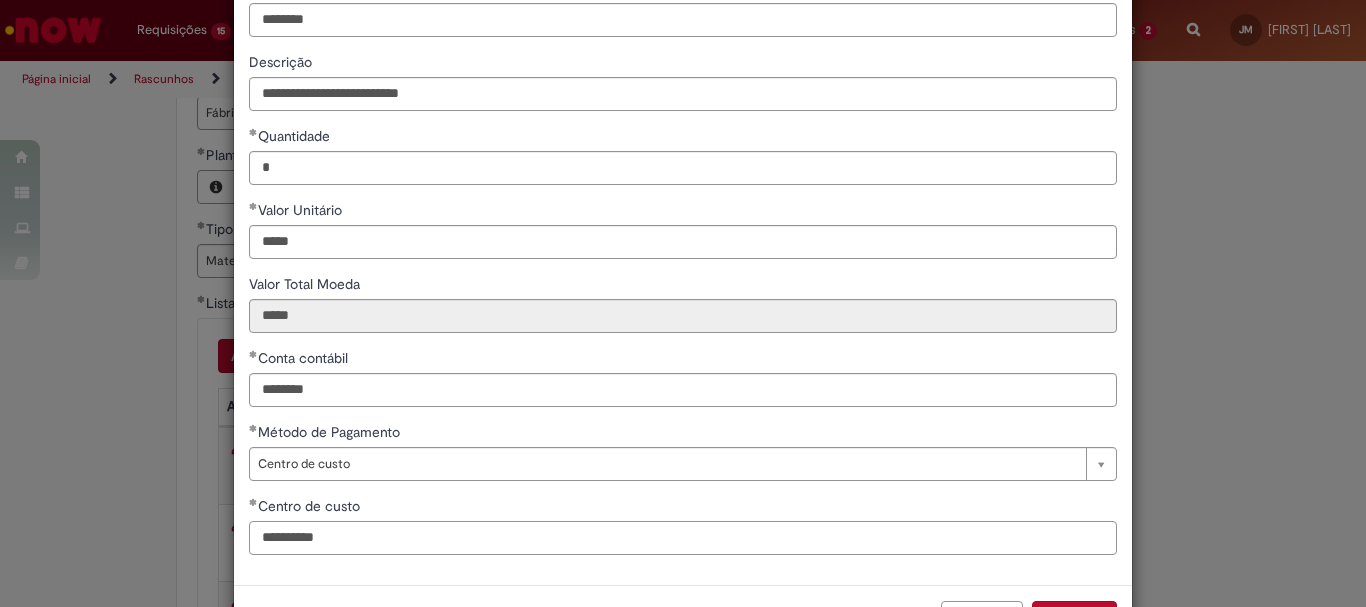 scroll, scrollTop: 199, scrollLeft: 0, axis: vertical 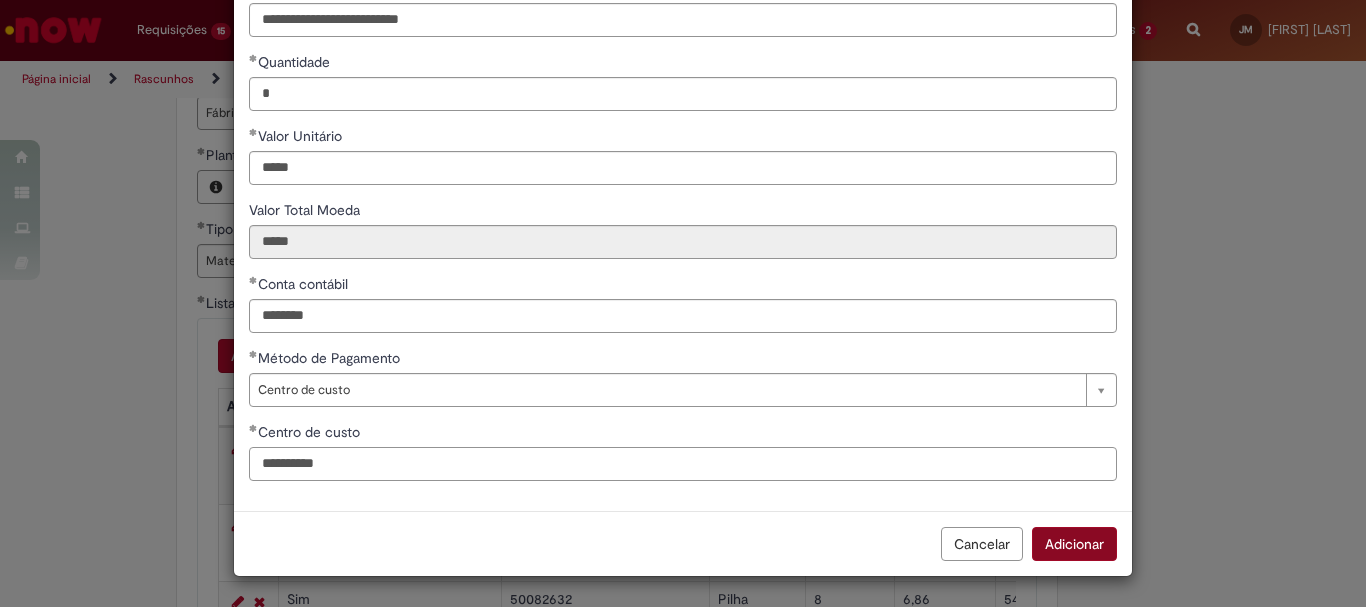 type on "**********" 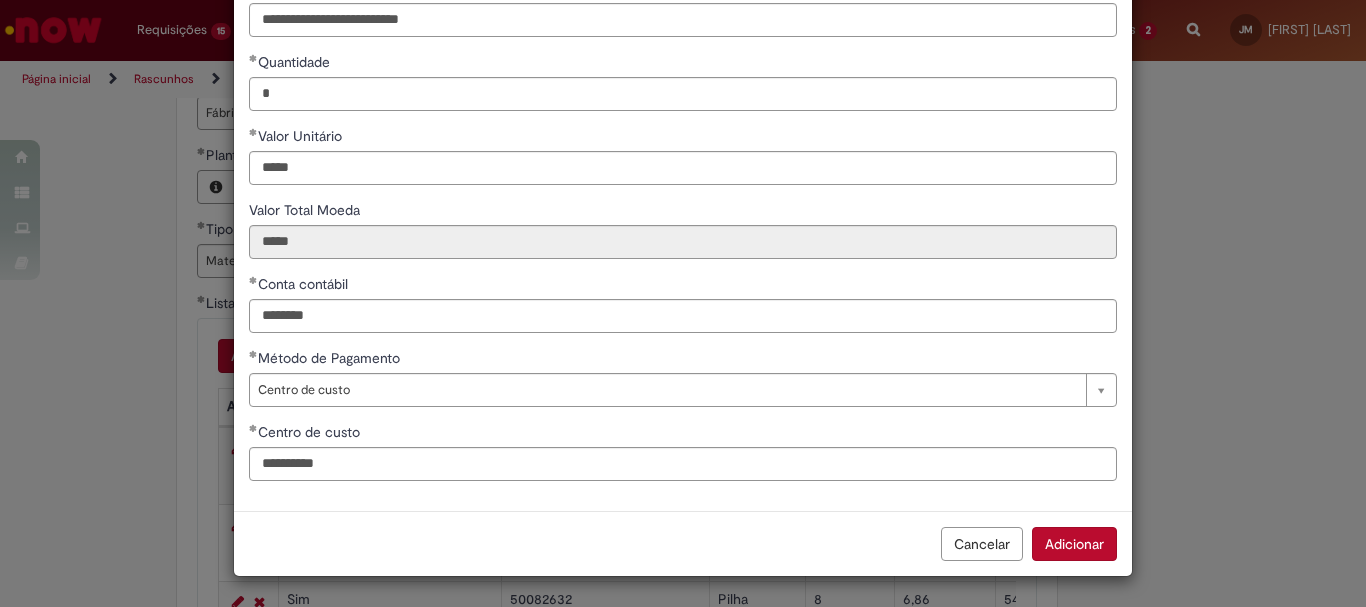 click on "Adicionar" at bounding box center (1074, 544) 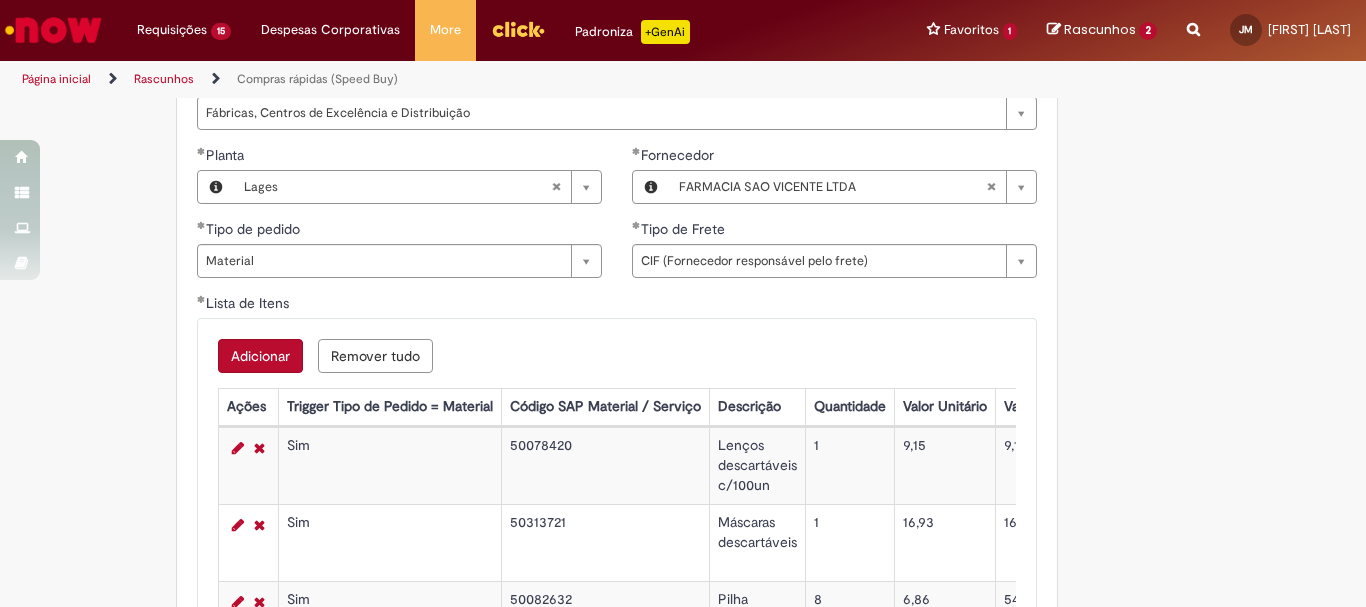 click on "Adicionar" at bounding box center [260, 356] 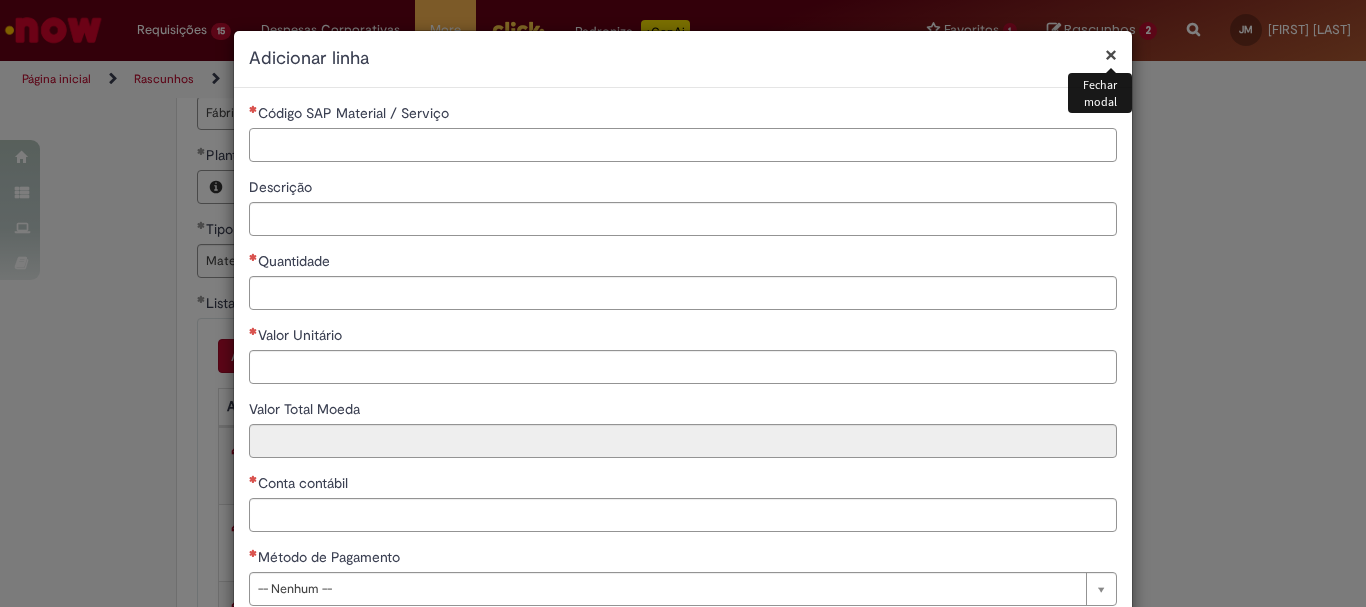 click on "Código SAP Material / Serviço" at bounding box center [683, 145] 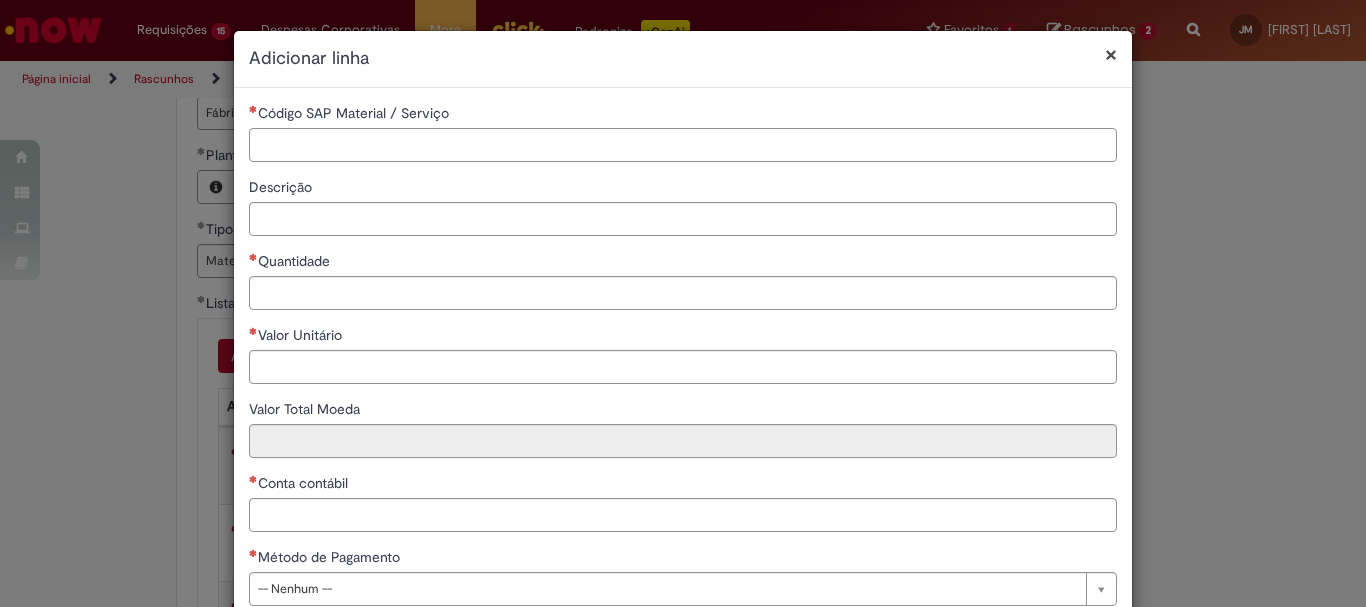paste on "********" 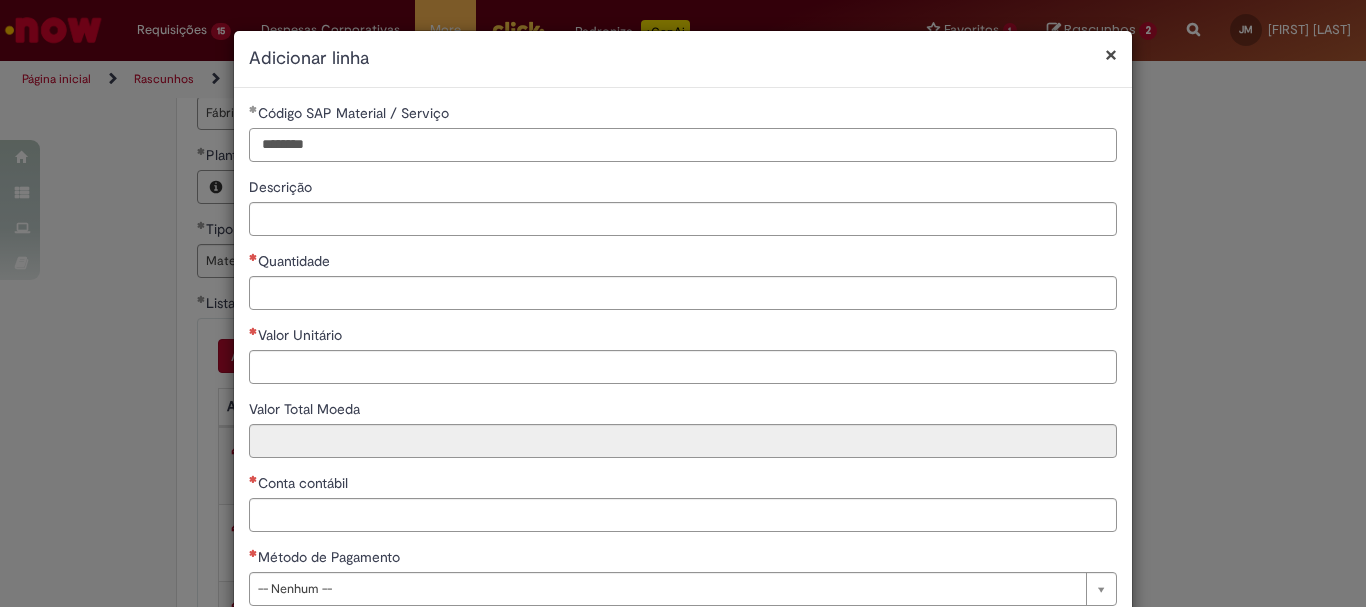type on "********" 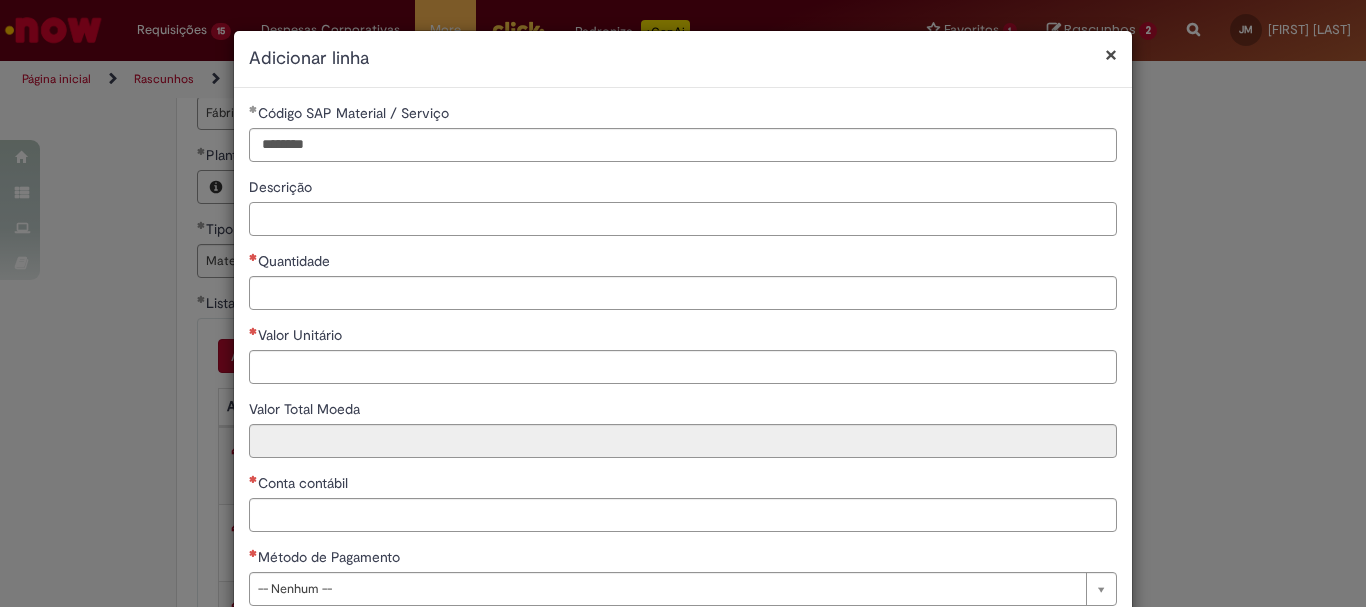 click on "Descrição" at bounding box center (683, 219) 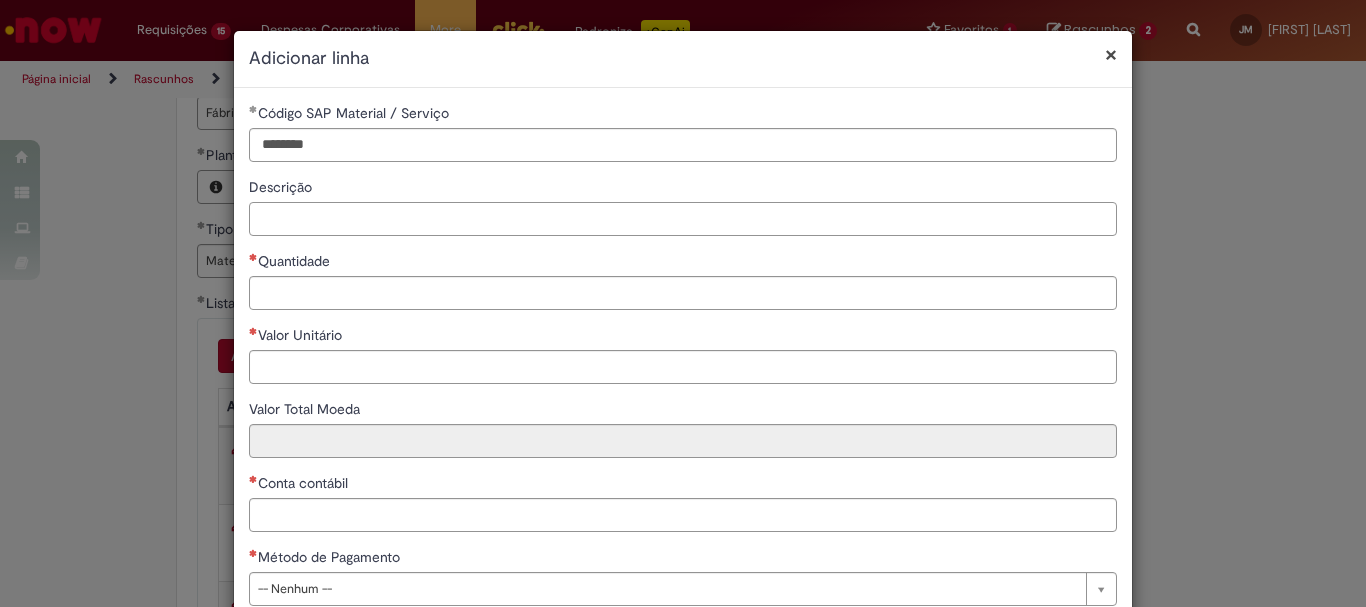 paste on "**********" 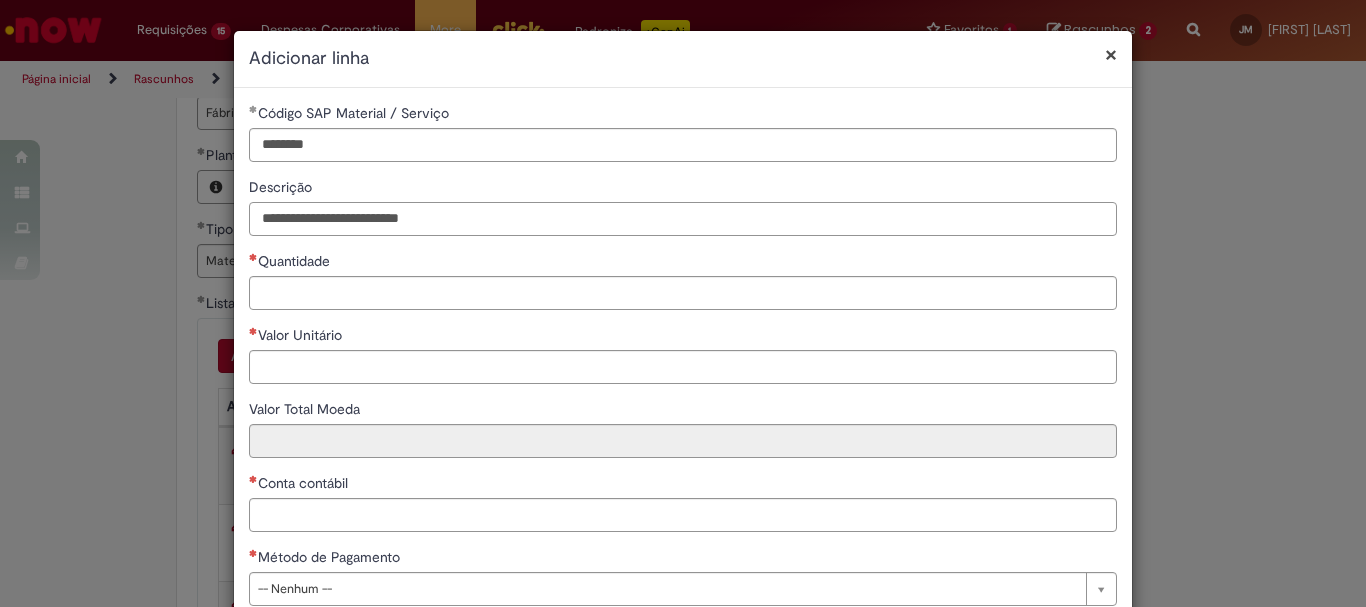 type on "**********" 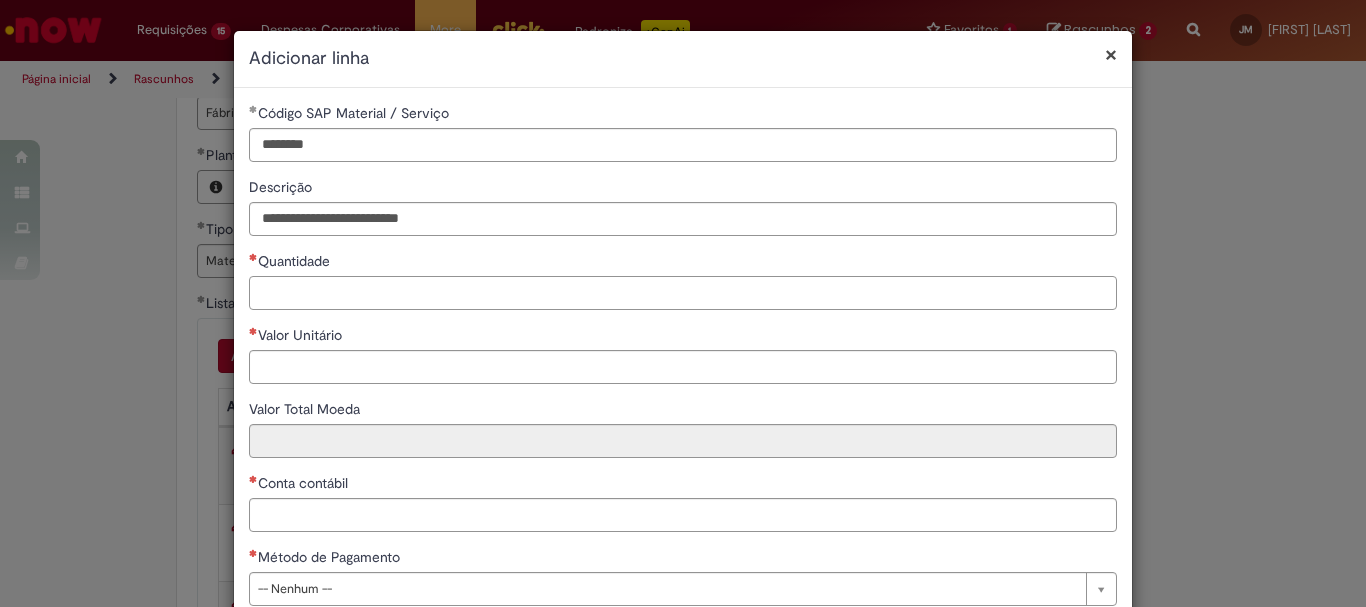 click on "Quantidade" at bounding box center [683, 293] 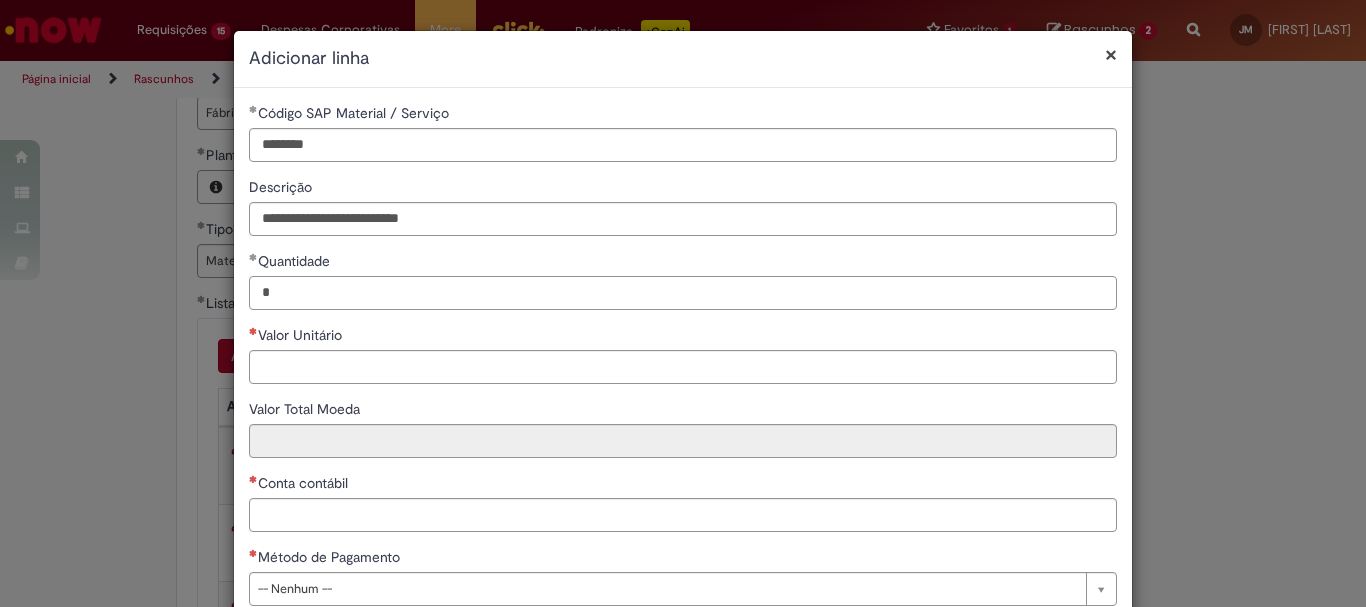 type on "*" 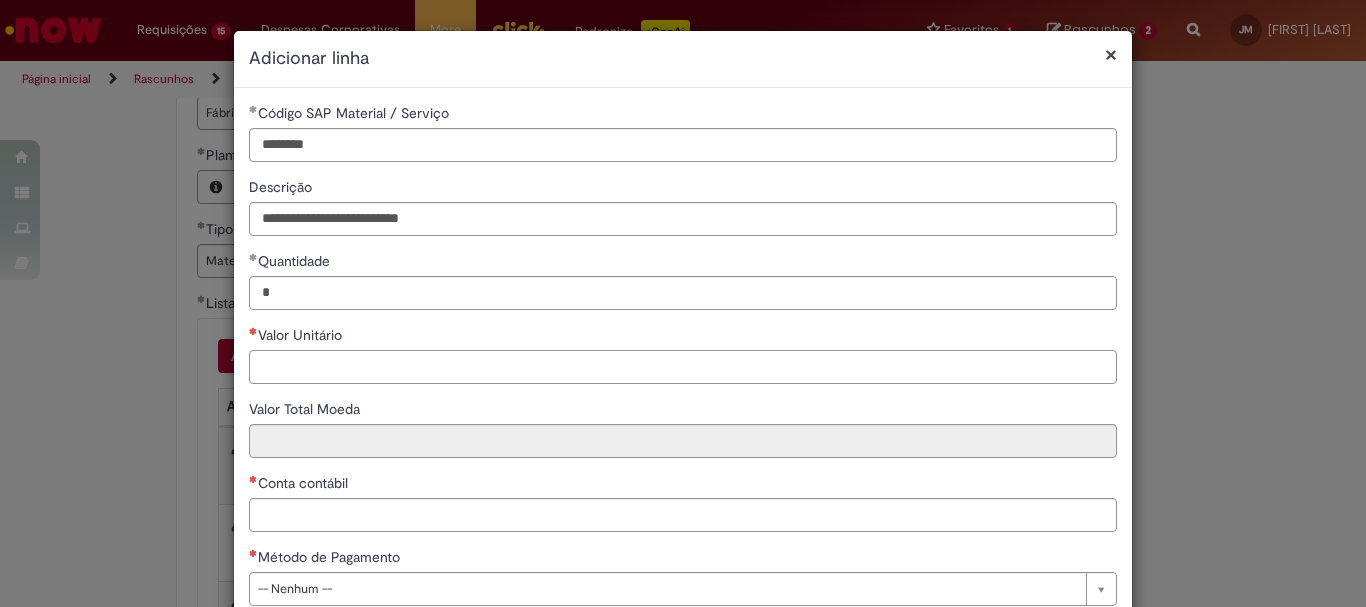 click on "Valor Unitário" at bounding box center [683, 367] 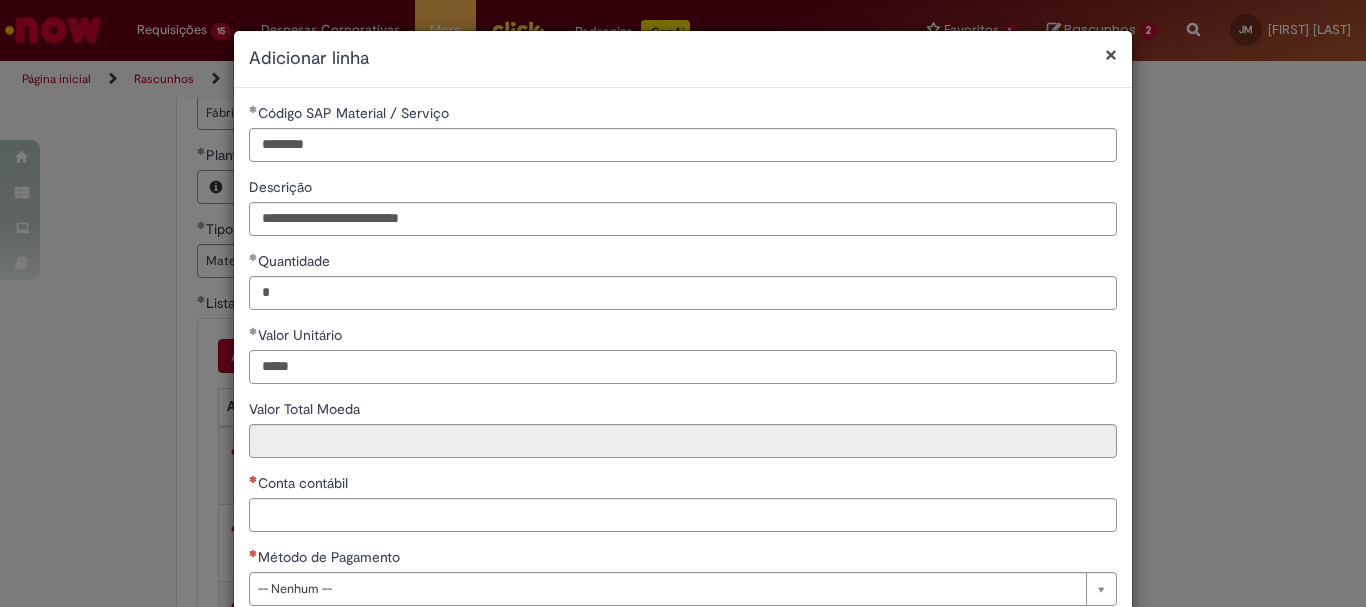 type on "*****" 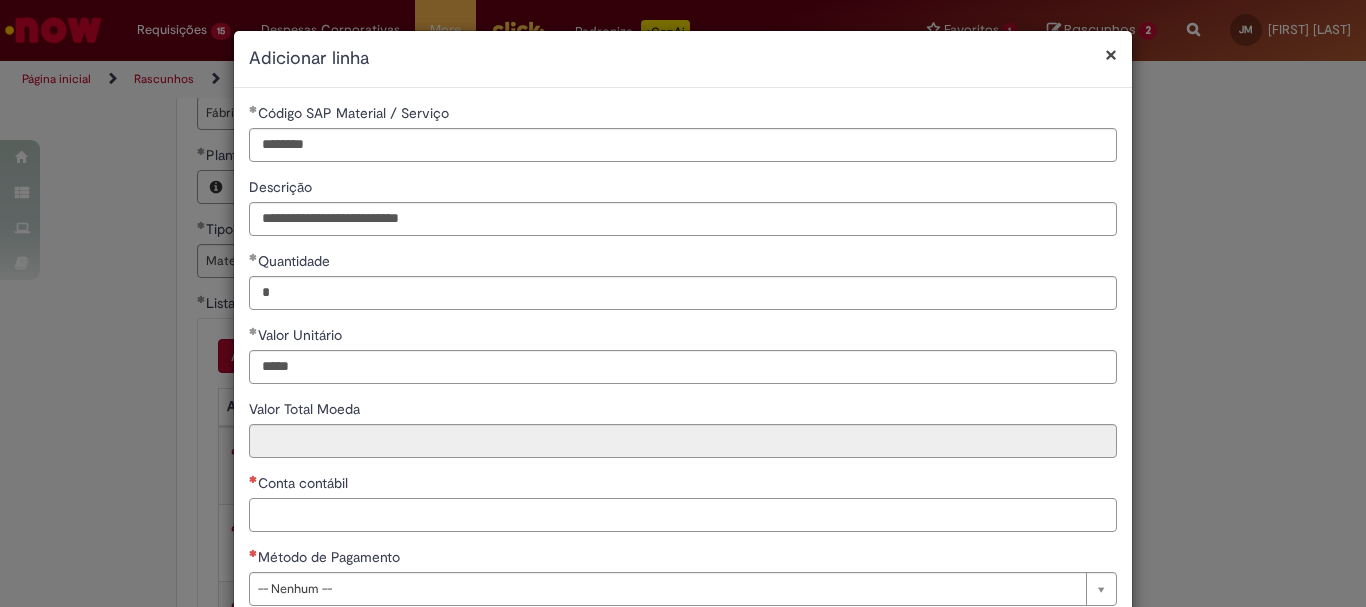 type on "*****" 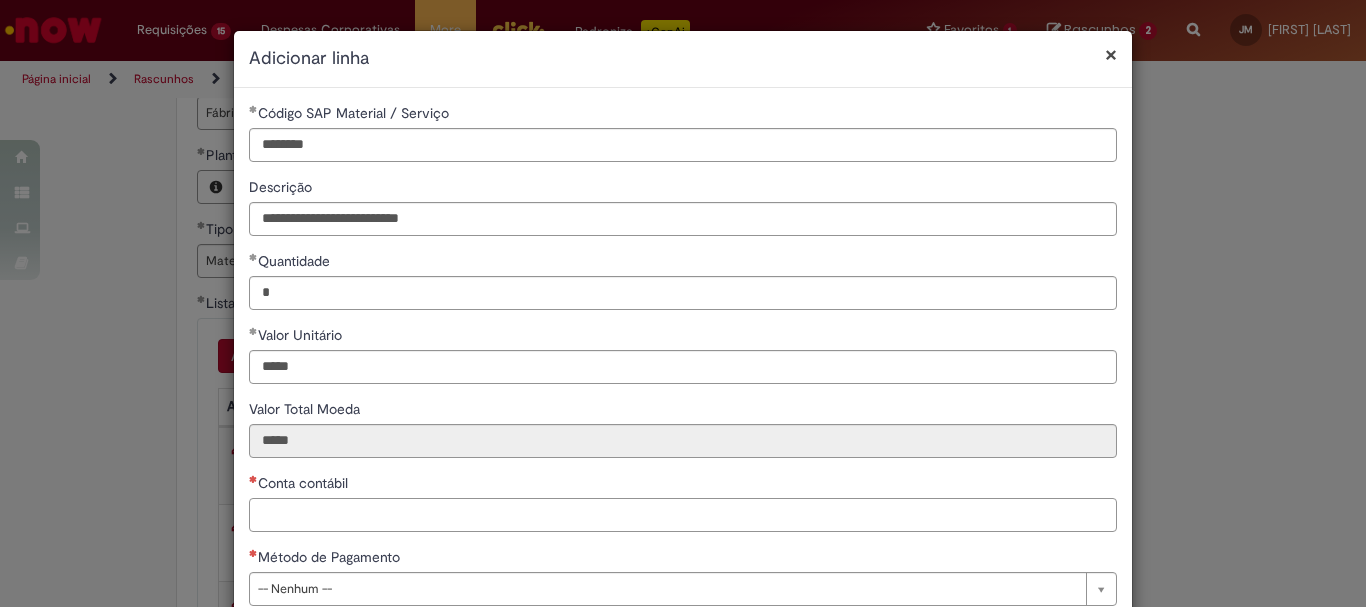 click on "Conta contábil" at bounding box center (683, 515) 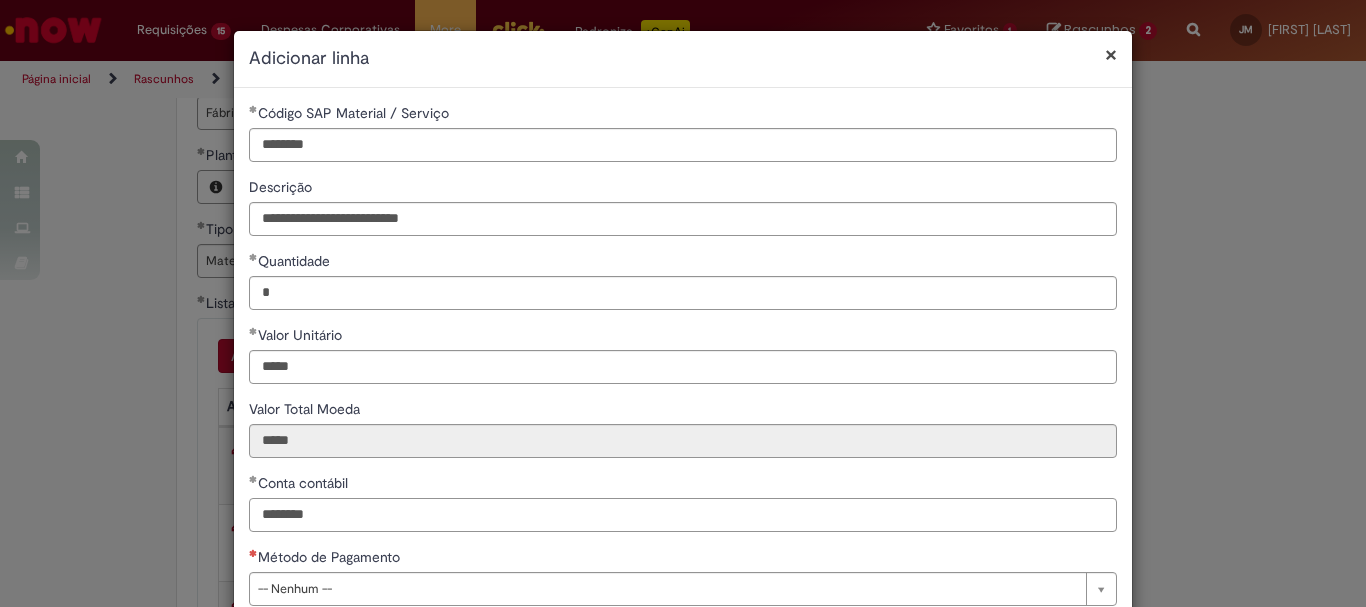 scroll, scrollTop: 125, scrollLeft: 0, axis: vertical 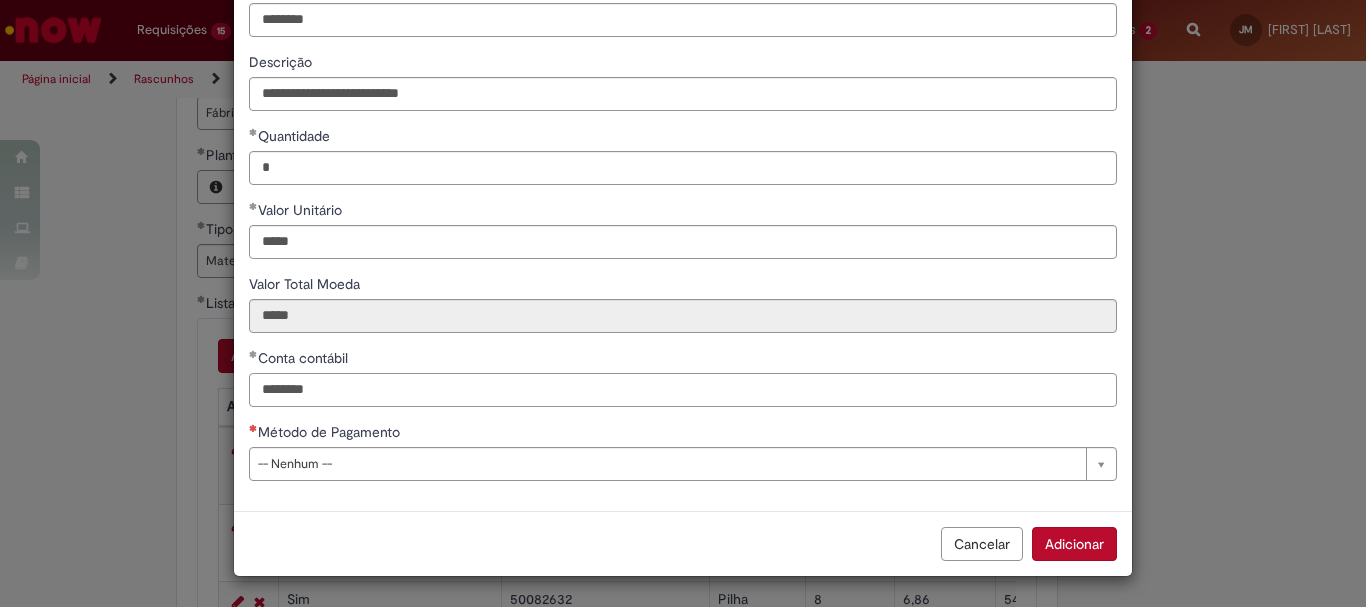 type on "********" 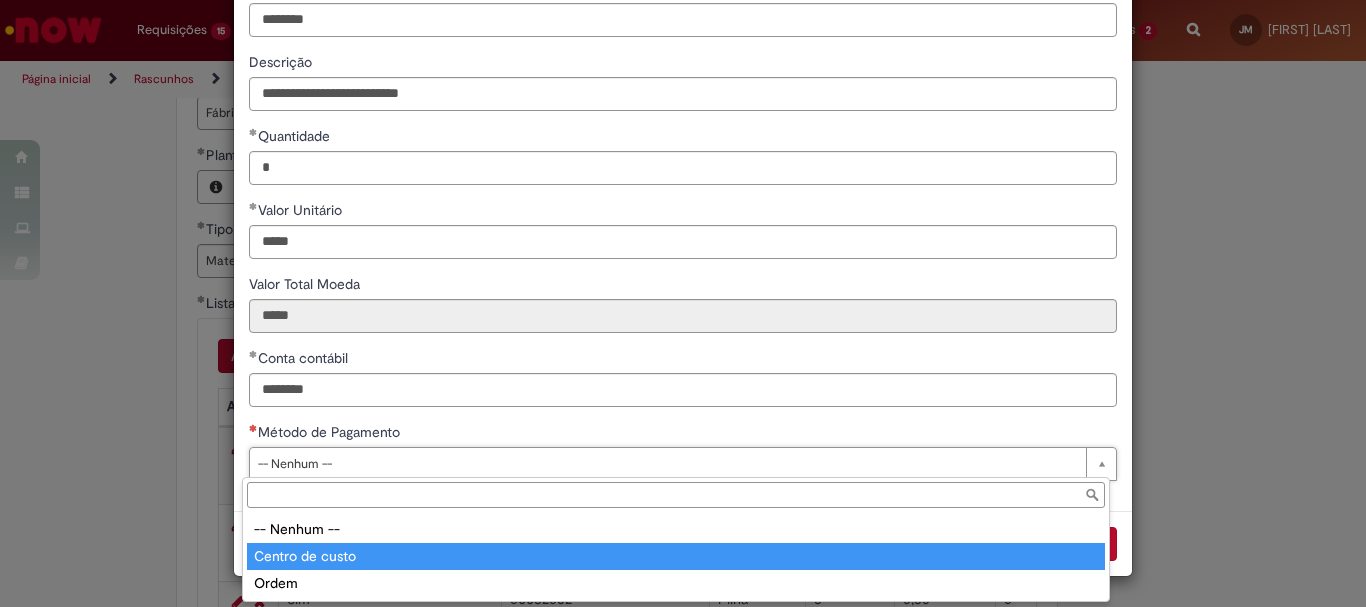 type on "**********" 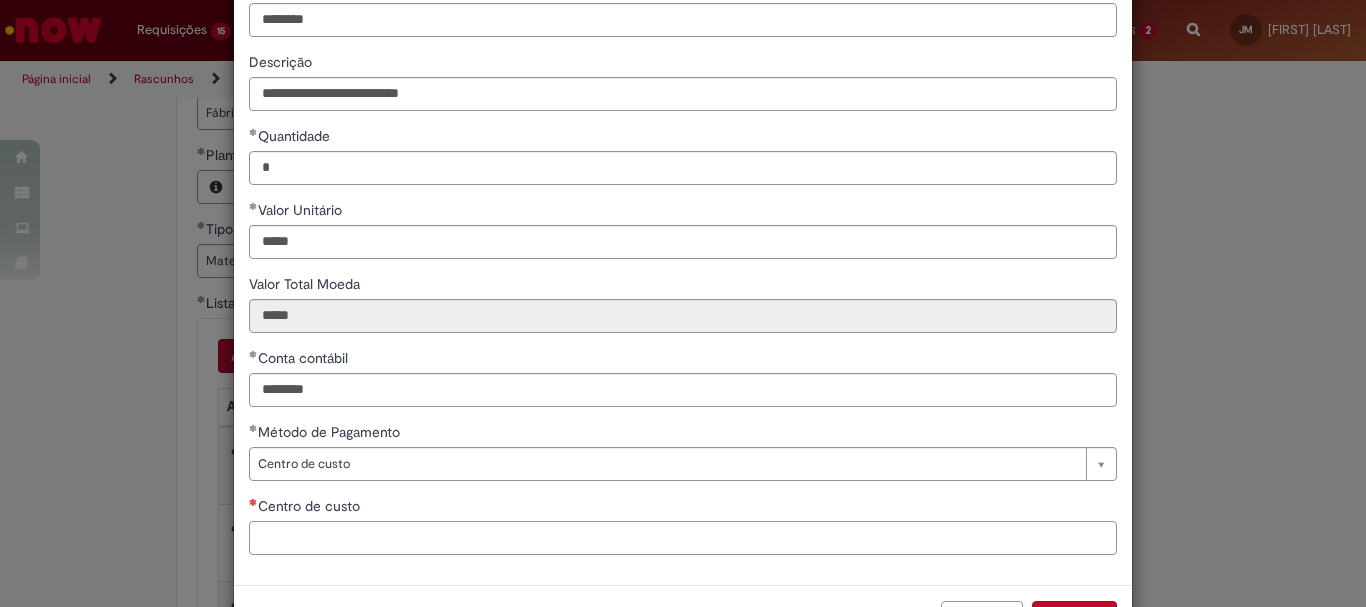 click on "Centro de custo" at bounding box center (683, 538) 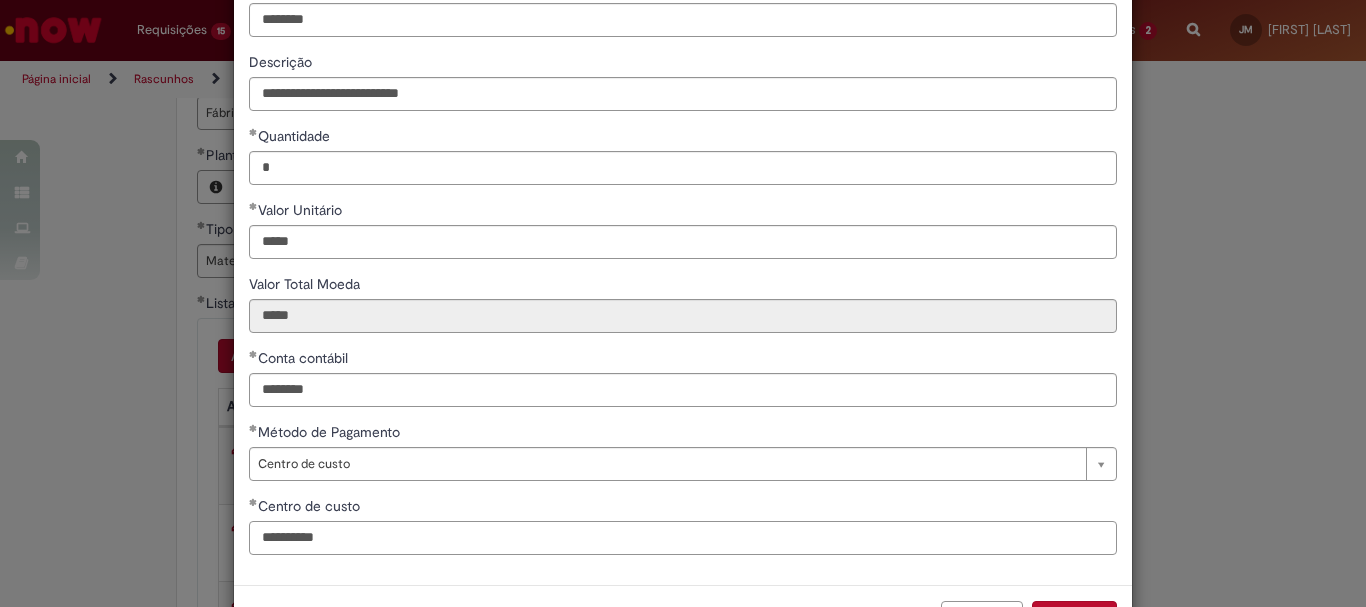 scroll, scrollTop: 199, scrollLeft: 0, axis: vertical 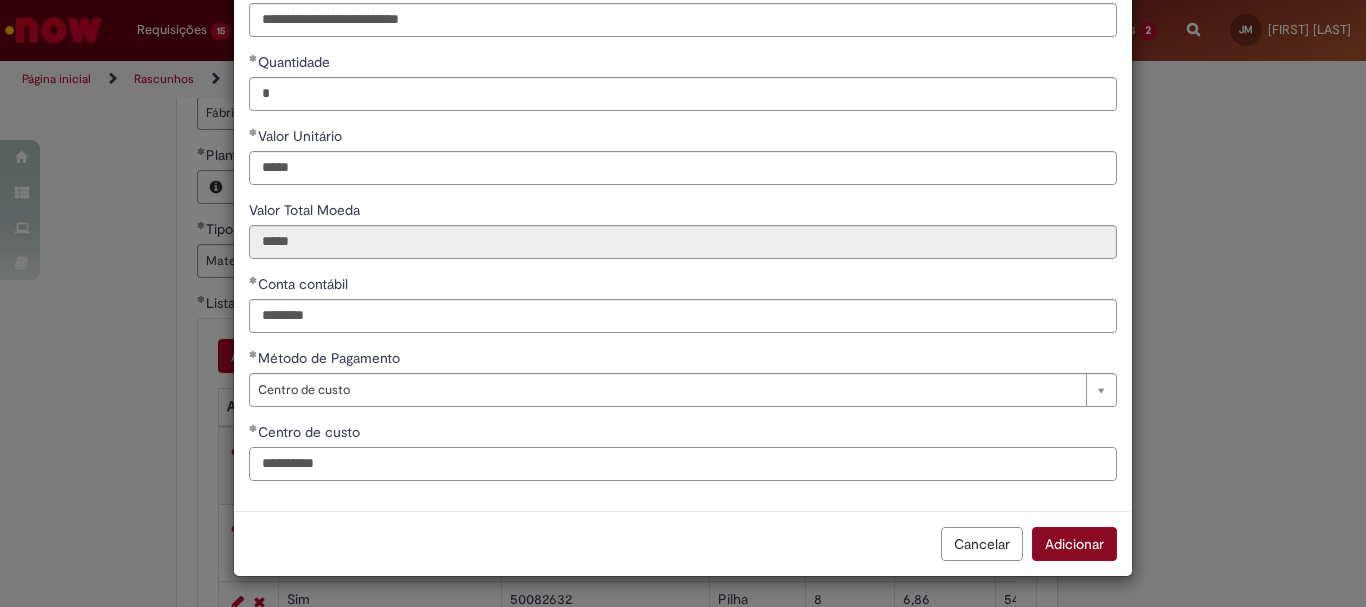type on "**********" 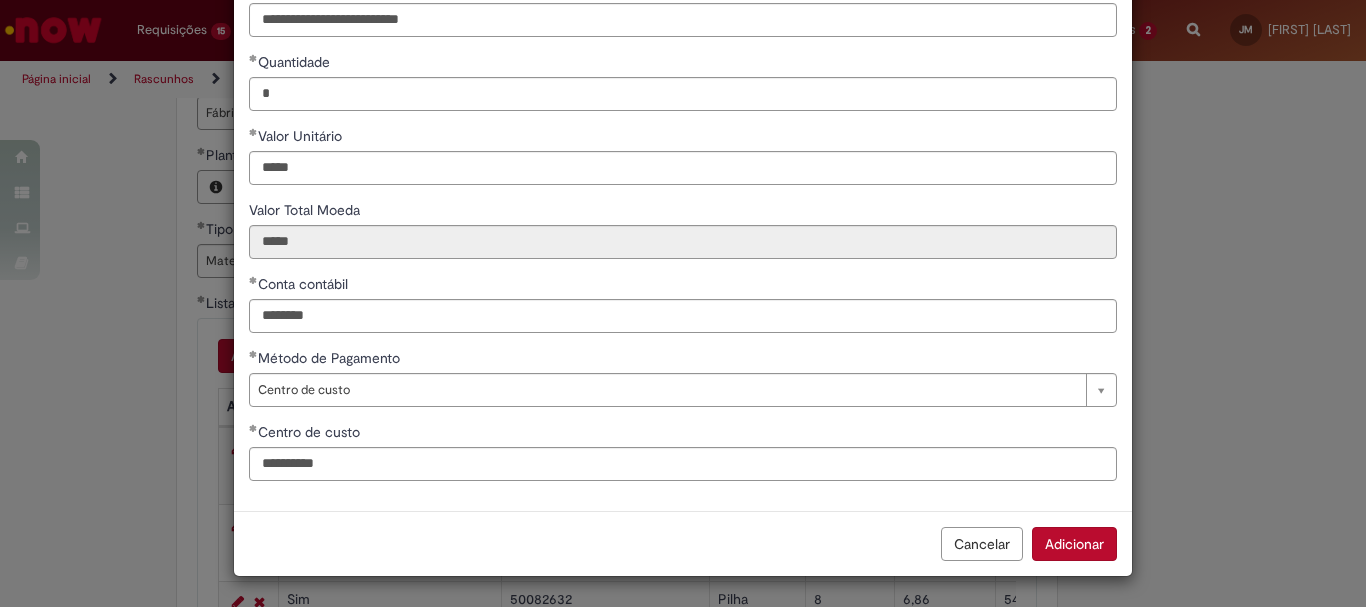 click on "Adicionar" at bounding box center [1074, 544] 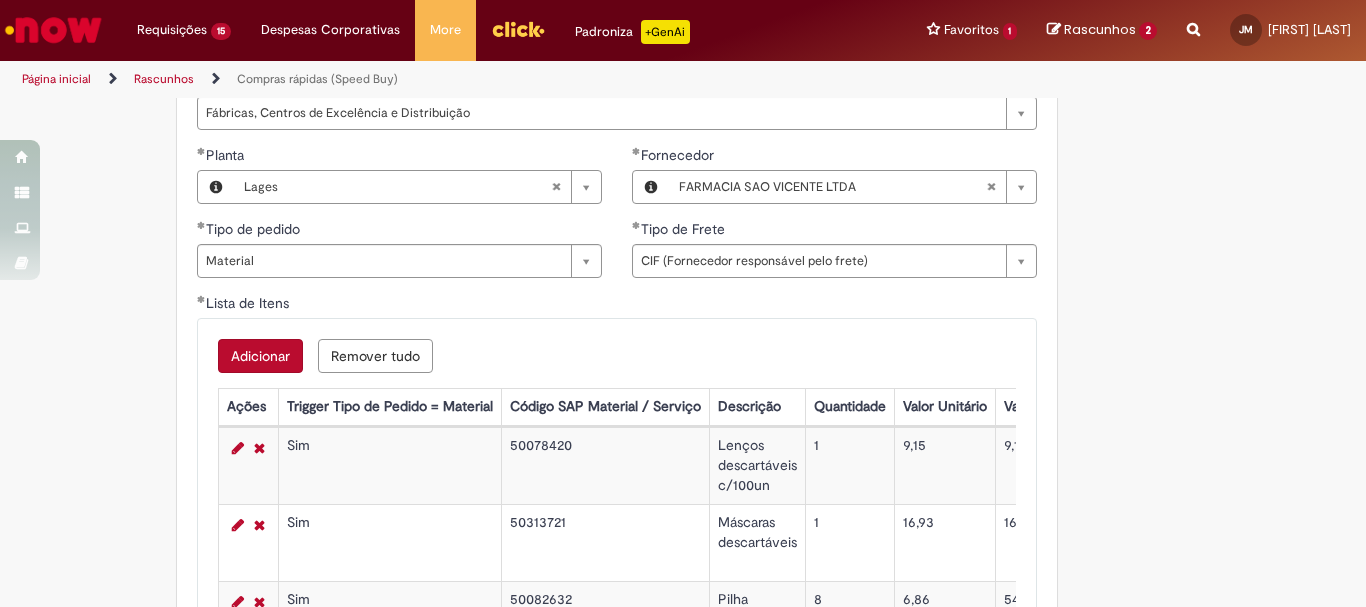 click on "Adicionar" at bounding box center [260, 356] 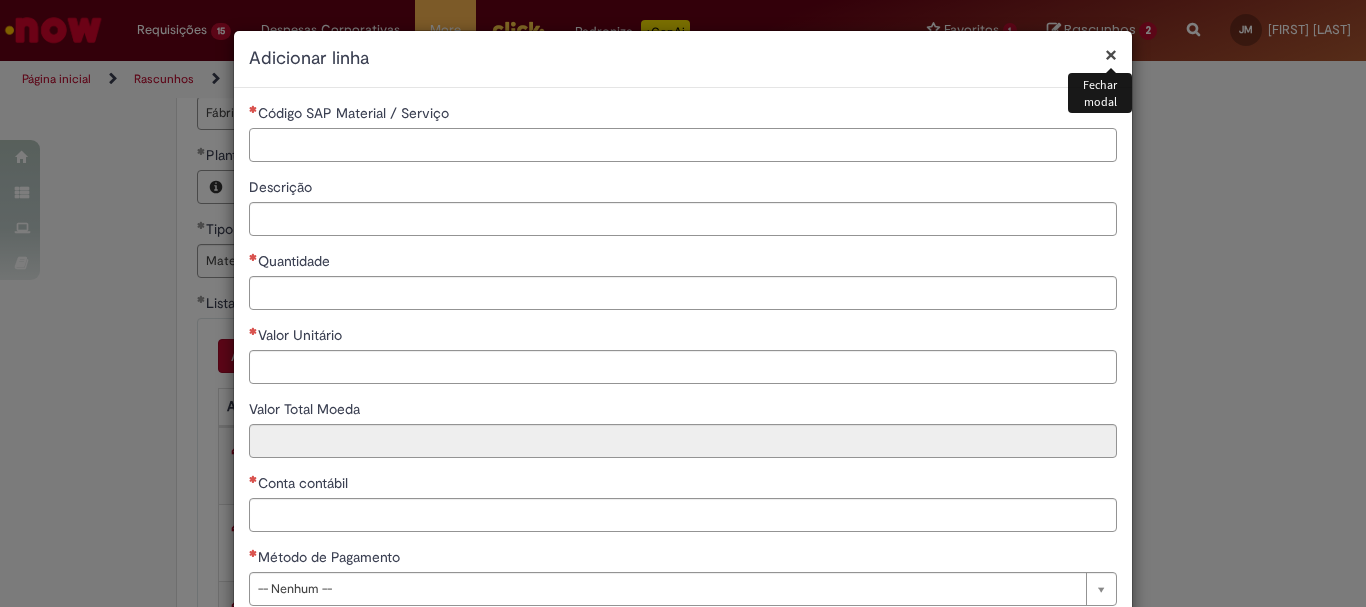 click on "Código SAP Material / Serviço" at bounding box center (683, 145) 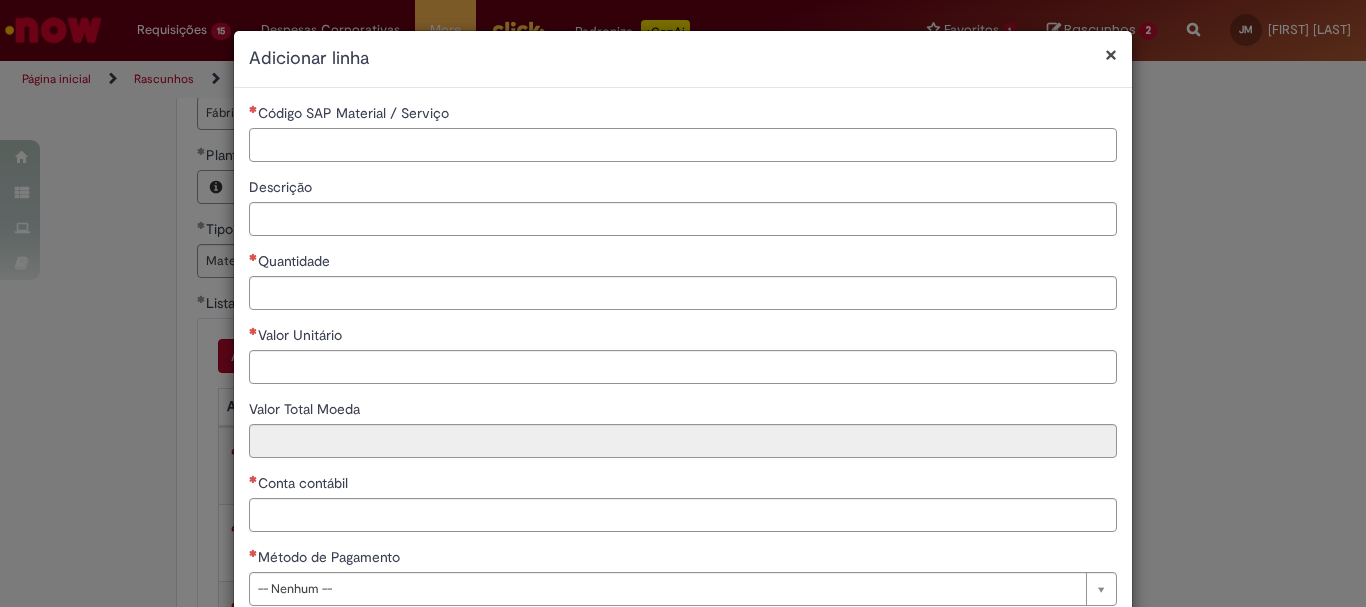 paste on "********" 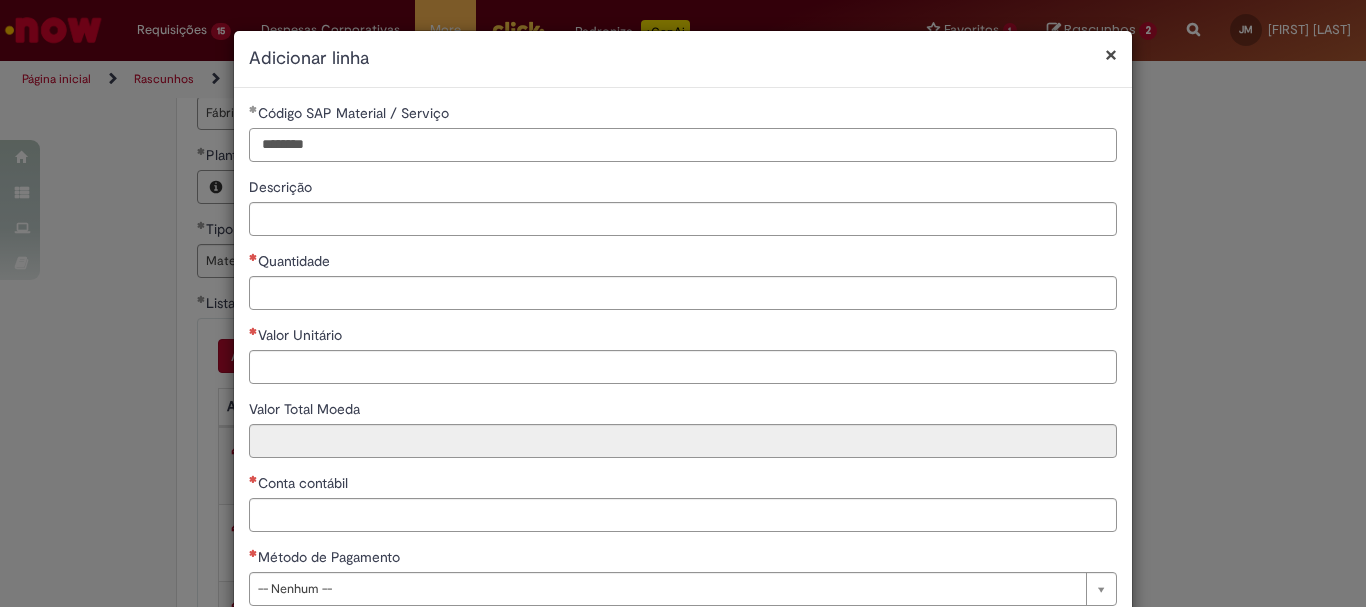 type on "********" 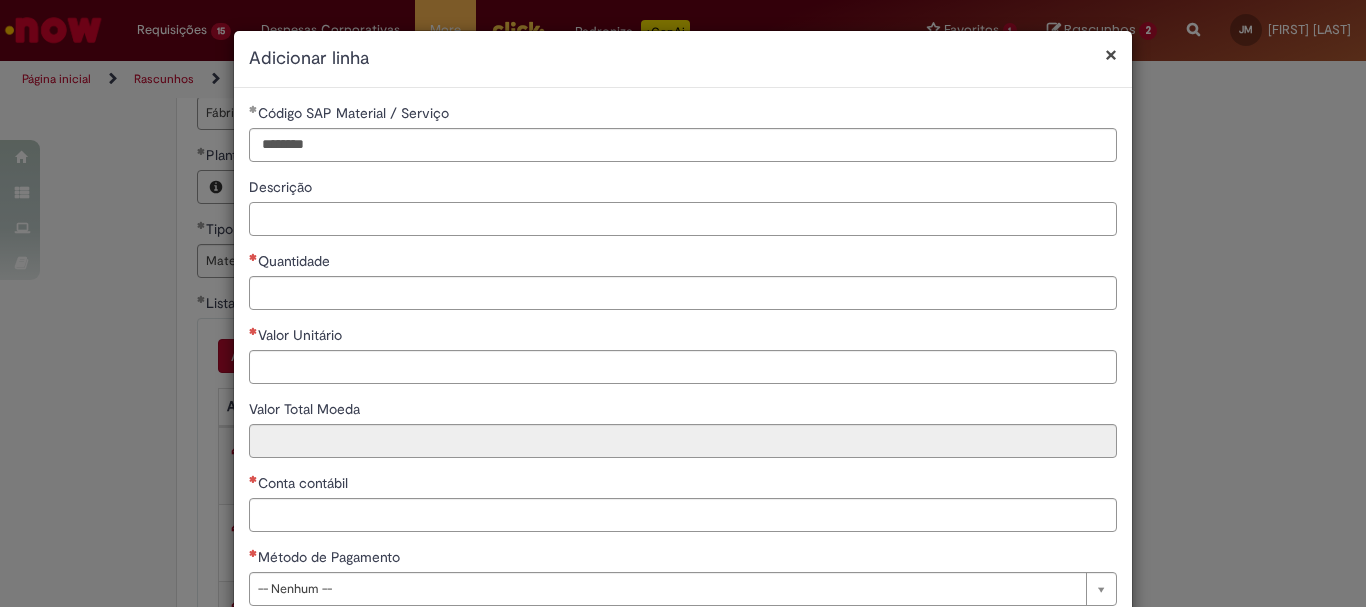 click on "Descrição" at bounding box center (683, 219) 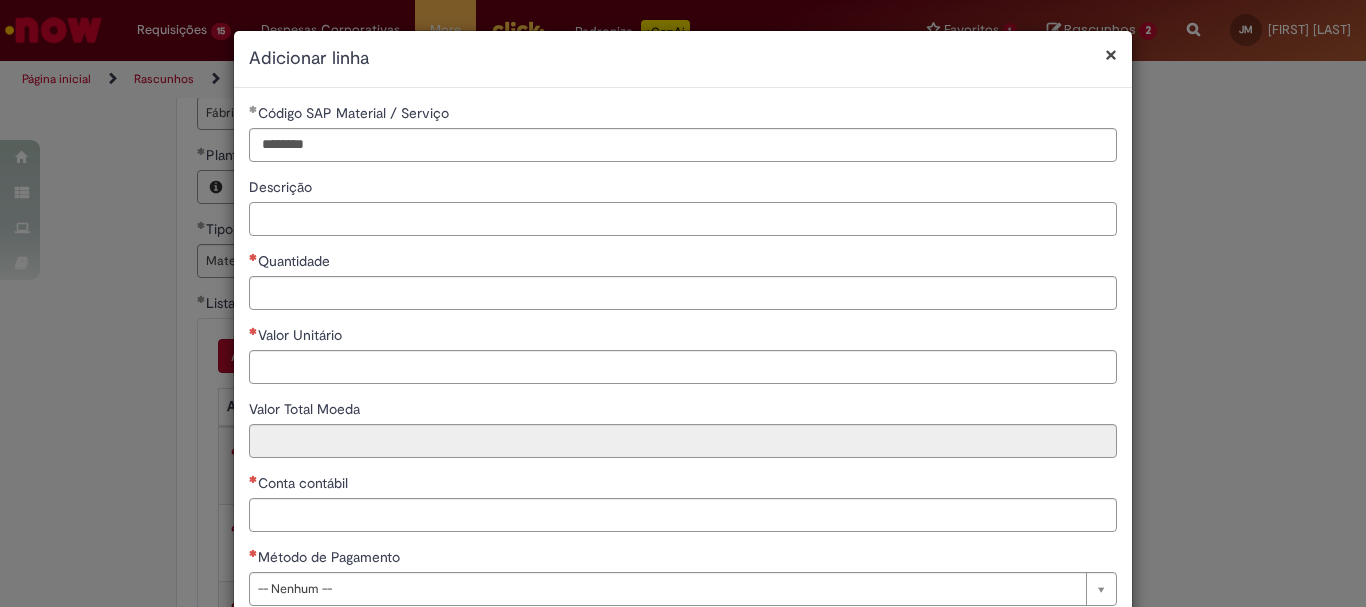 paste on "**********" 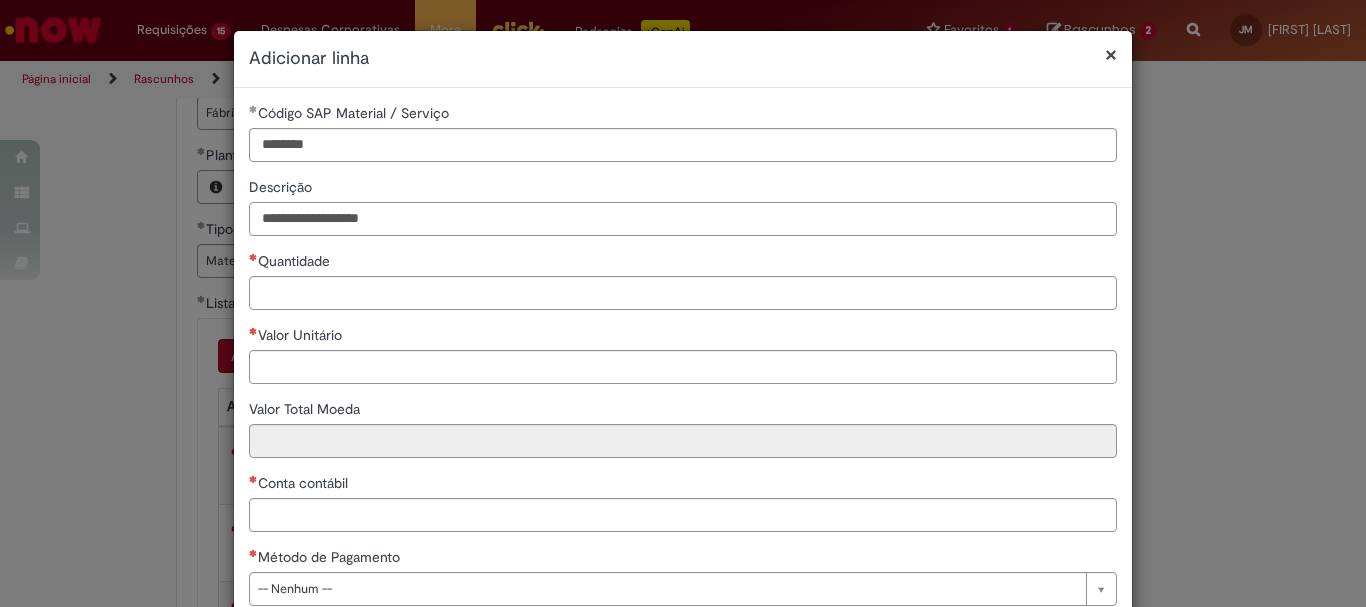 type on "**********" 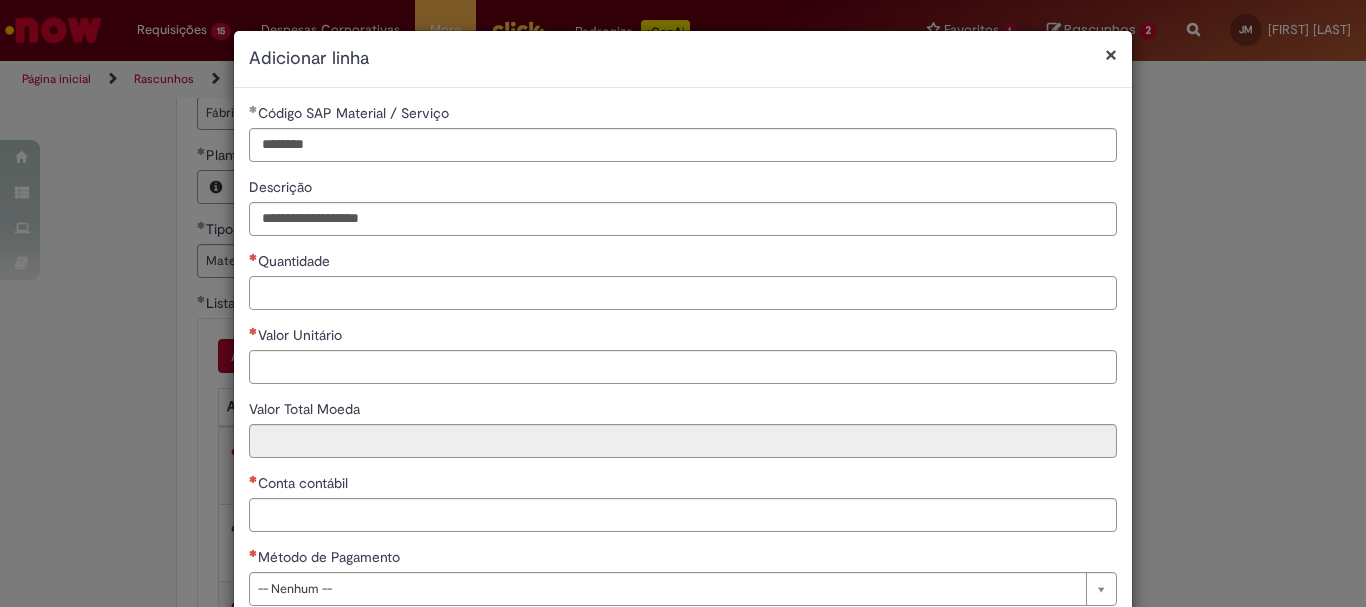 click on "Quantidade" at bounding box center [683, 293] 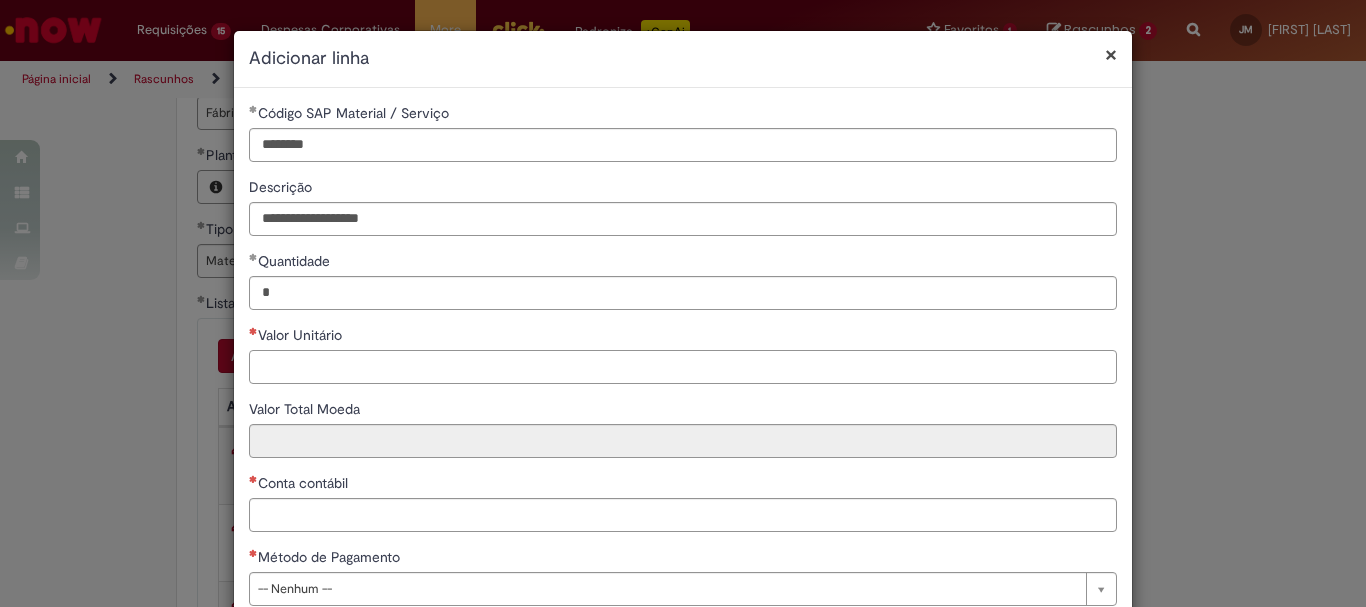 click on "Valor Unitário" at bounding box center (683, 367) 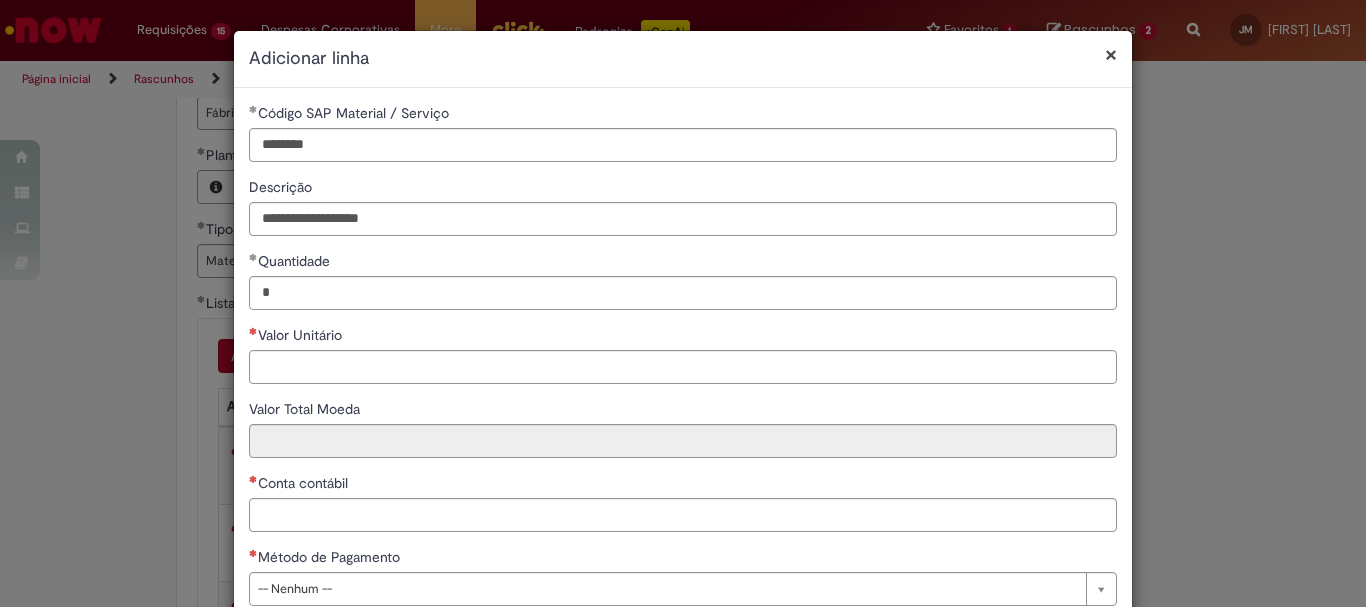 click on "**********" at bounding box center [683, 362] 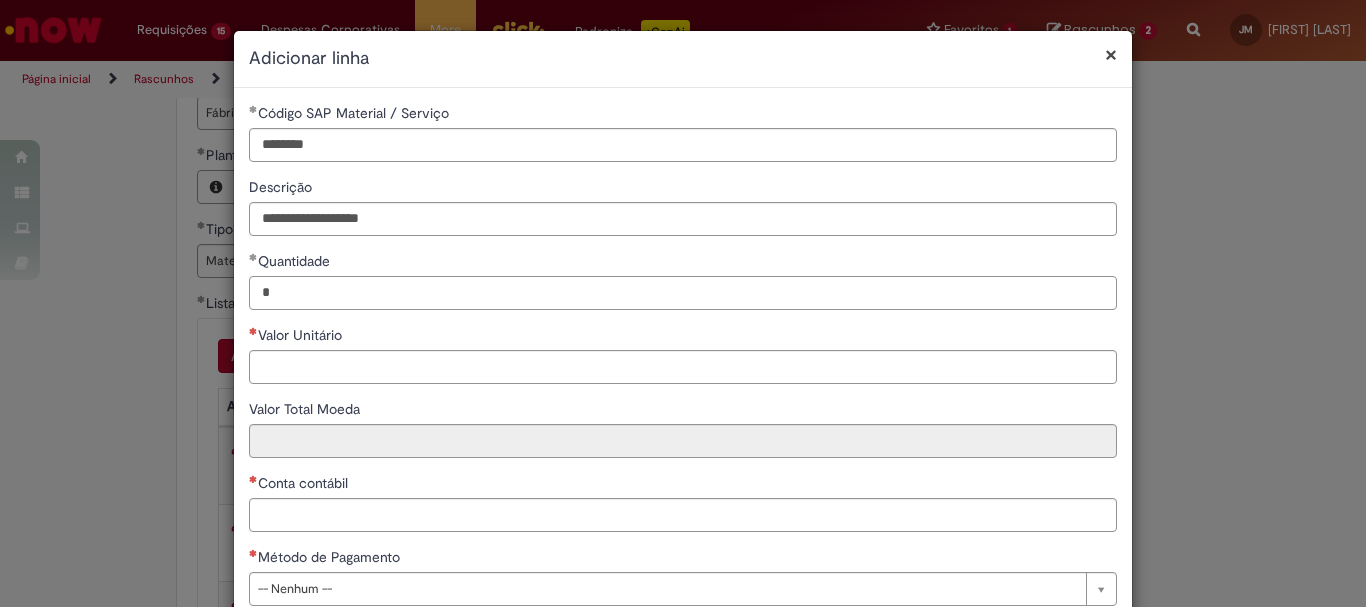 drag, startPoint x: 385, startPoint y: 308, endPoint x: 176, endPoint y: 313, distance: 209.0598 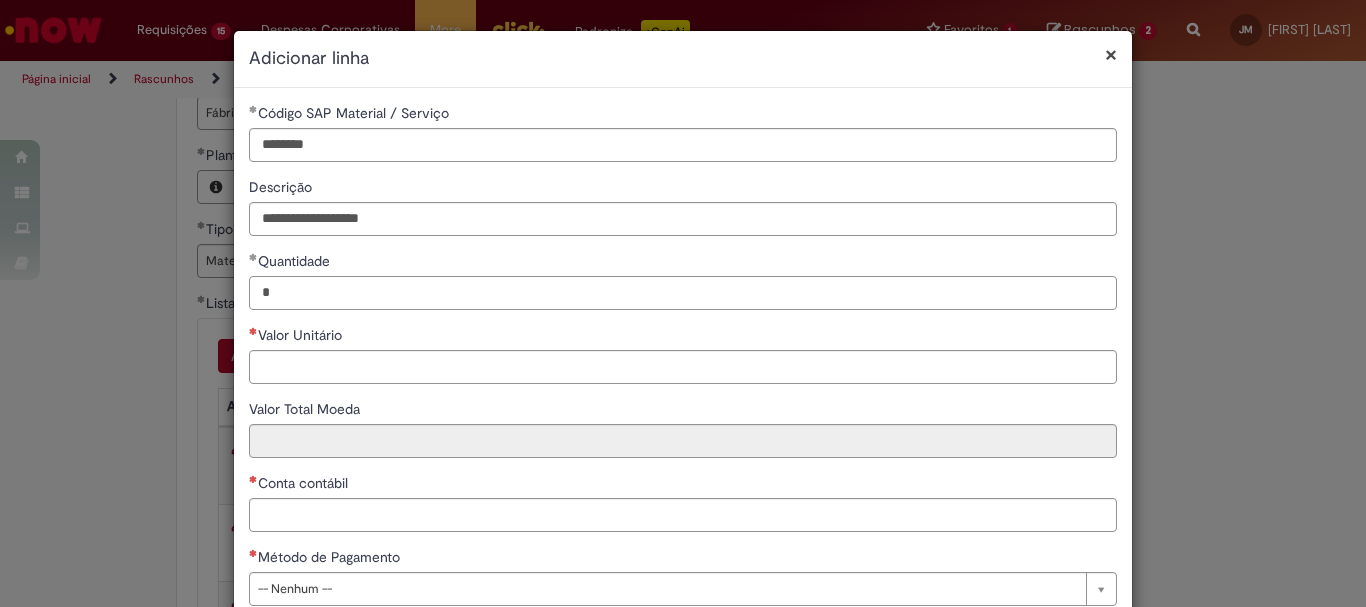 type on "*" 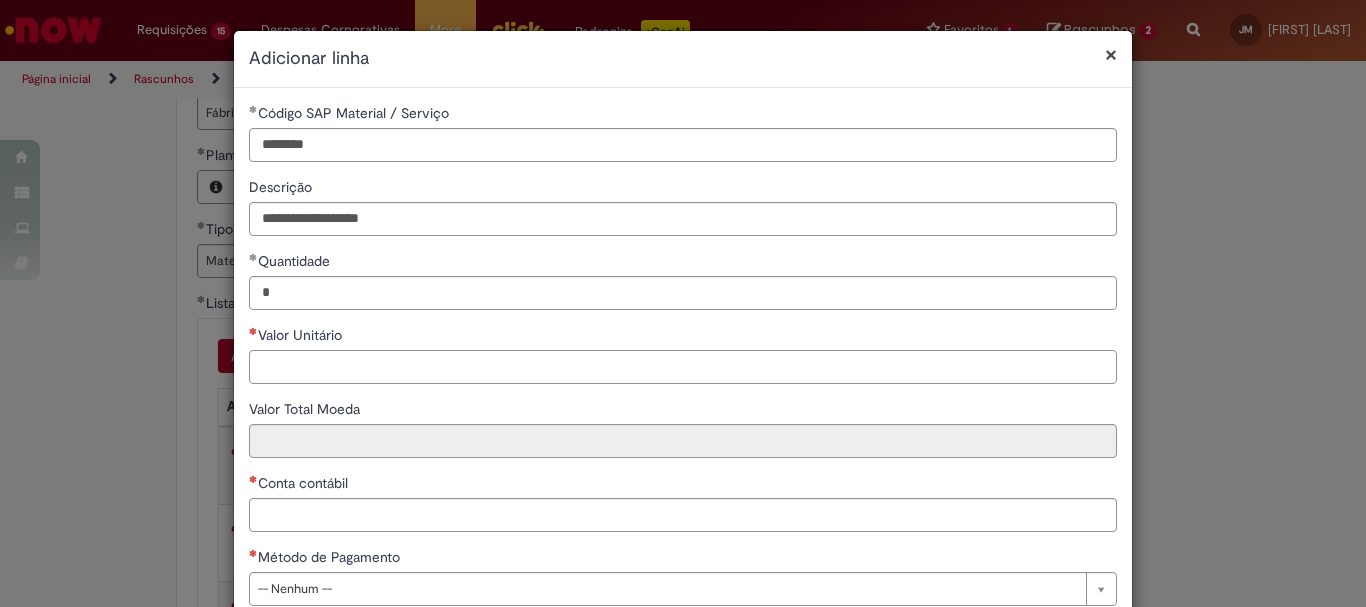click on "Valor Unitário" at bounding box center [683, 367] 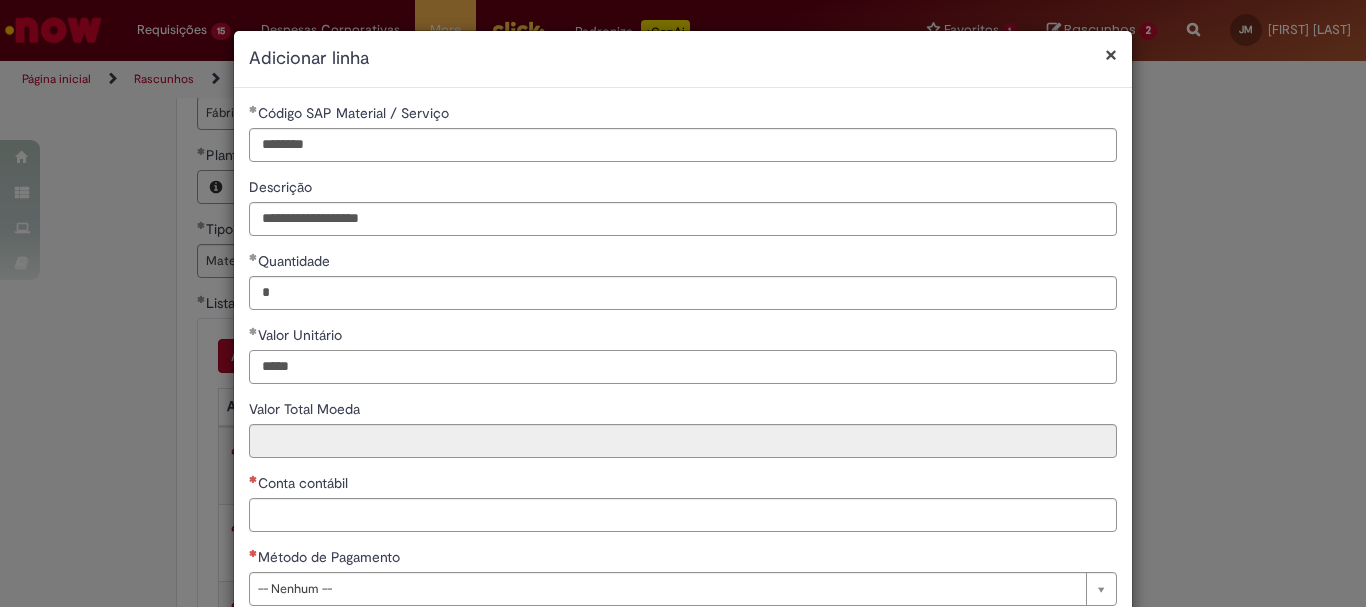 scroll, scrollTop: 100, scrollLeft: 0, axis: vertical 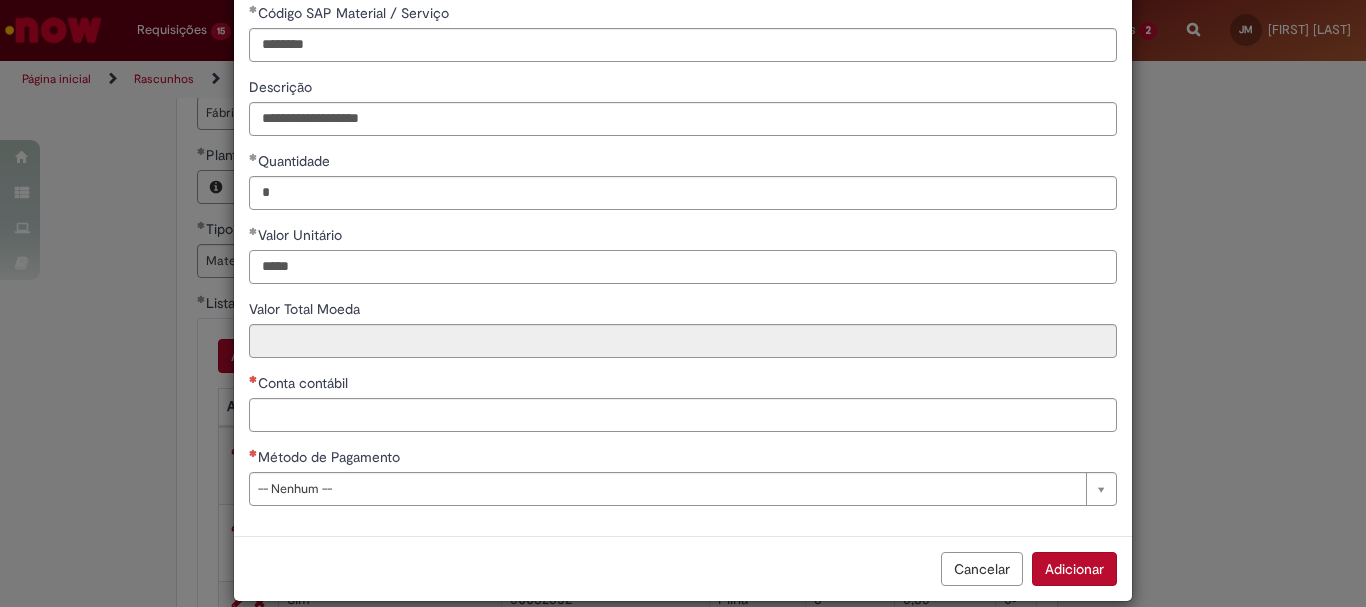 type on "*****" 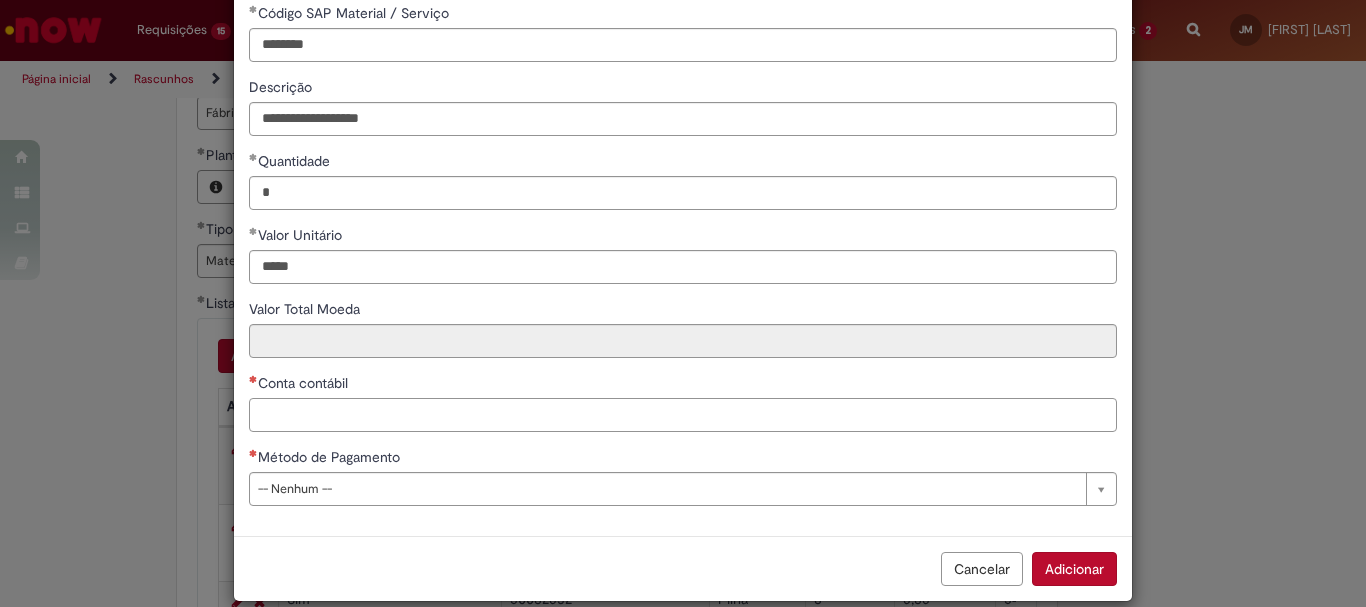 type on "*****" 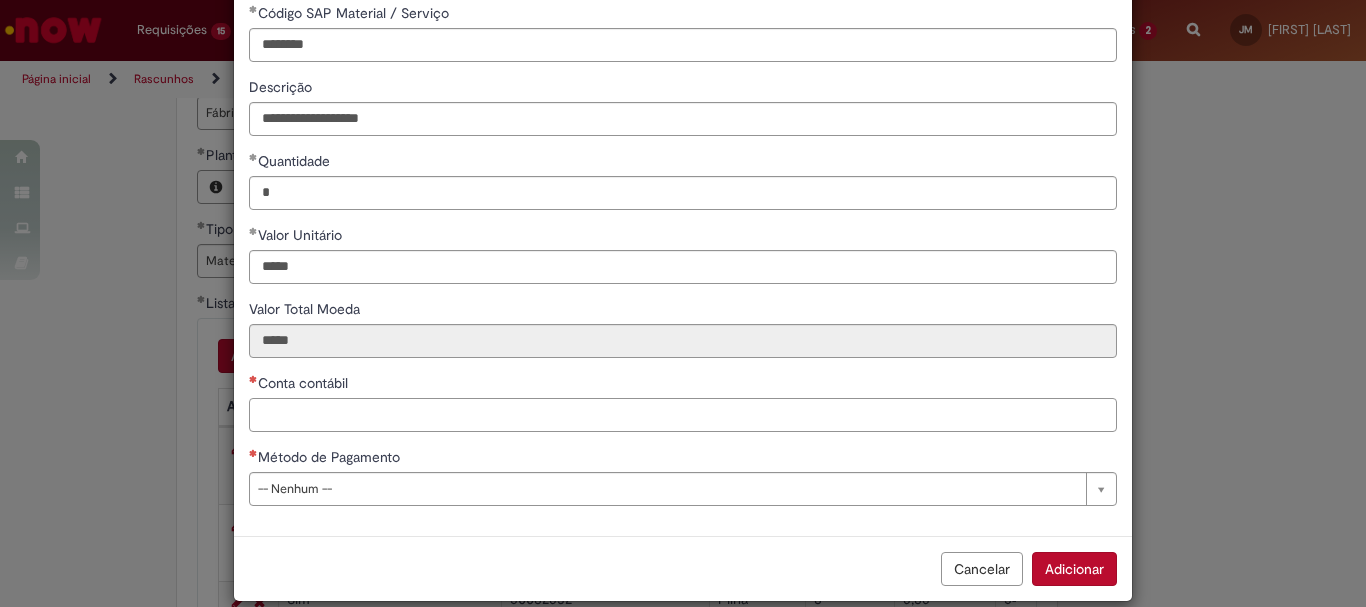 click on "Conta contábil" at bounding box center (683, 415) 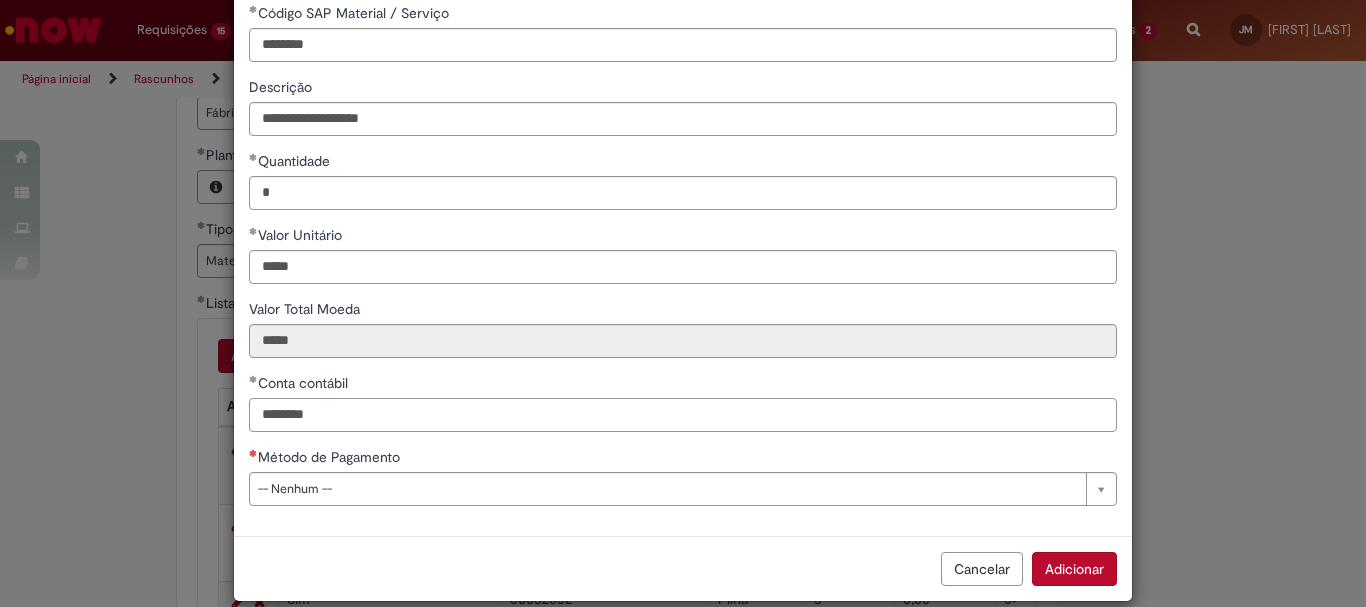 type on "********" 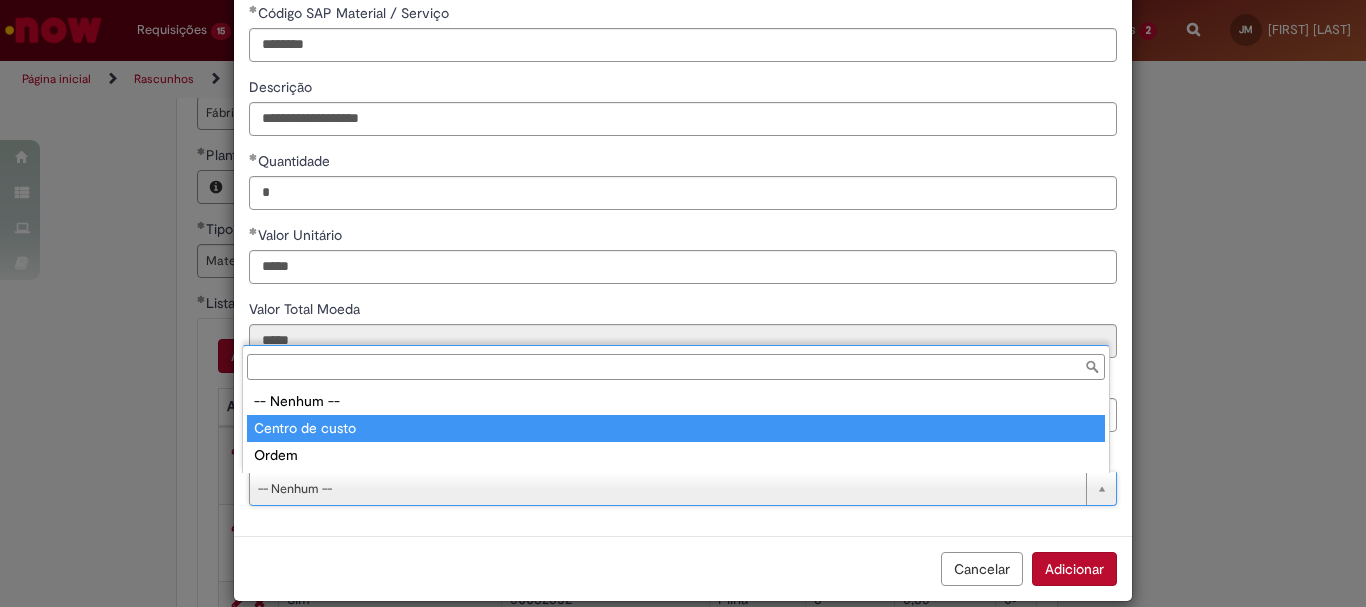 type on "**********" 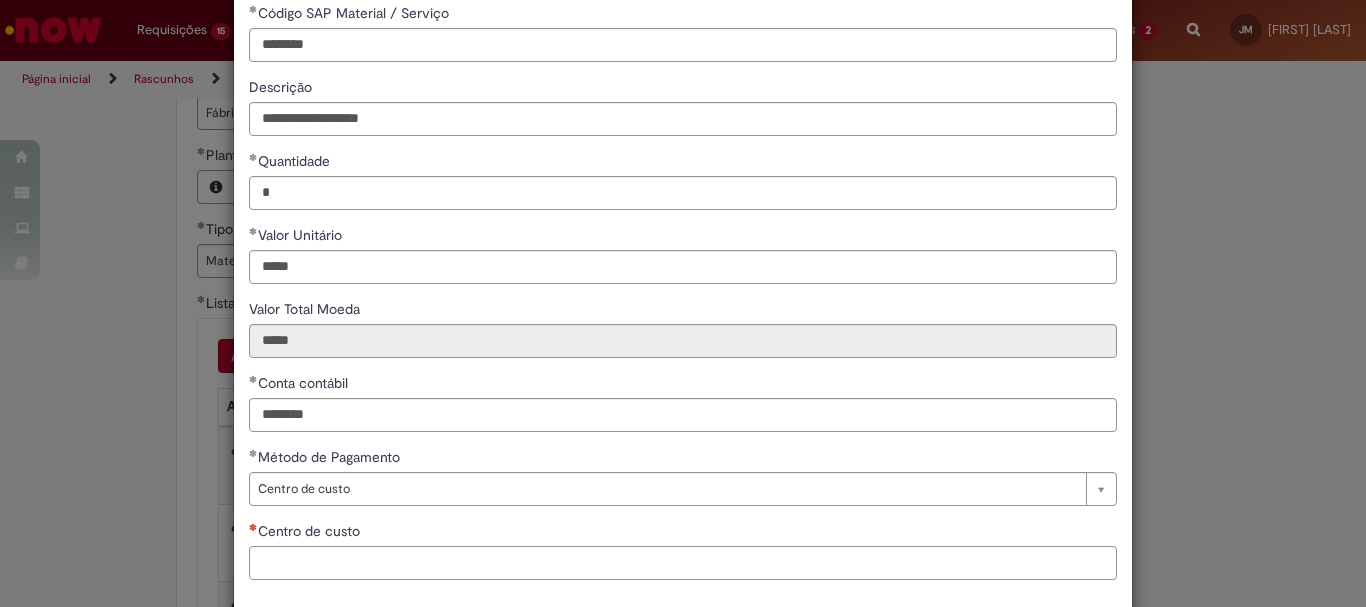 click on "Centro de custo" at bounding box center [683, 563] 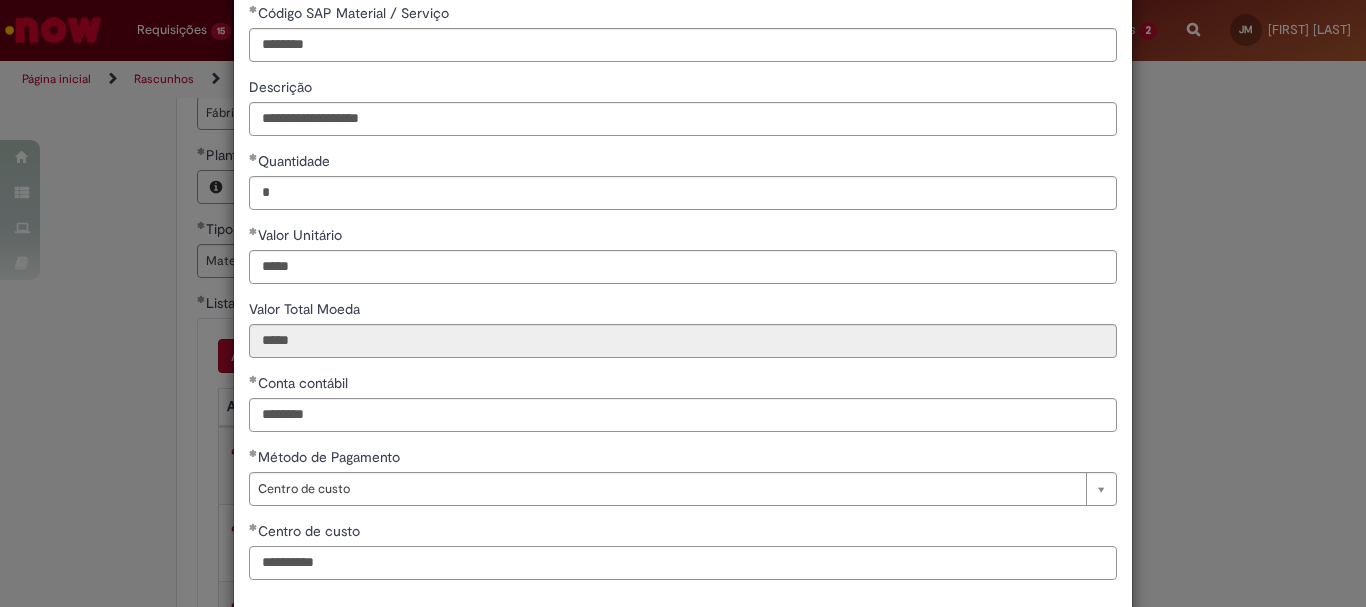 scroll, scrollTop: 199, scrollLeft: 0, axis: vertical 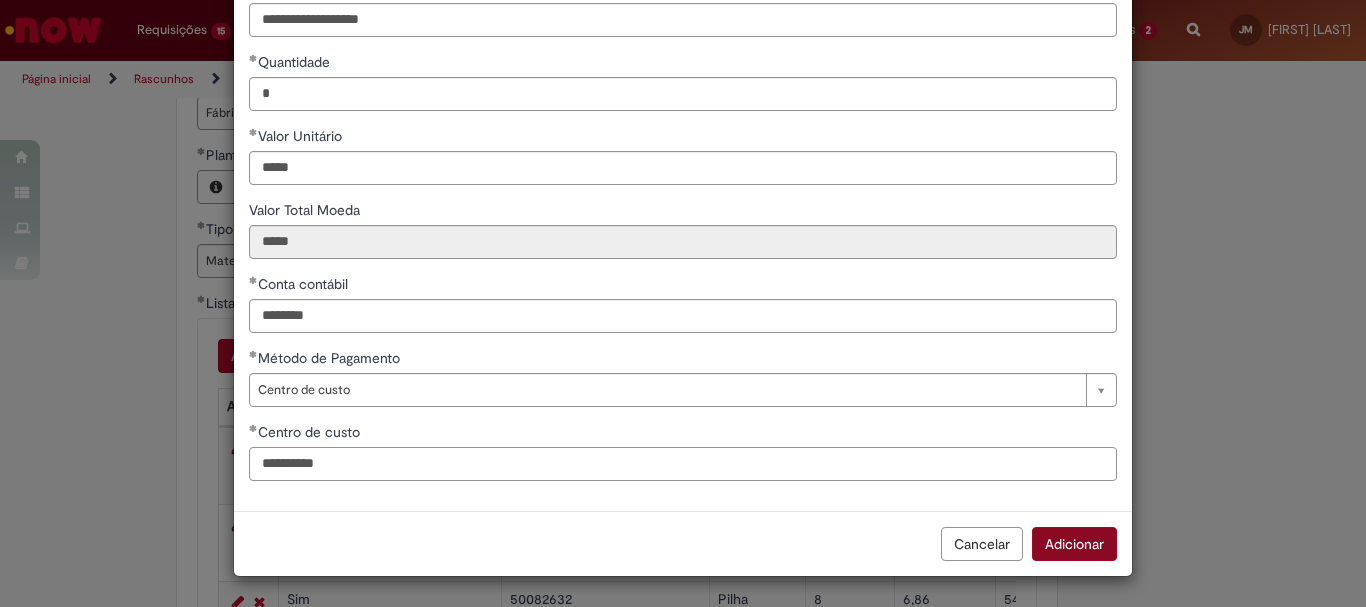 type on "**********" 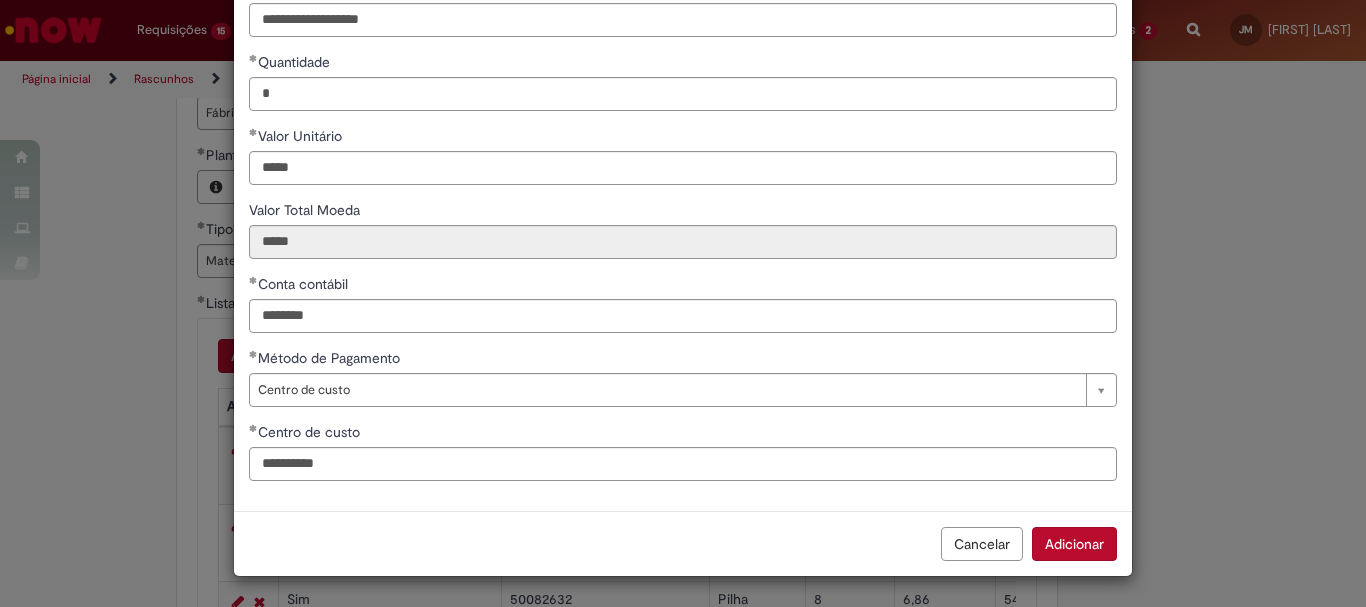 click on "Adicionar" at bounding box center (1074, 544) 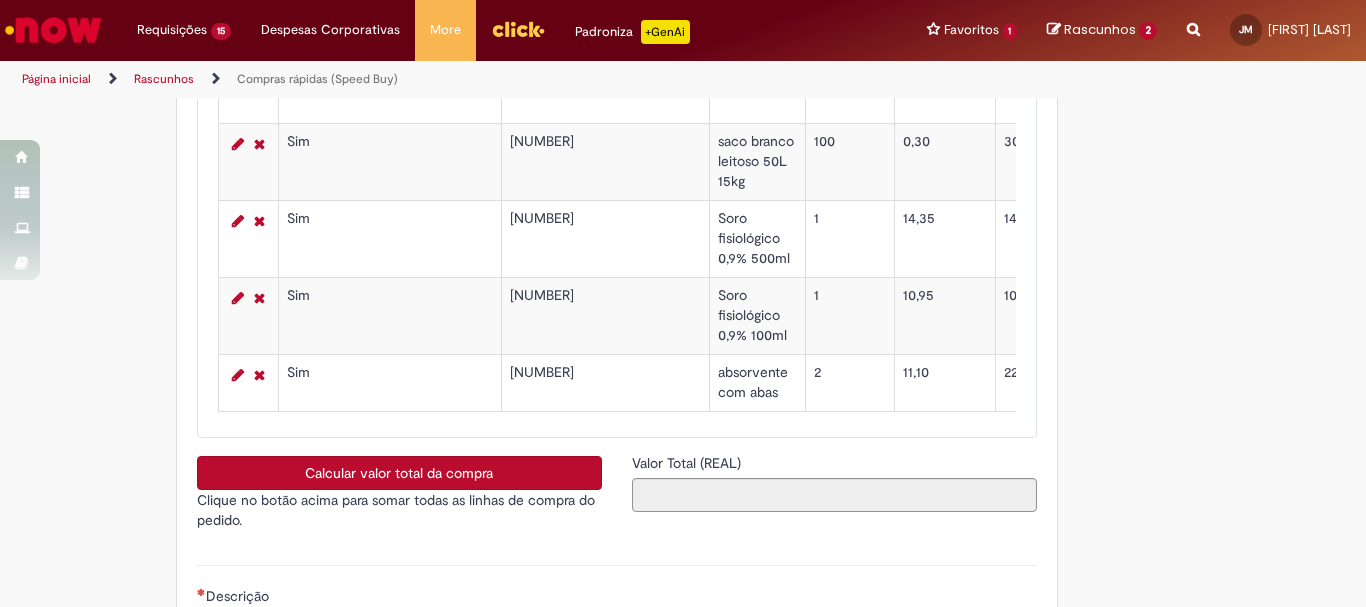 scroll, scrollTop: 3900, scrollLeft: 0, axis: vertical 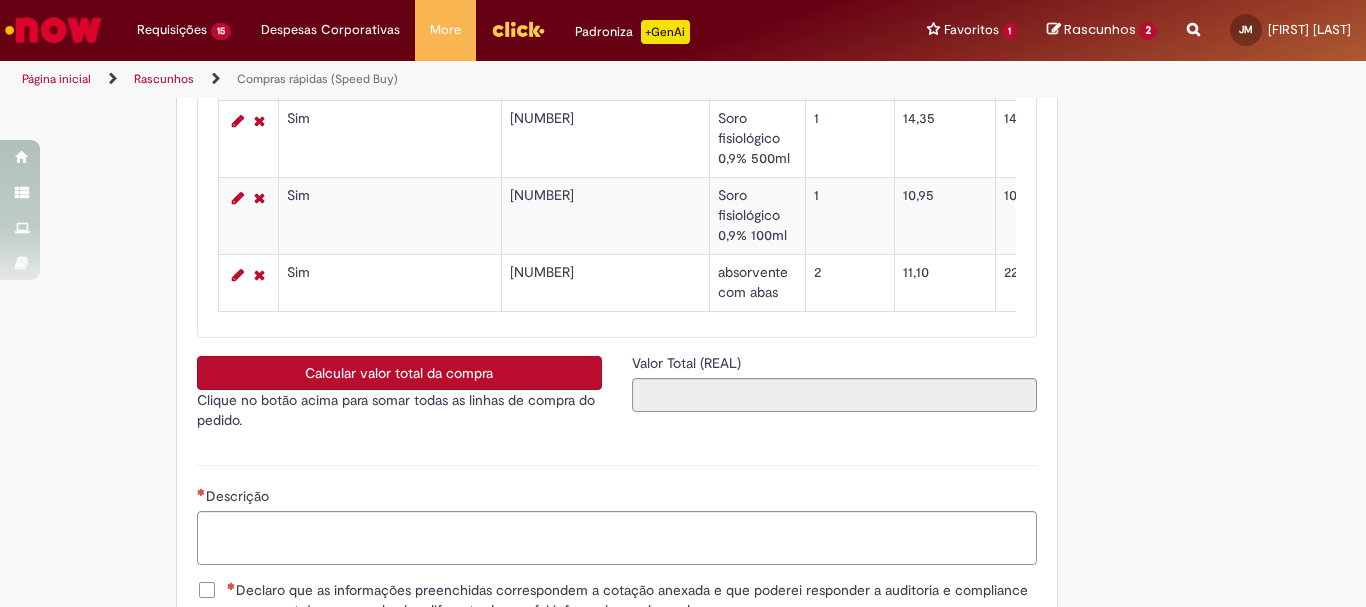 click on "Calcular valor total da compra" at bounding box center (399, 373) 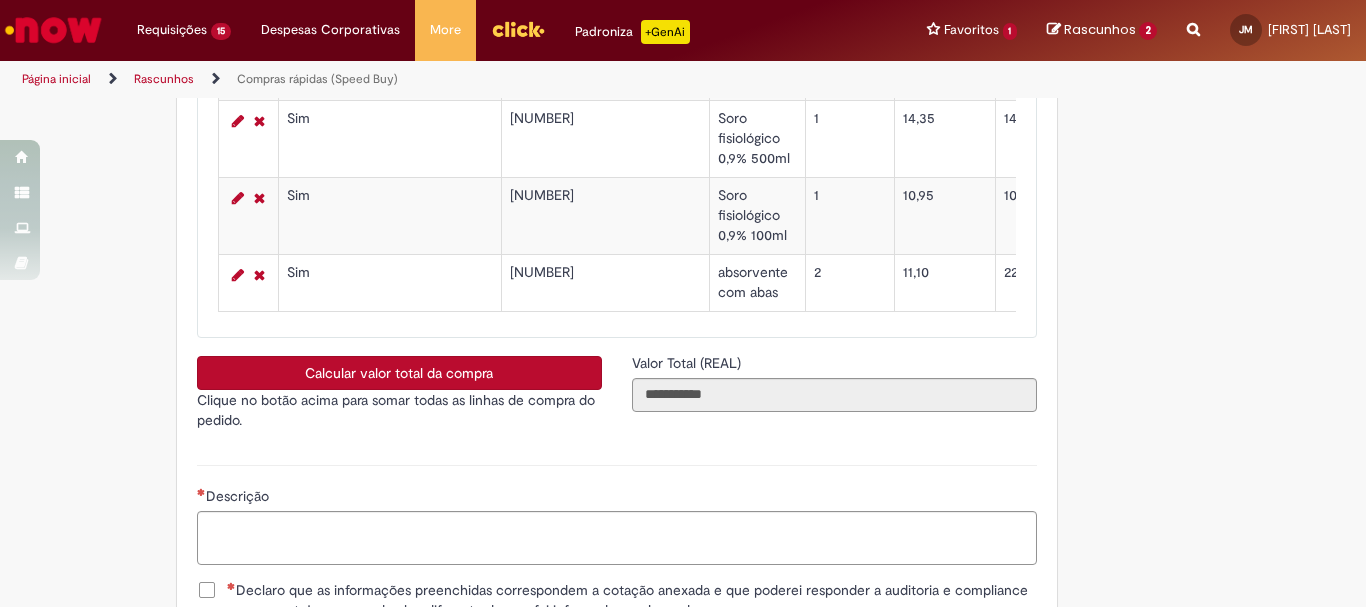 scroll, scrollTop: 4100, scrollLeft: 0, axis: vertical 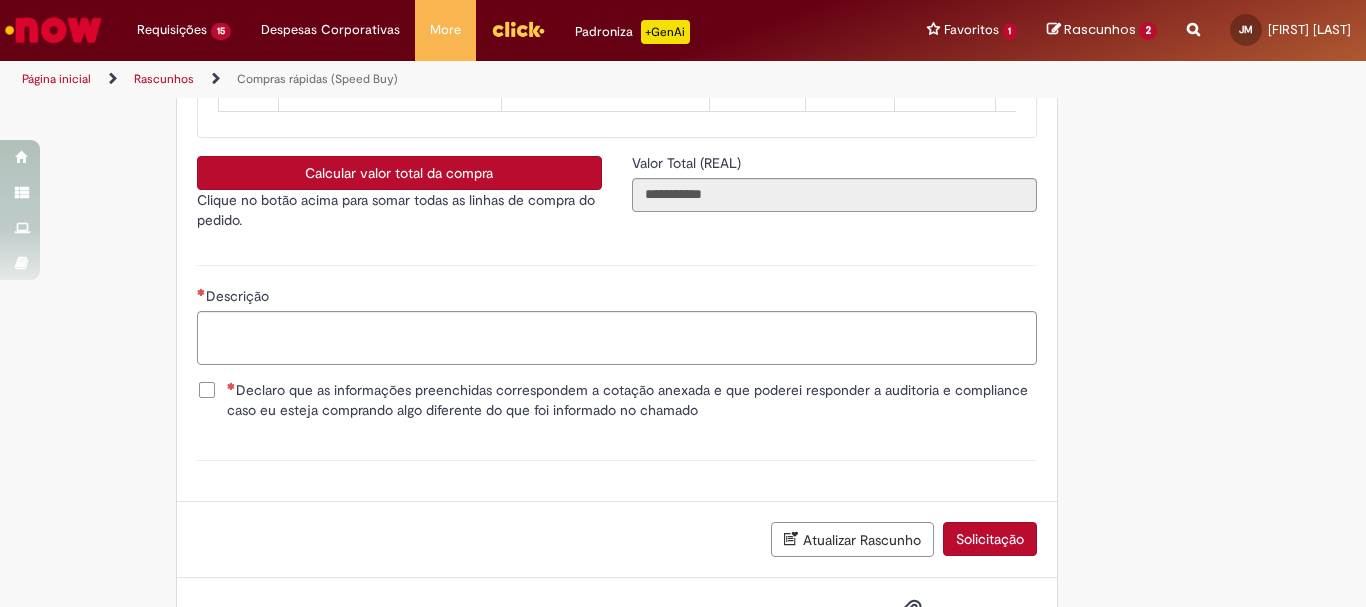 click on "Declaro que as informações preenchidas correspondem a cotação anexada e que poderei responder a auditoria e compliance caso eu esteja comprando algo diferente do que foi informado no chamado" at bounding box center (632, 400) 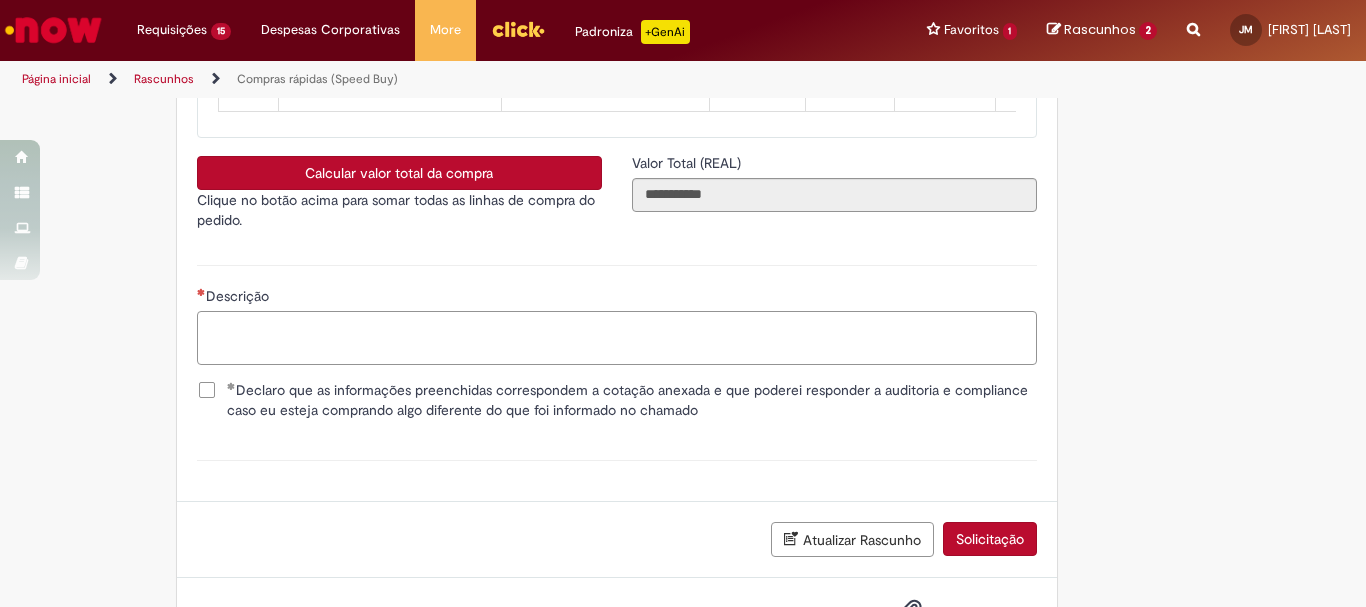 click on "Descrição" at bounding box center [617, 338] 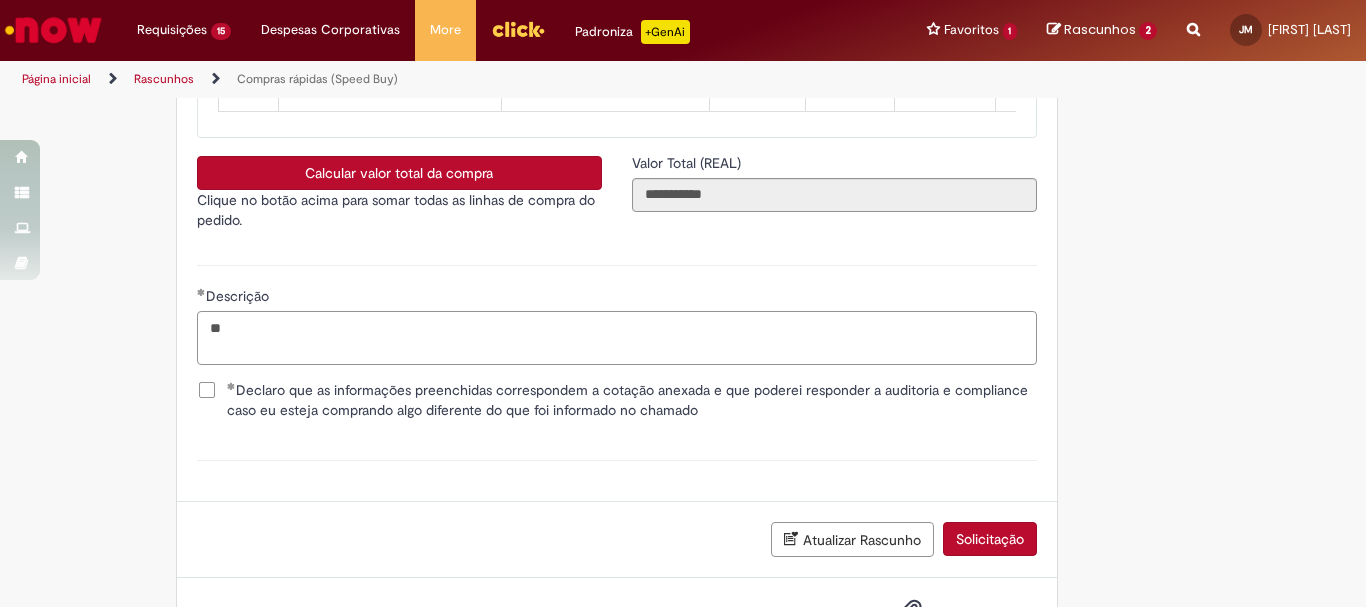 type on "*" 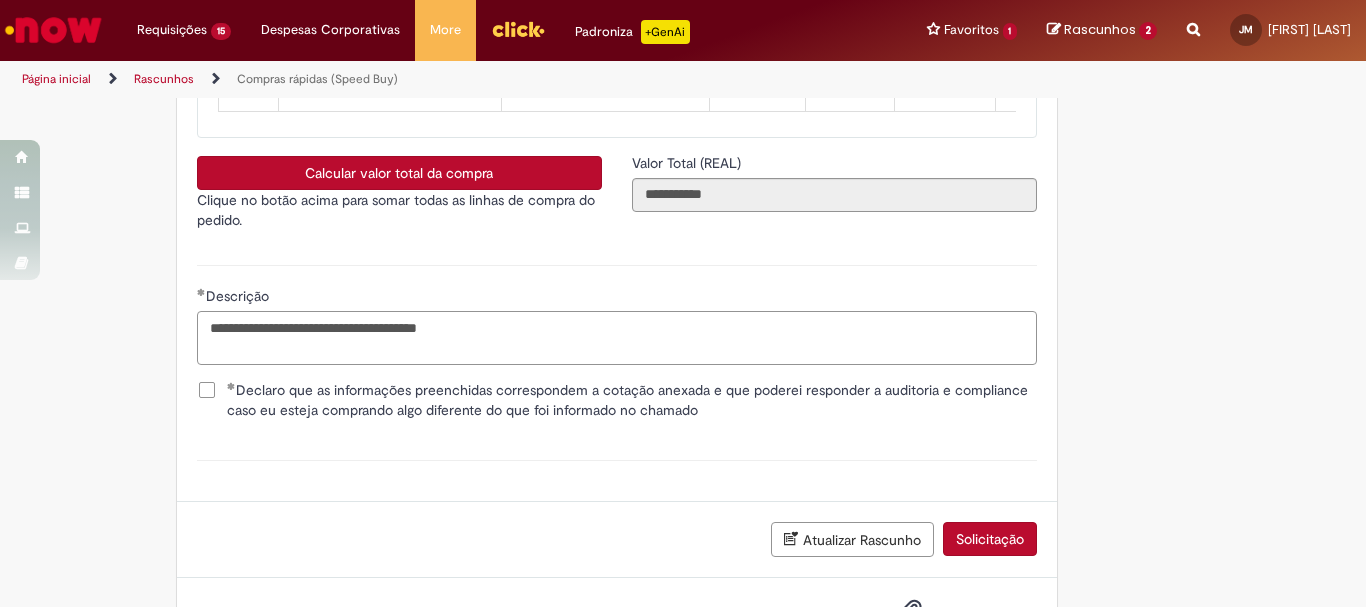 scroll, scrollTop: 4195, scrollLeft: 0, axis: vertical 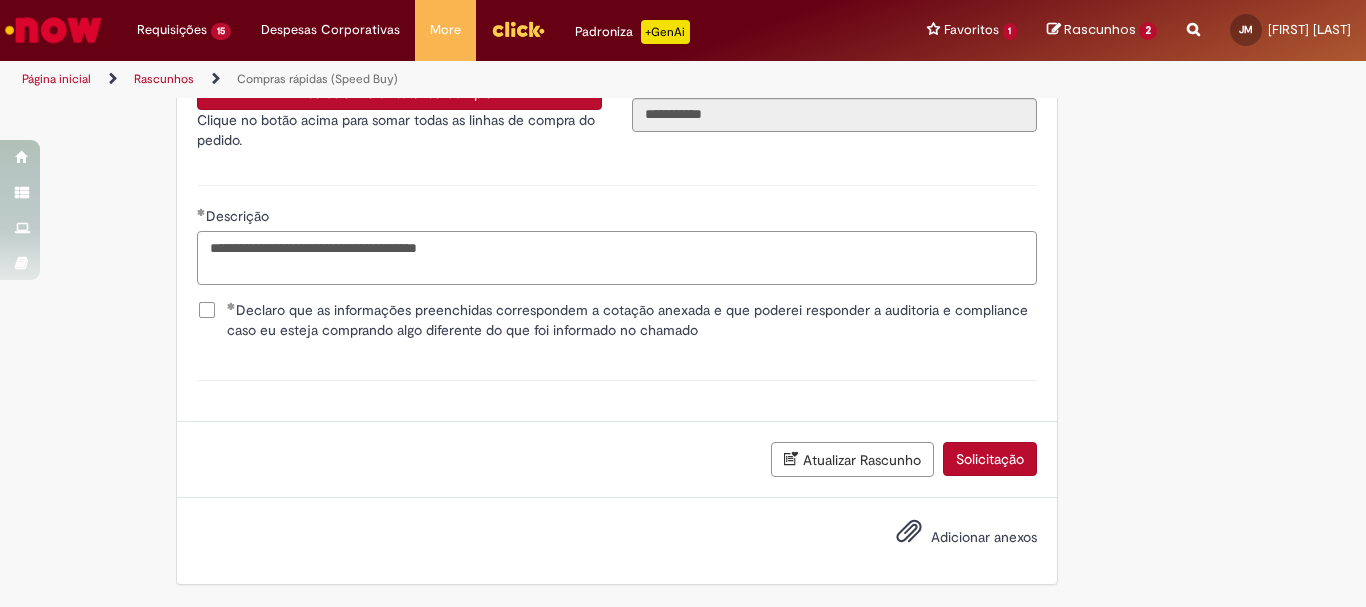 type on "**********" 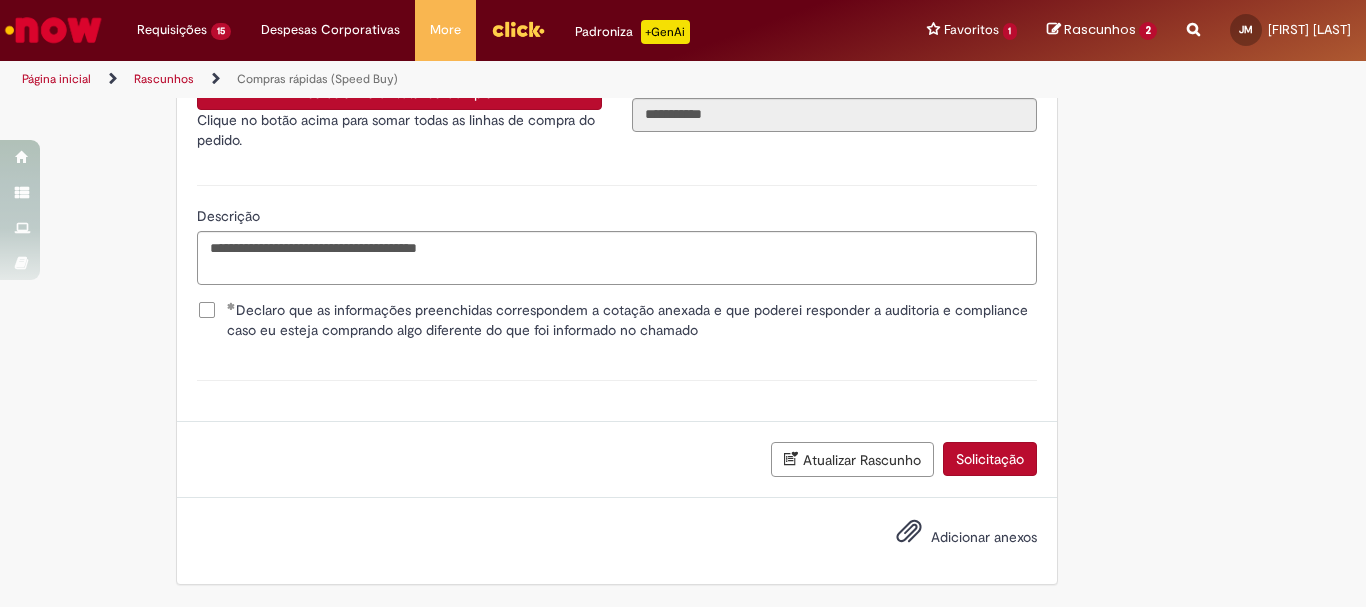 click on "Adicionar anexos" at bounding box center (984, 537) 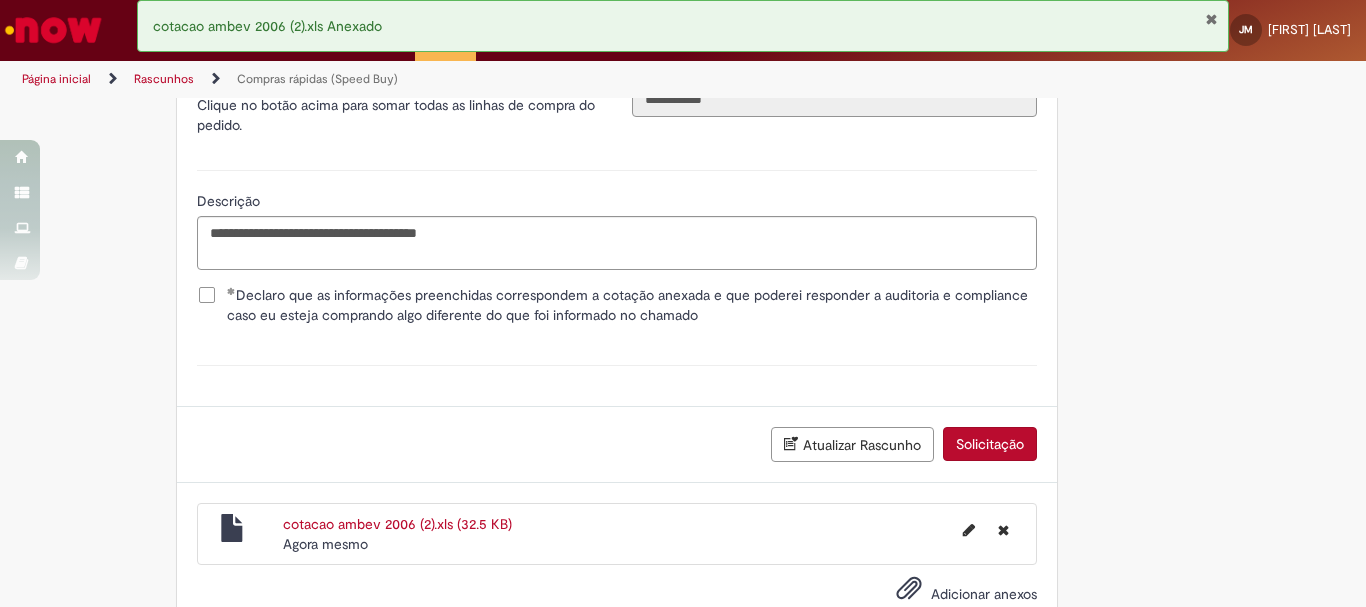 scroll, scrollTop: 4267, scrollLeft: 0, axis: vertical 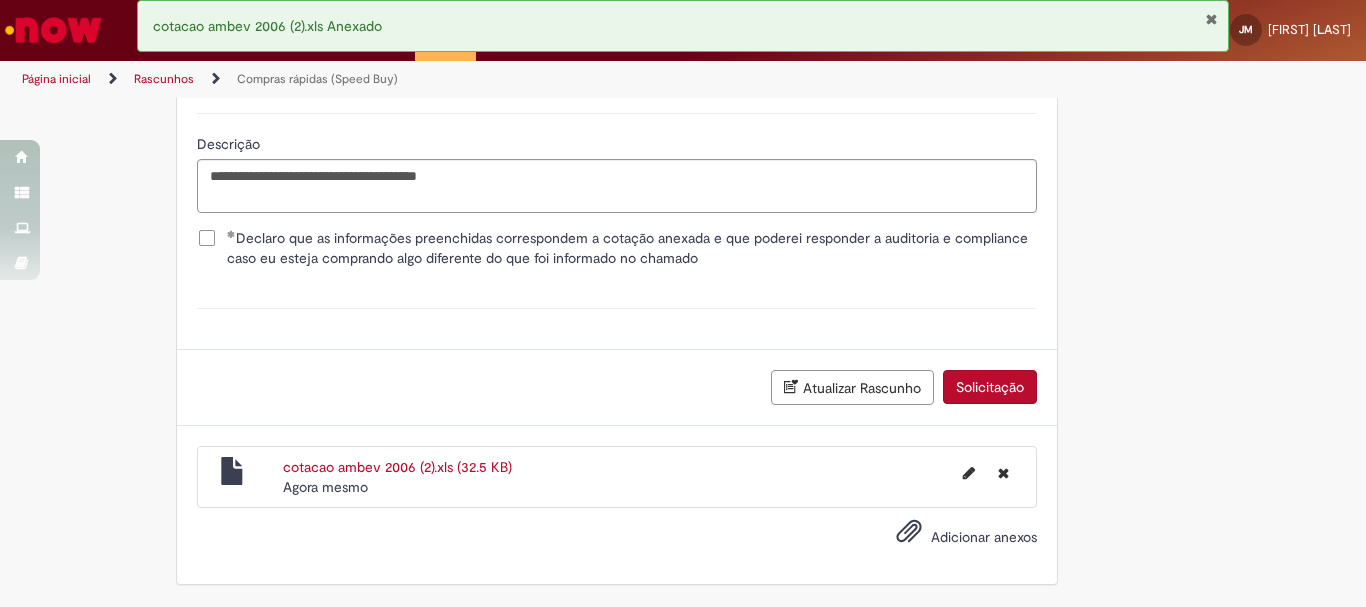 click on "Atualizar Rascunho" at bounding box center [852, 387] 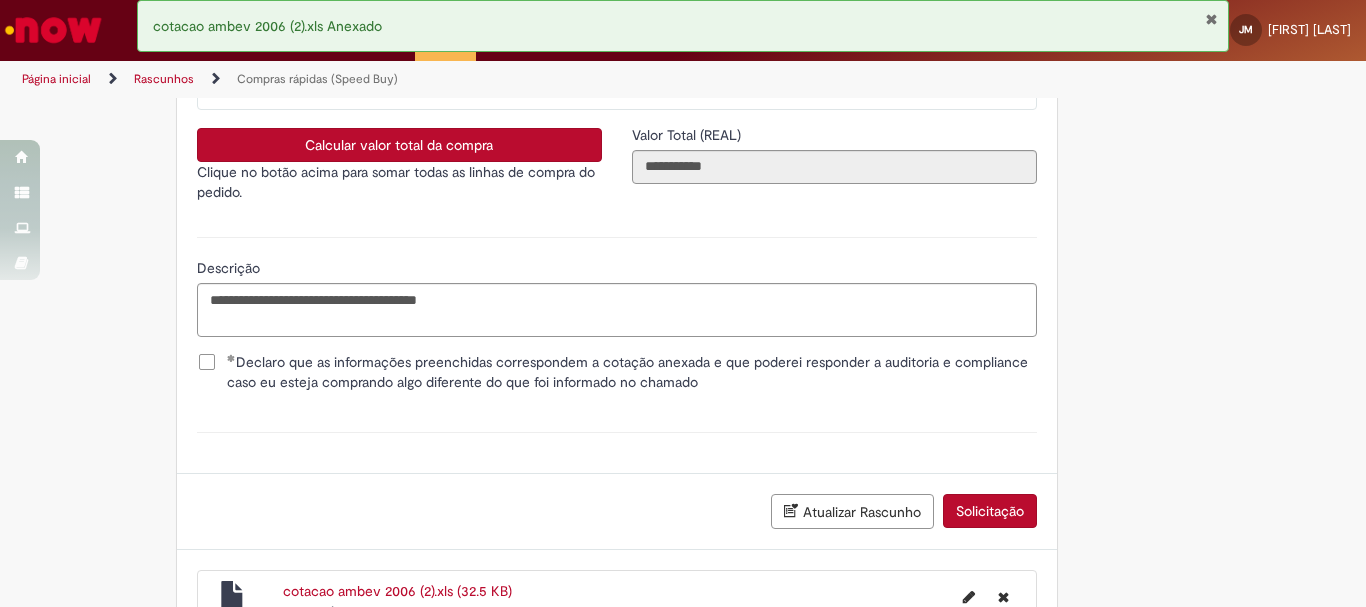 scroll, scrollTop: 4339, scrollLeft: 0, axis: vertical 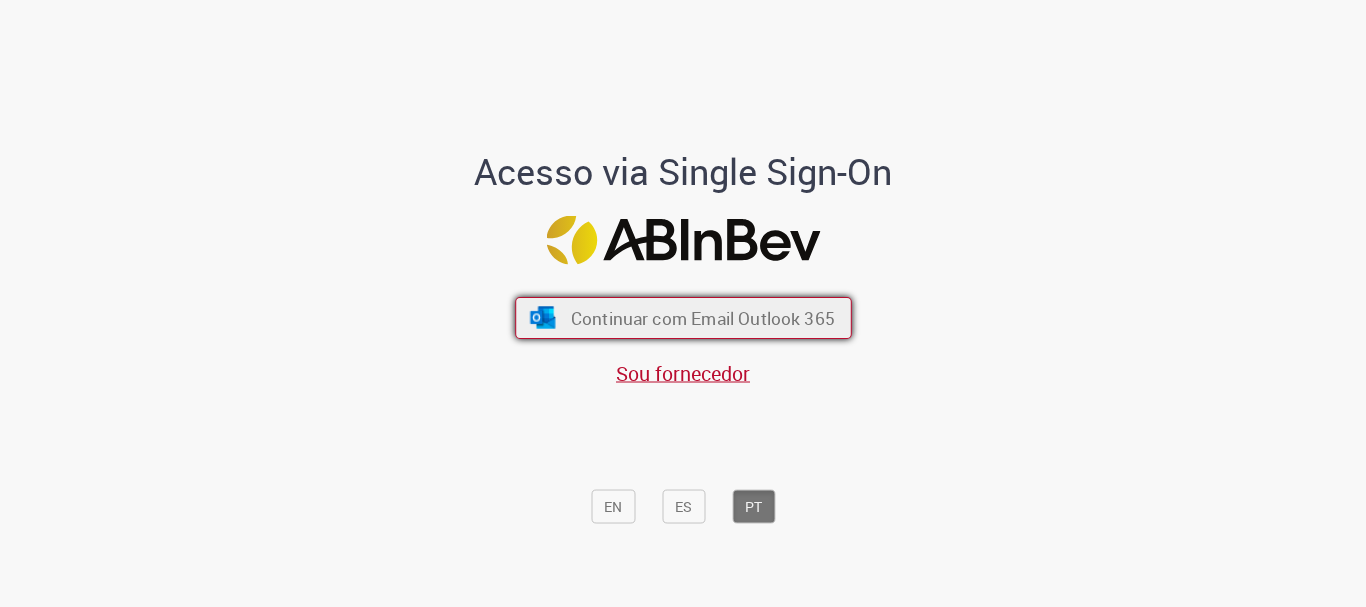 click on "Continuar com Email Outlook 365" at bounding box center (702, 318) 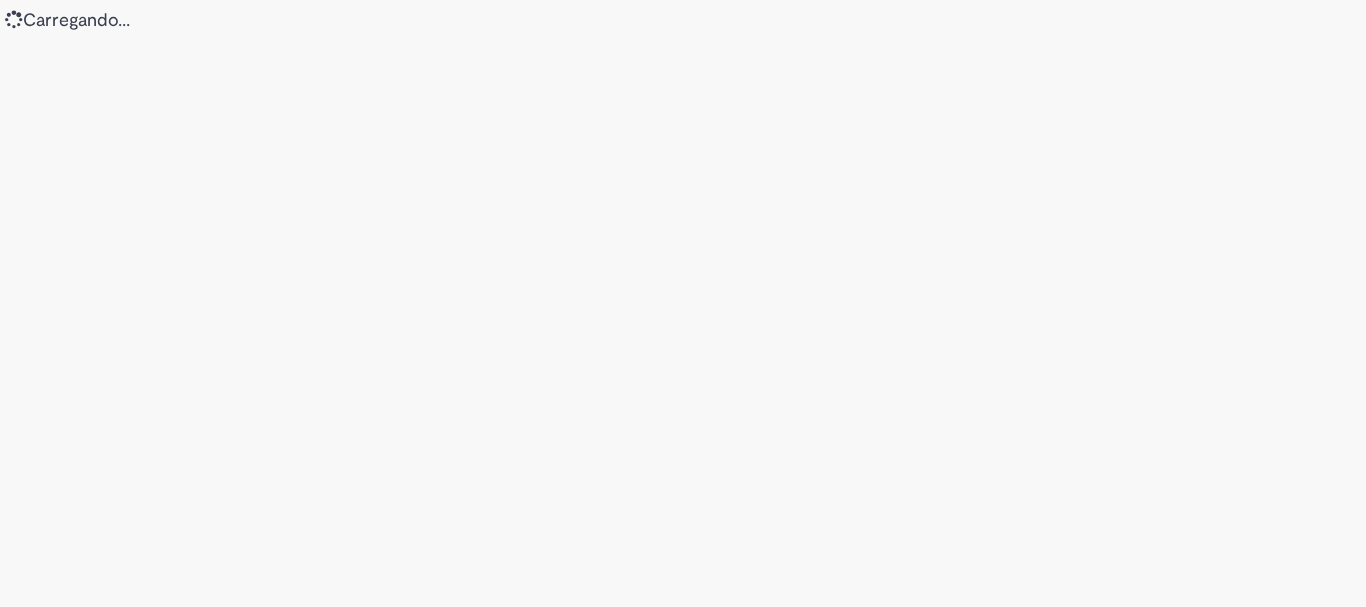 scroll, scrollTop: 0, scrollLeft: 0, axis: both 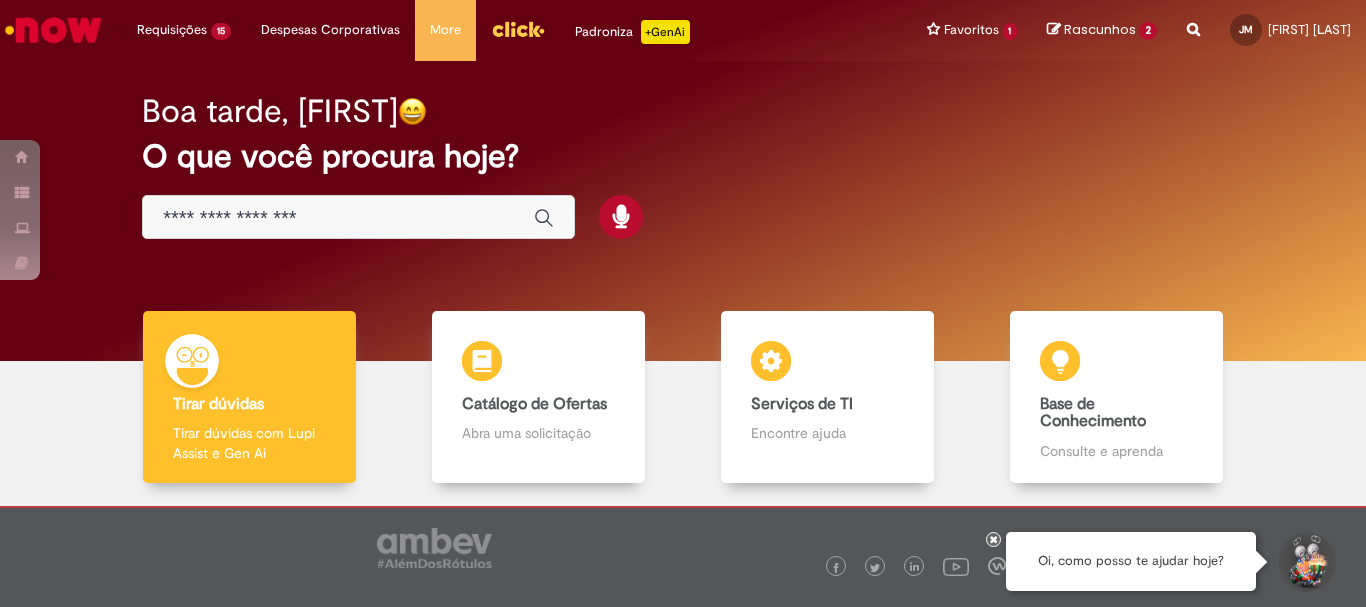 click on "Rascunhos" at bounding box center [1100, 29] 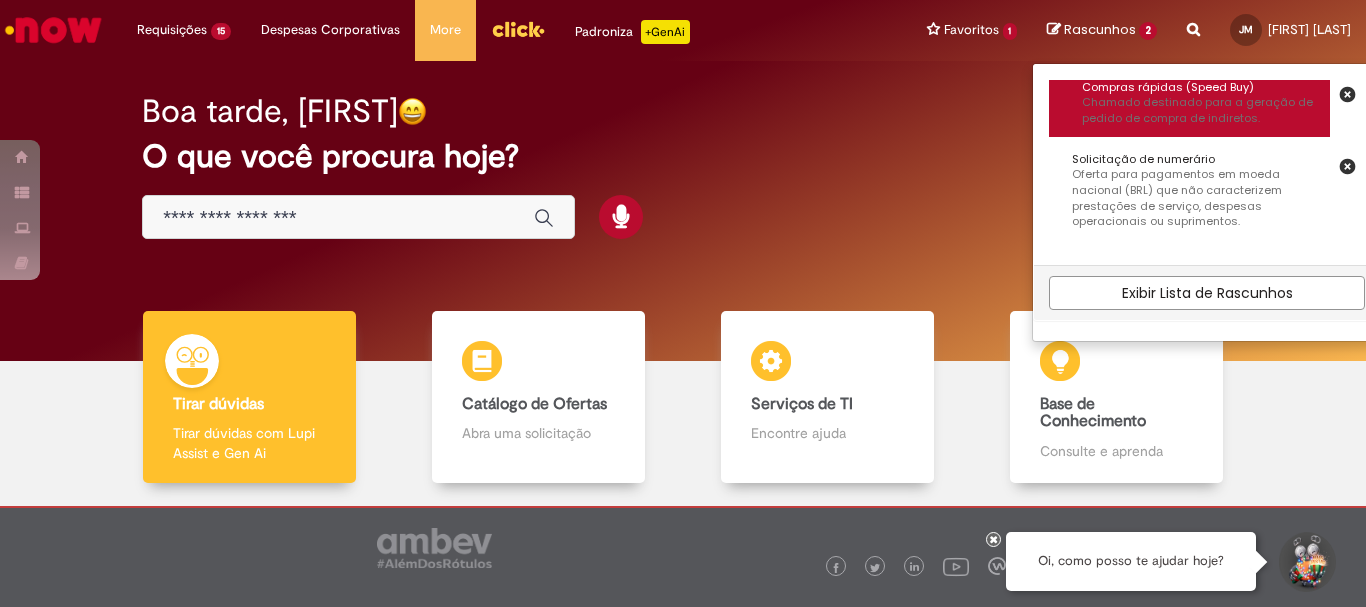 click on "Chamado destinado para a geração de pedido de compra de indiretos." at bounding box center [1206, 110] 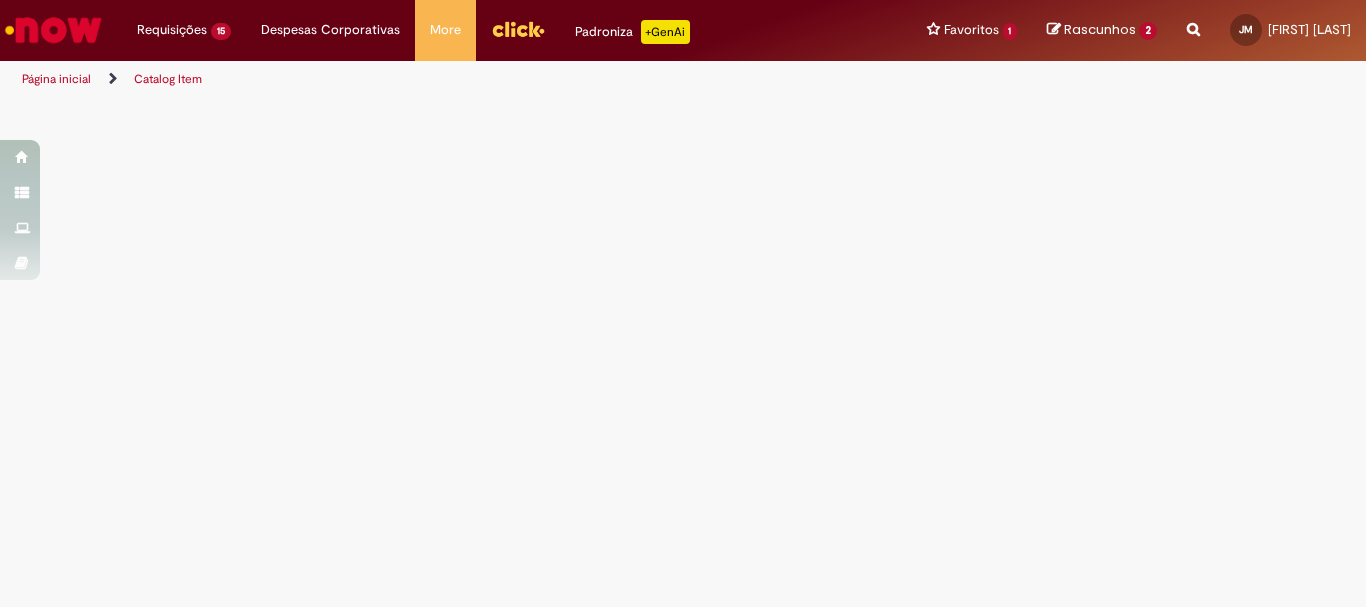 select on "**********" 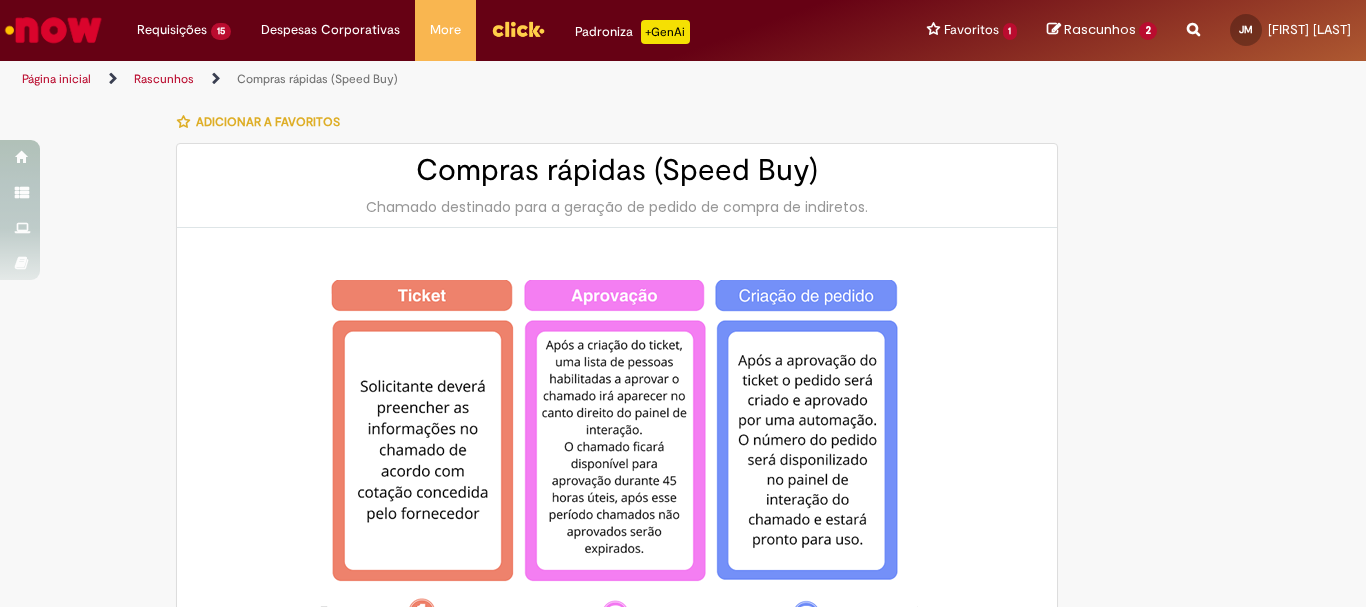 type on "********" 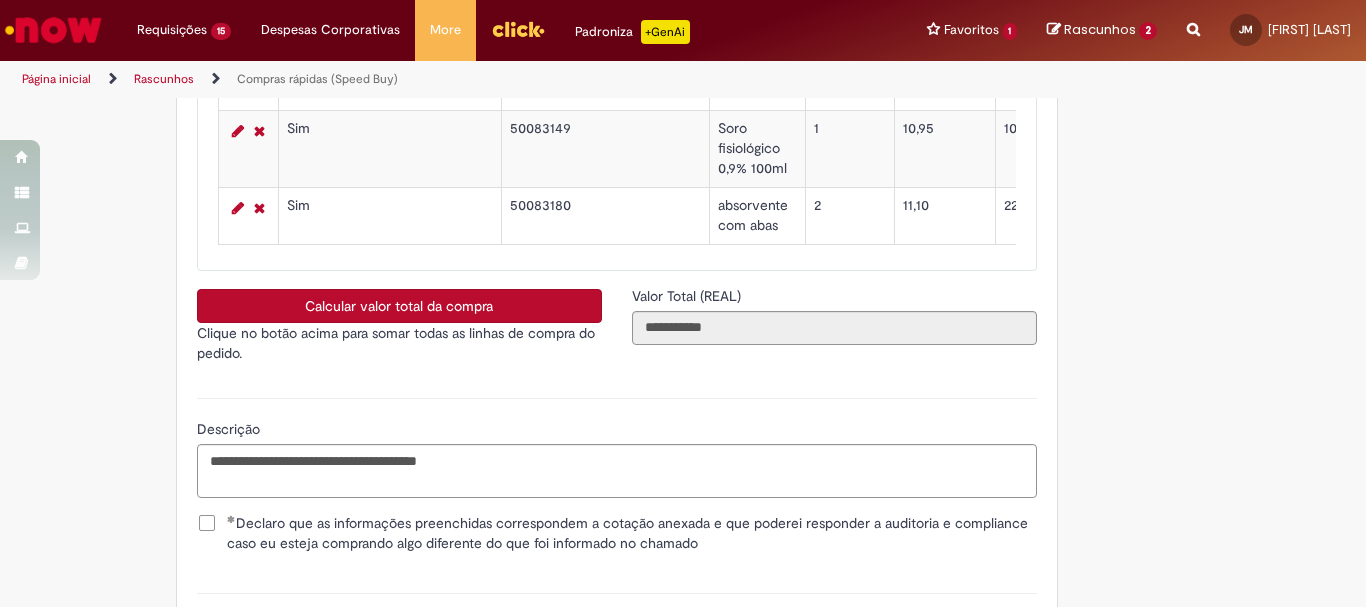 scroll, scrollTop: 4267, scrollLeft: 0, axis: vertical 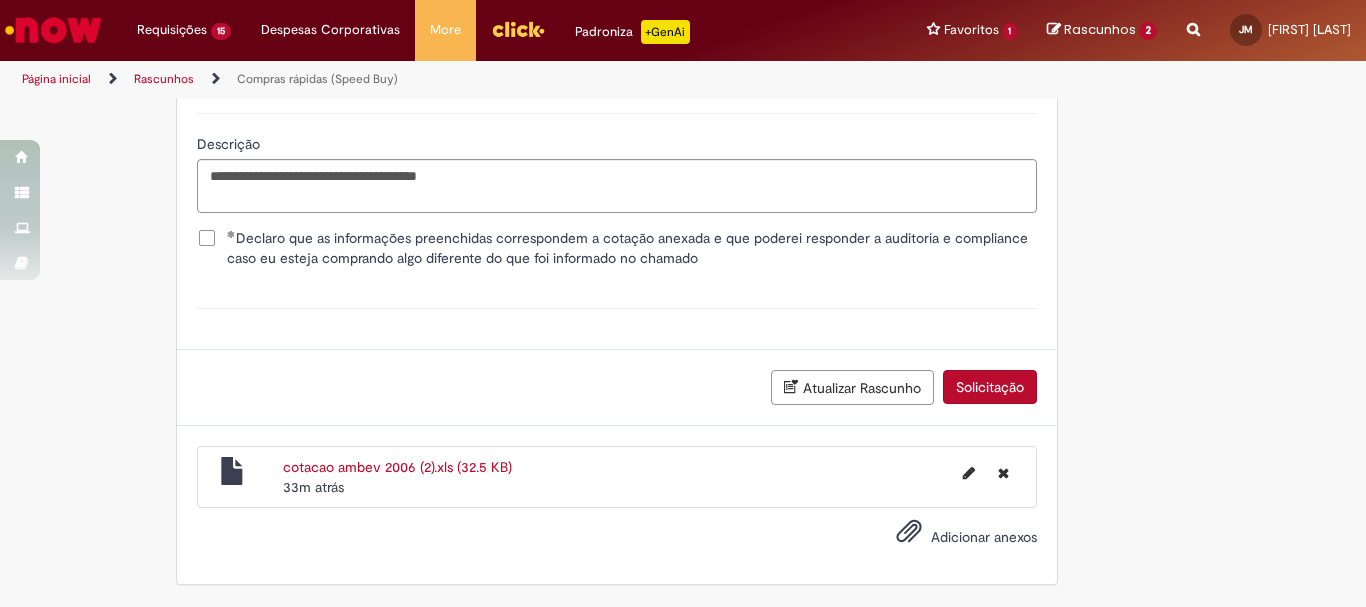 click on "Solicitação" at bounding box center (990, 387) 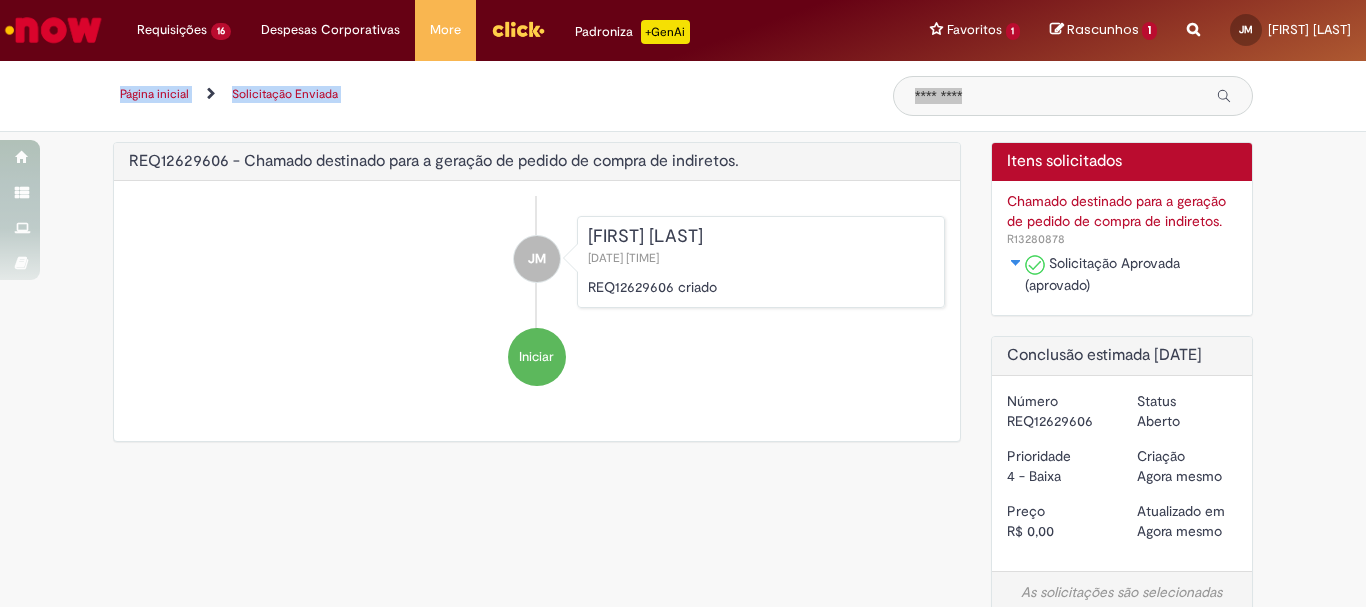 drag, startPoint x: 1365, startPoint y: 67, endPoint x: 1365, endPoint y: -121, distance: 188 